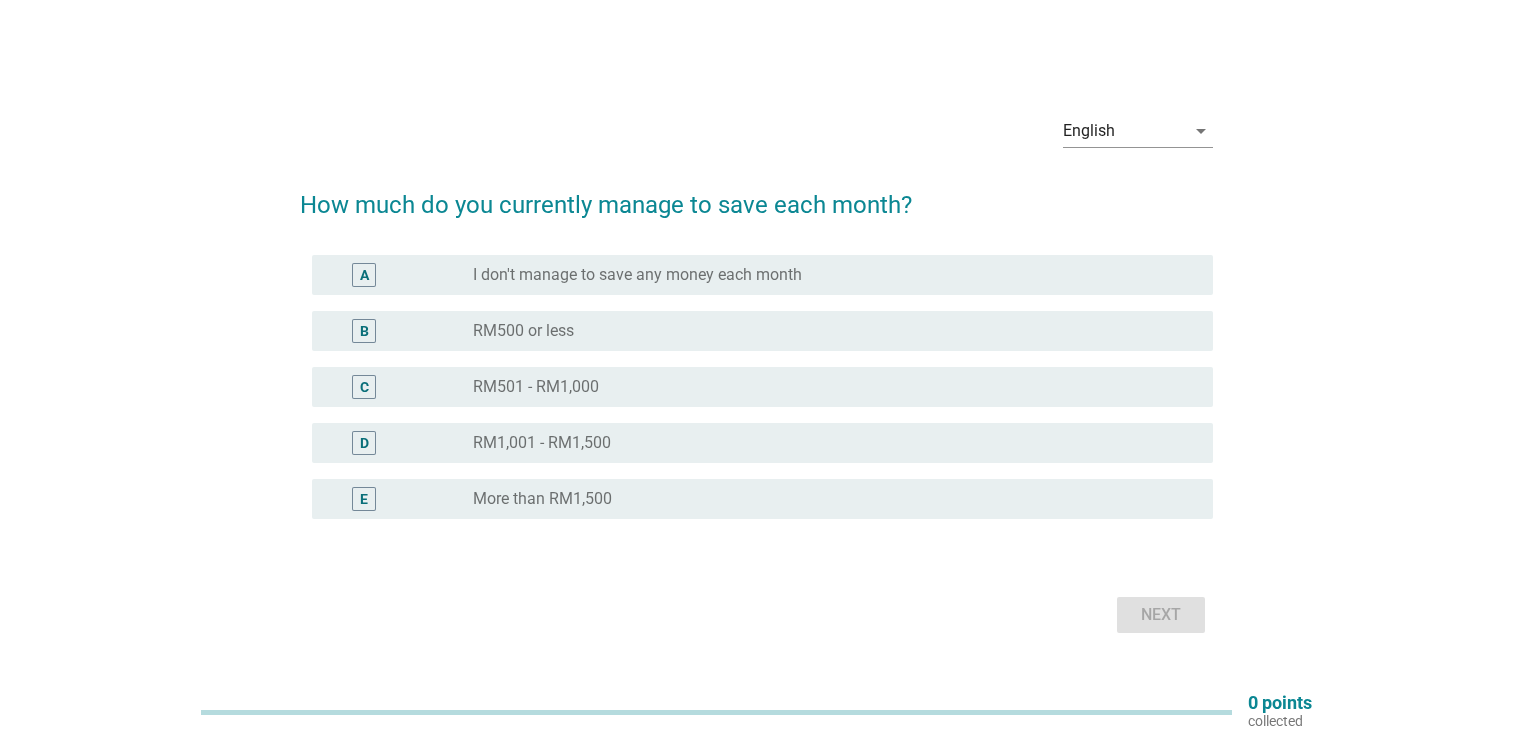 scroll, scrollTop: 0, scrollLeft: 0, axis: both 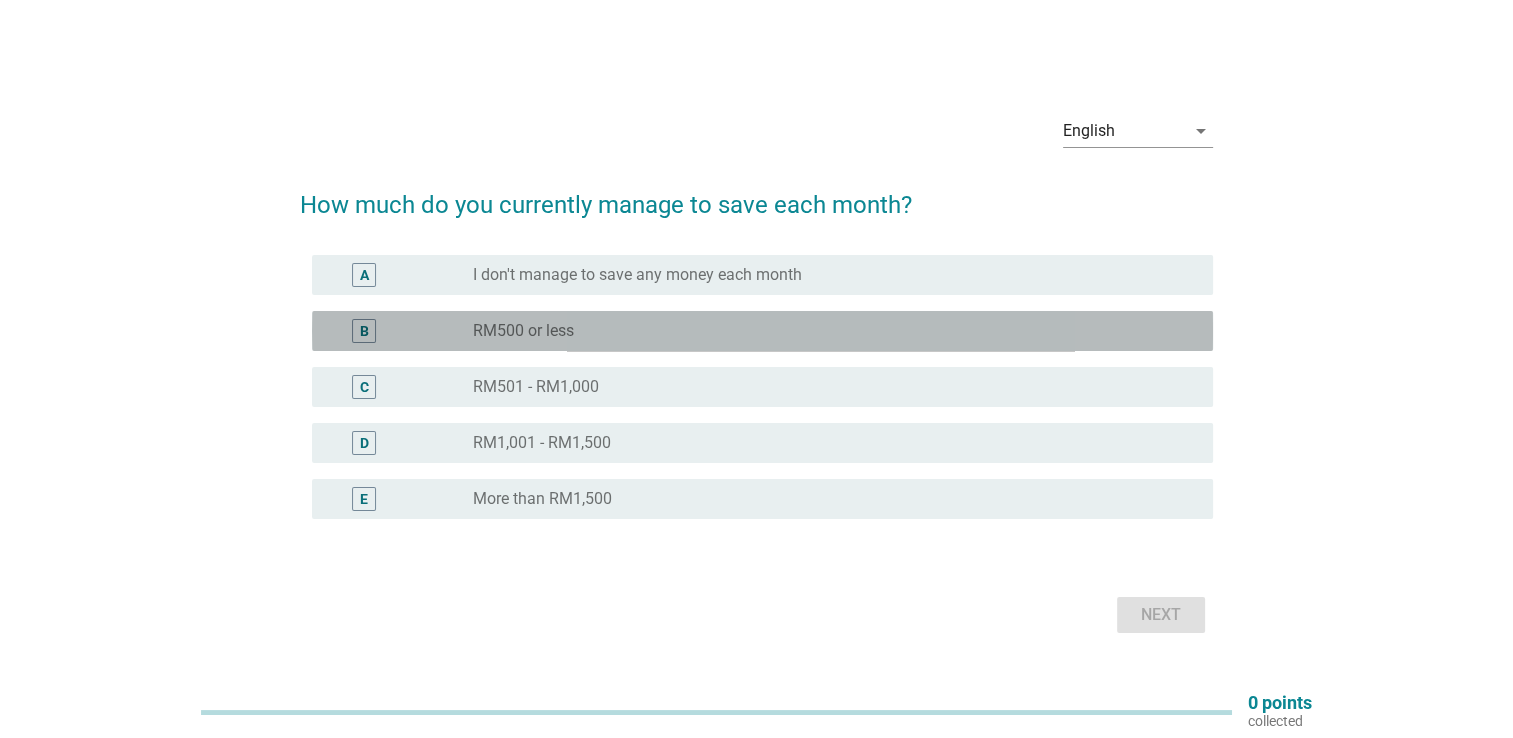 click on "RM500 or less" at bounding box center [523, 331] 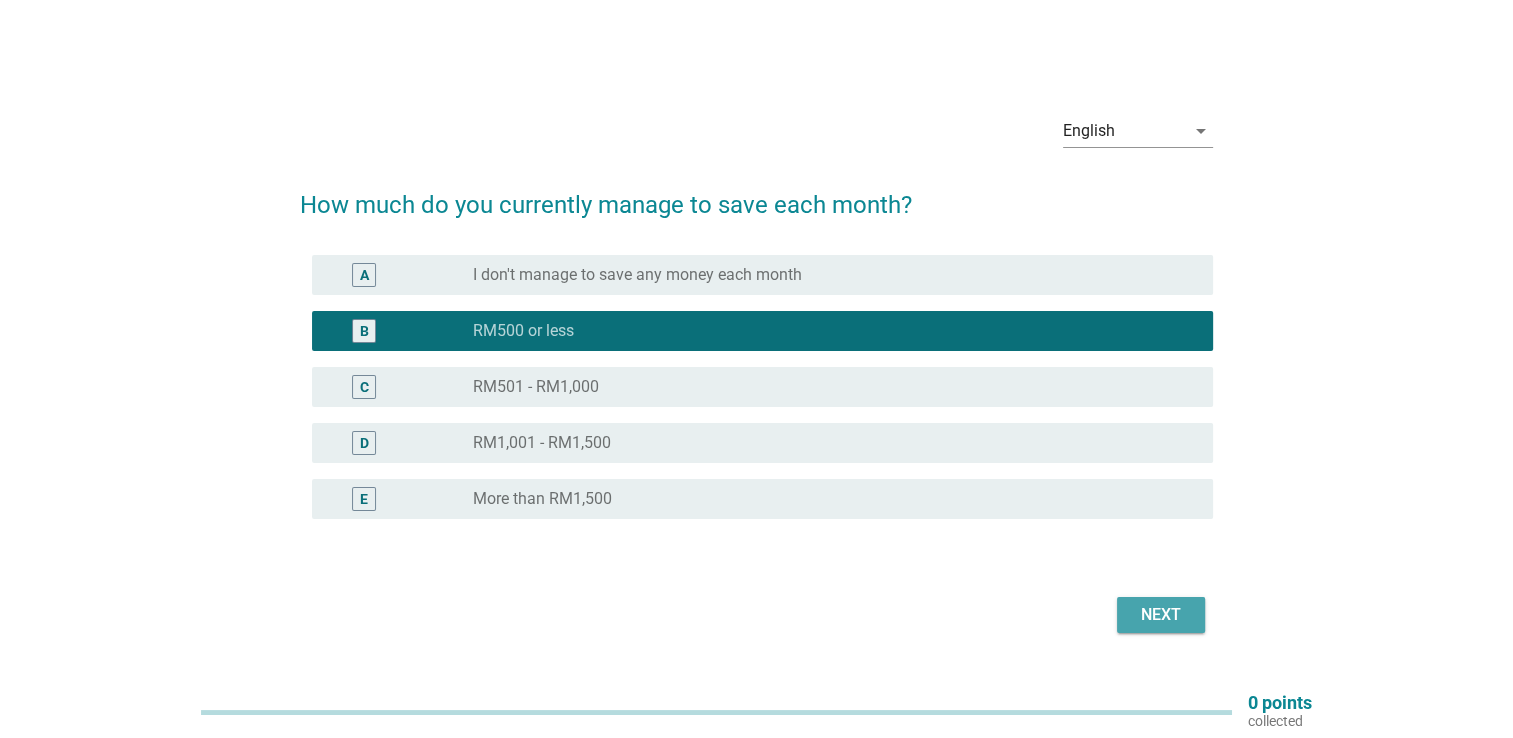 click on "Next" at bounding box center (1161, 615) 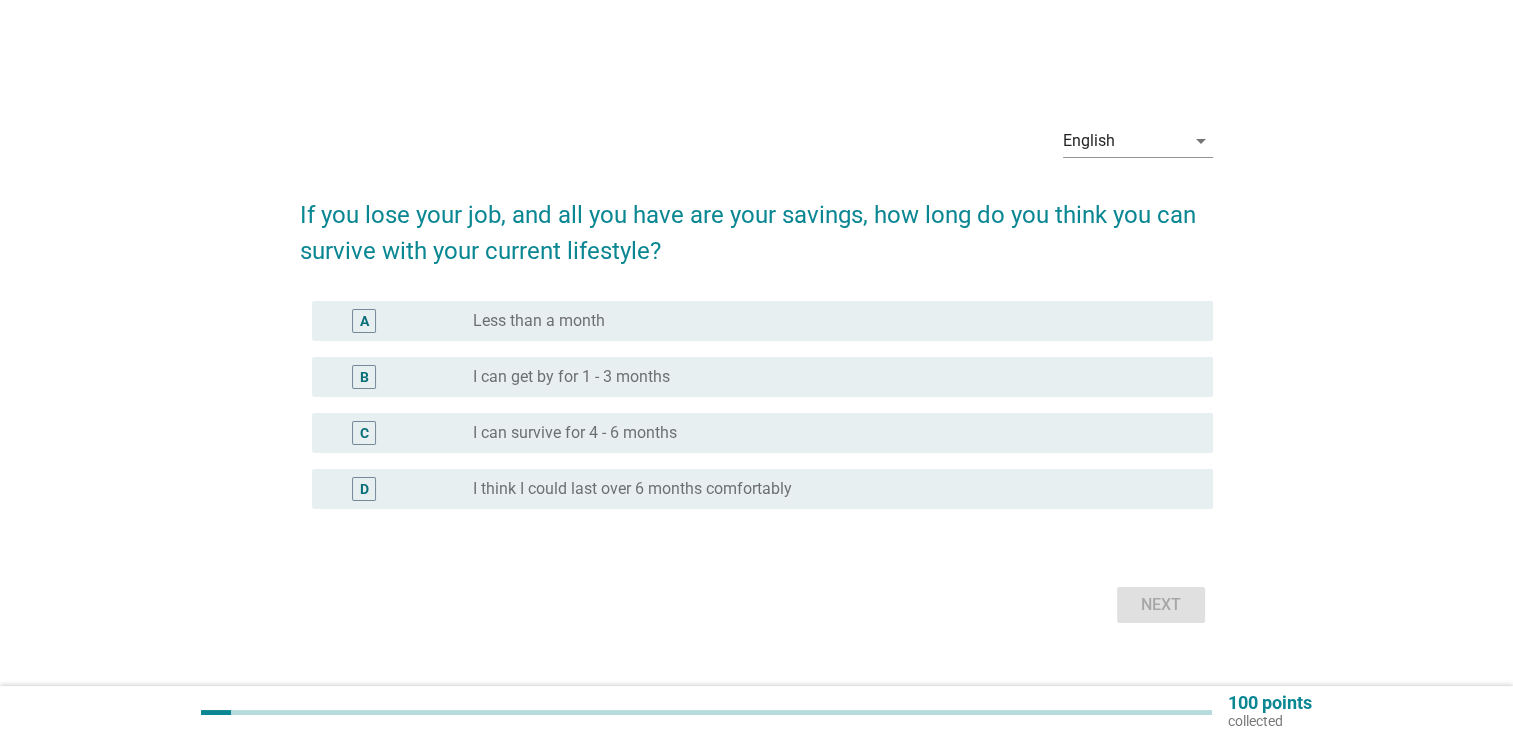 click on "I can survive for 4 - 6 months" at bounding box center [575, 433] 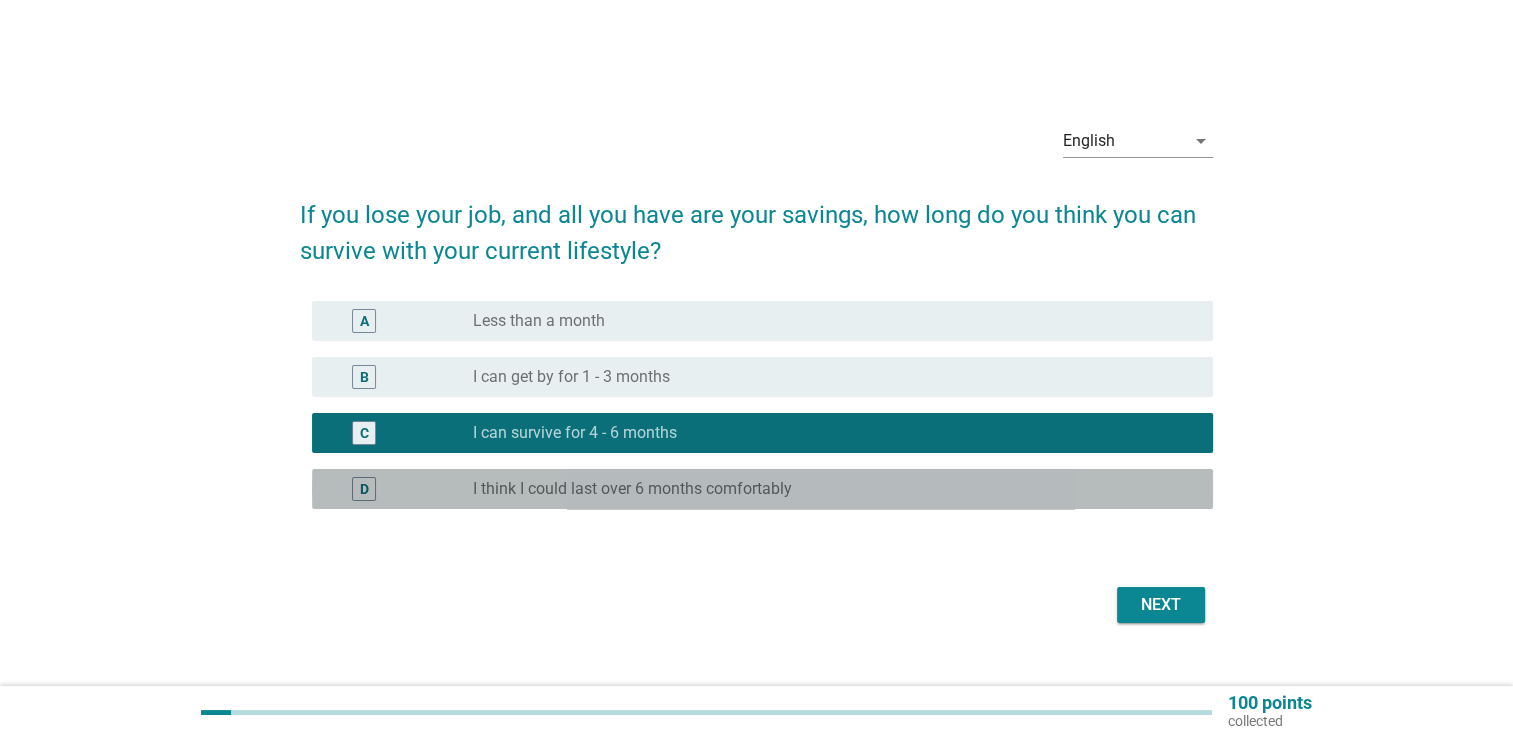 click on "I think I could last over 6 months comfortably" at bounding box center (632, 489) 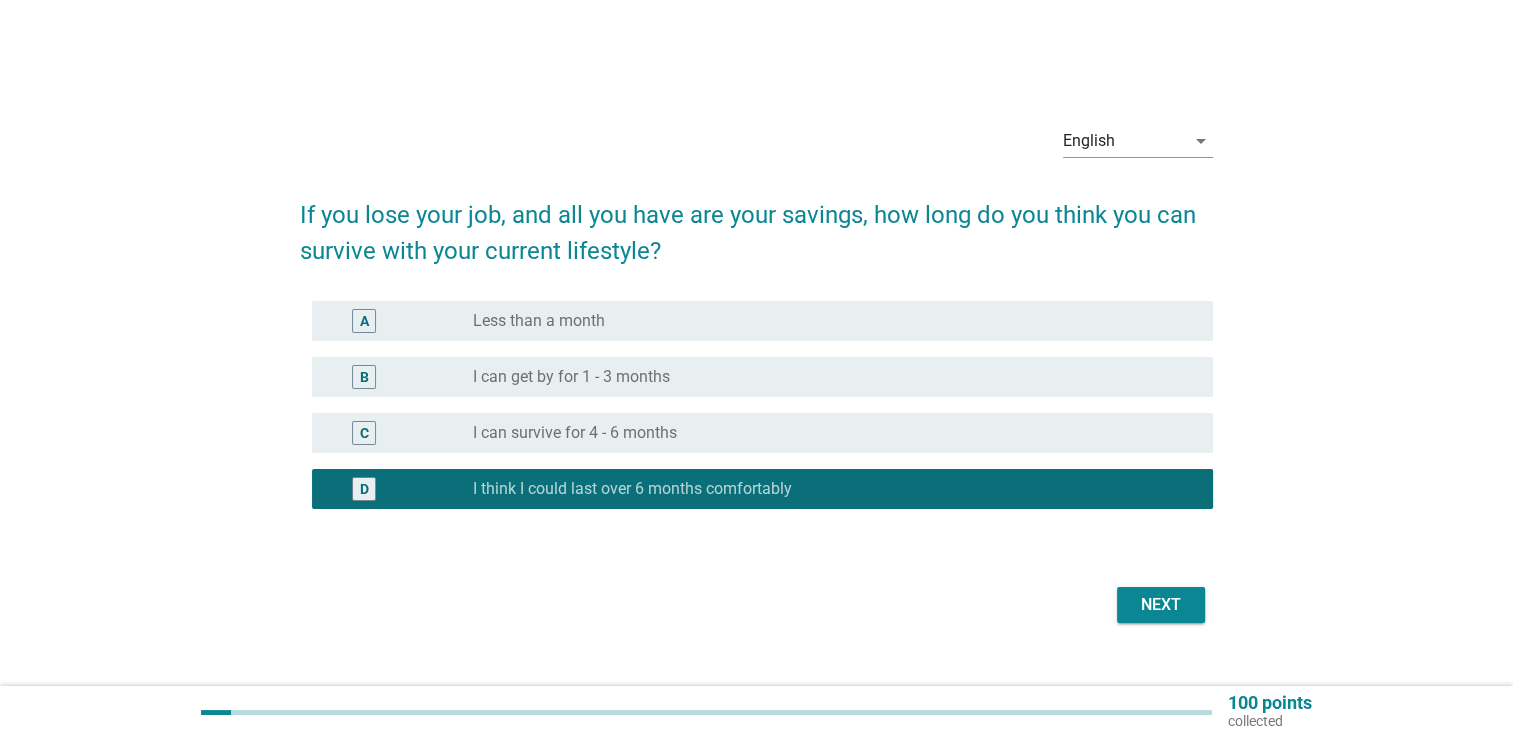 click on "A     radio_button_unchecked Less than a month" at bounding box center [762, 321] 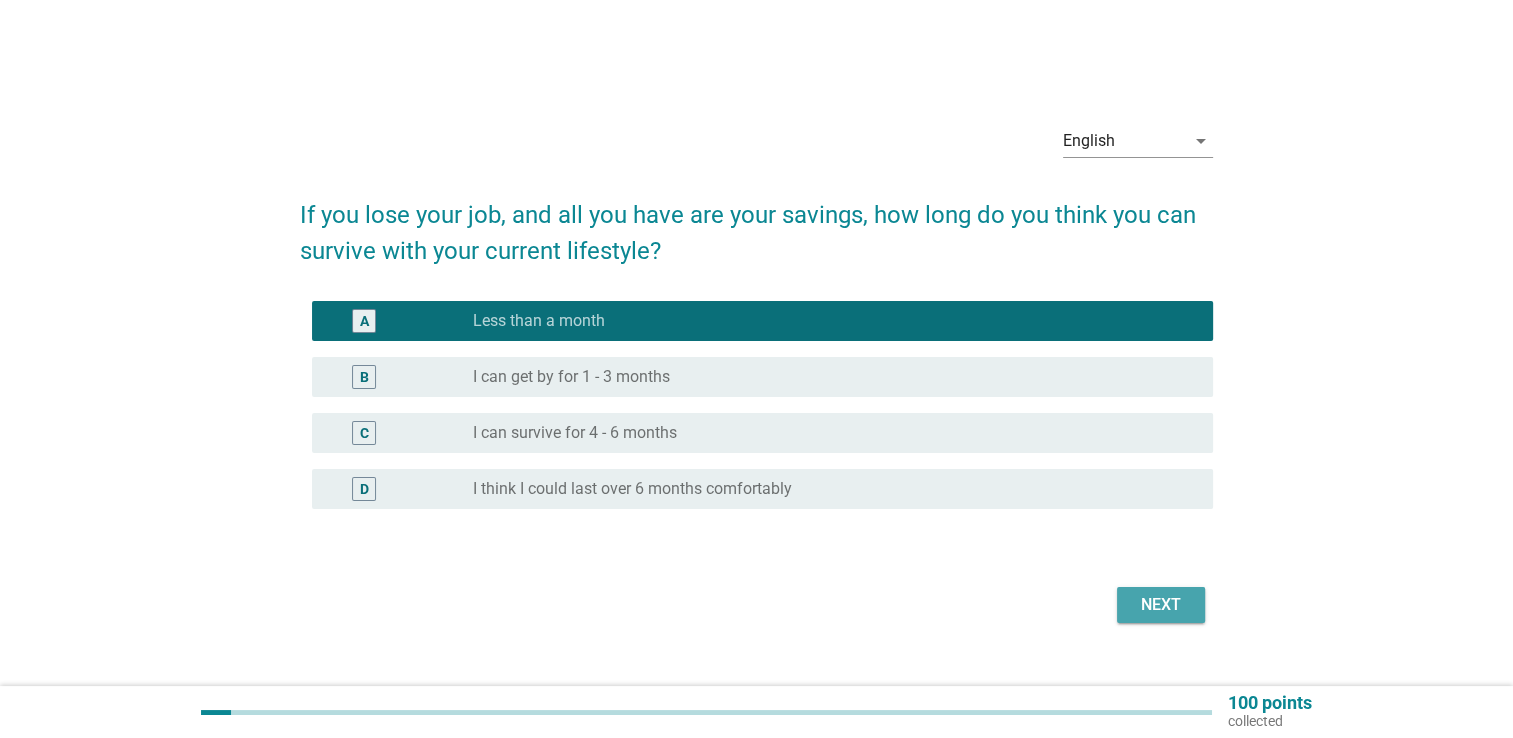 click on "Next" at bounding box center (1161, 605) 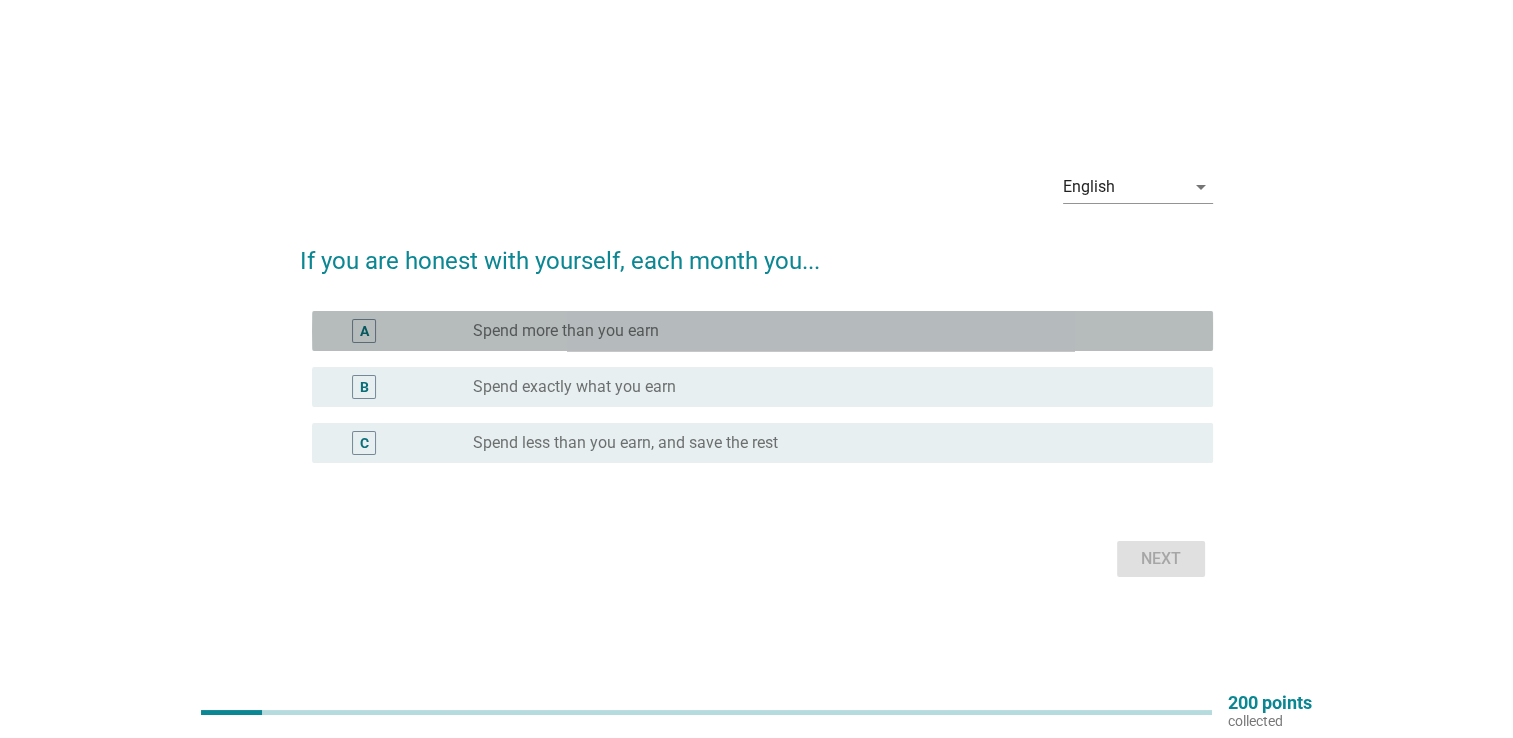 click on "radio_button_unchecked Spend more than you earn" at bounding box center (827, 331) 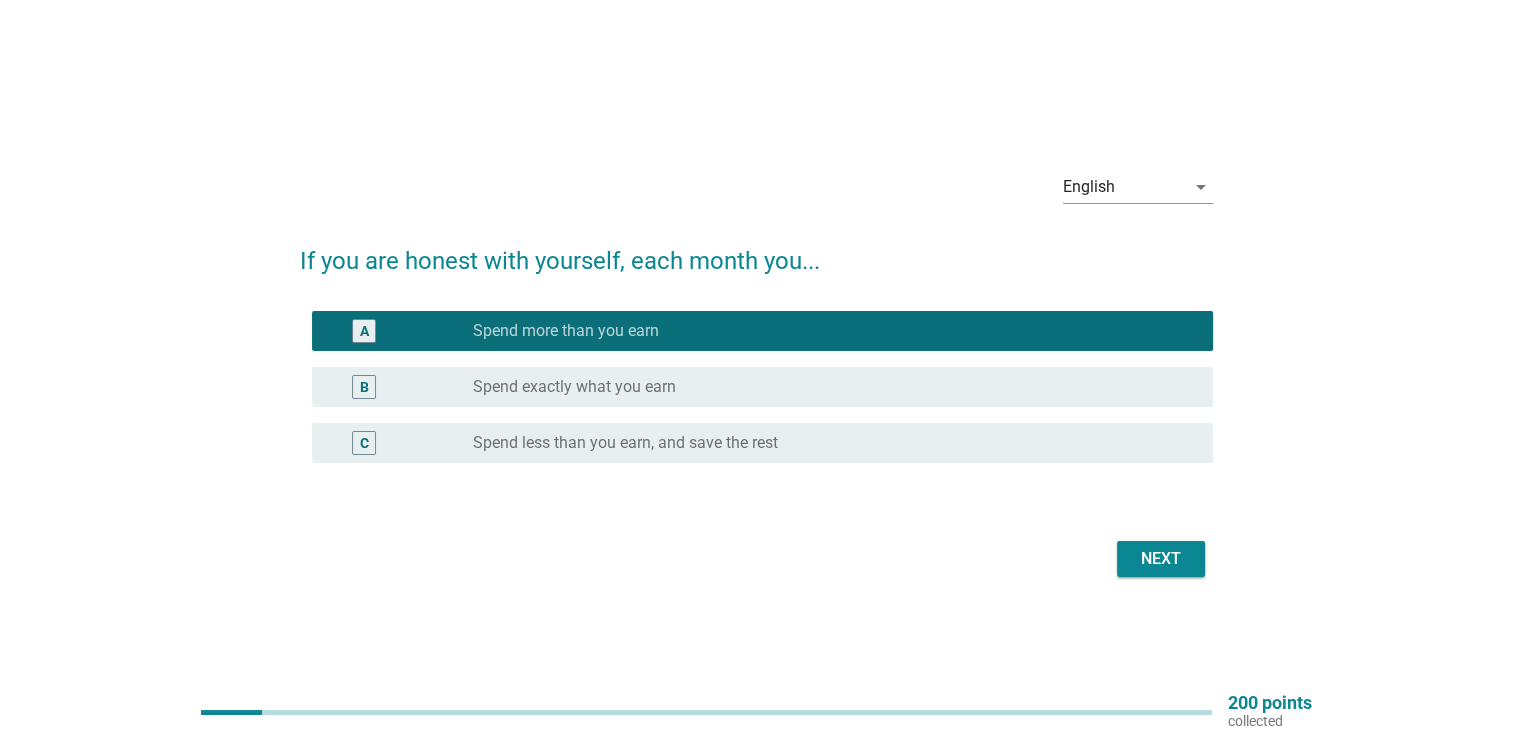 click on "Next" at bounding box center (1161, 559) 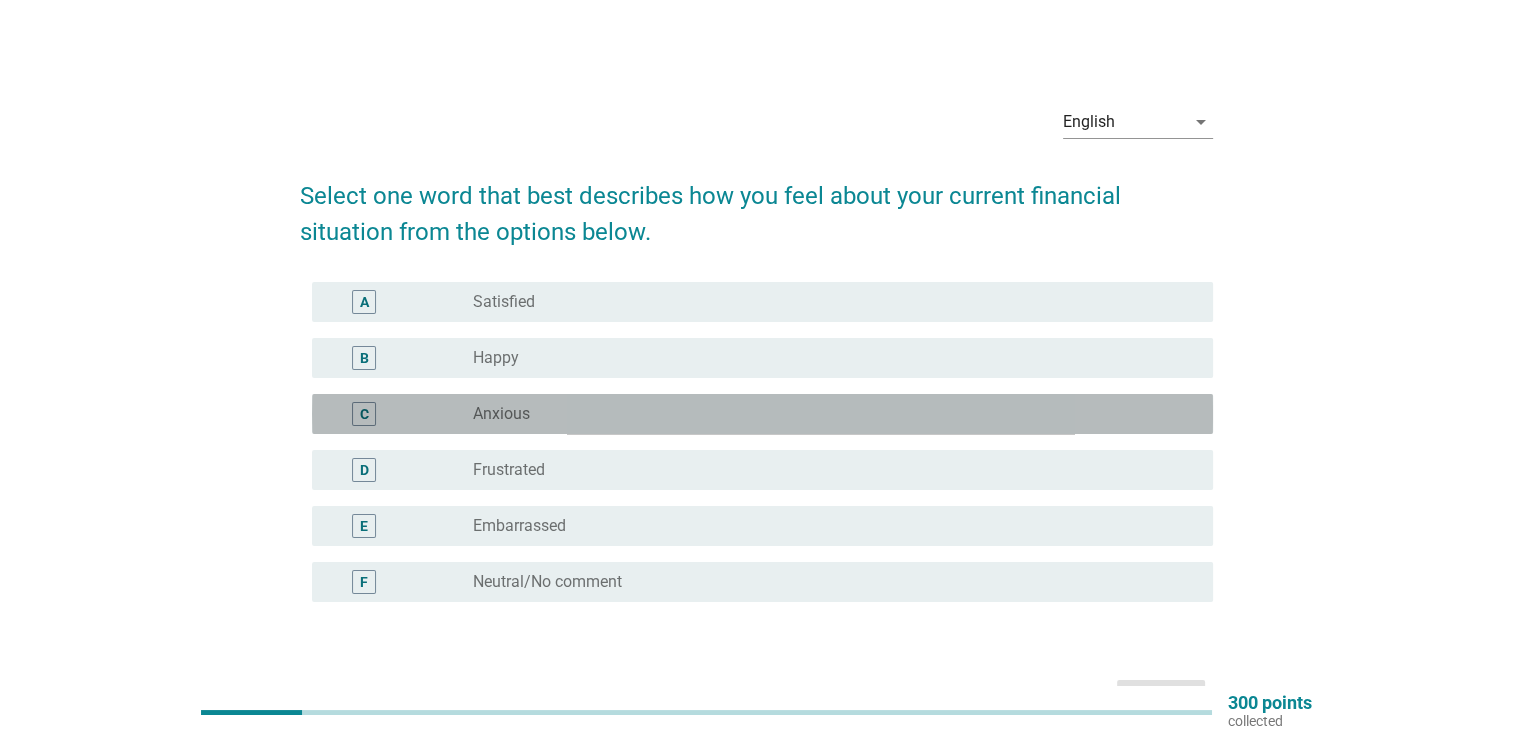 click on "C     radio_button_unchecked Anxious" at bounding box center (762, 414) 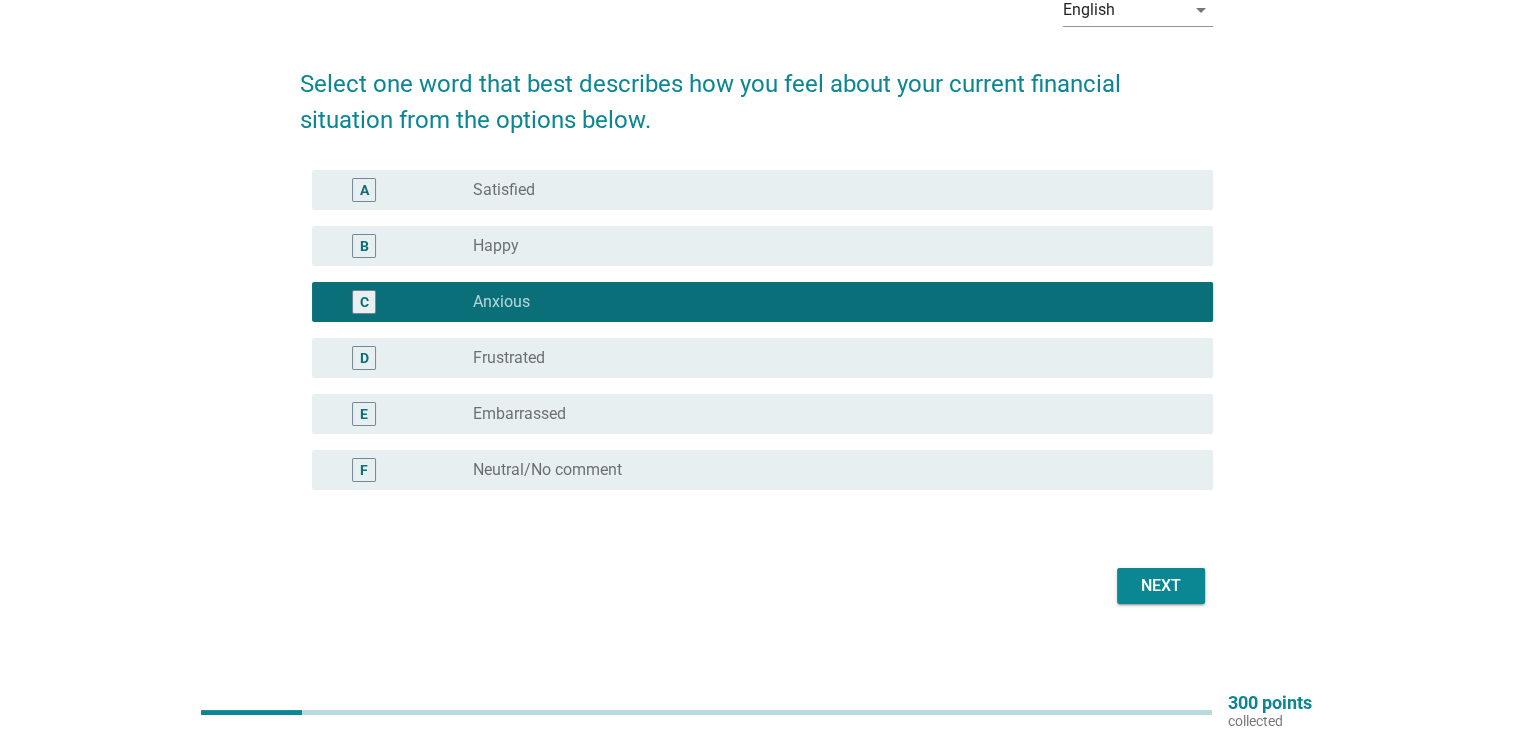 scroll, scrollTop: 125, scrollLeft: 0, axis: vertical 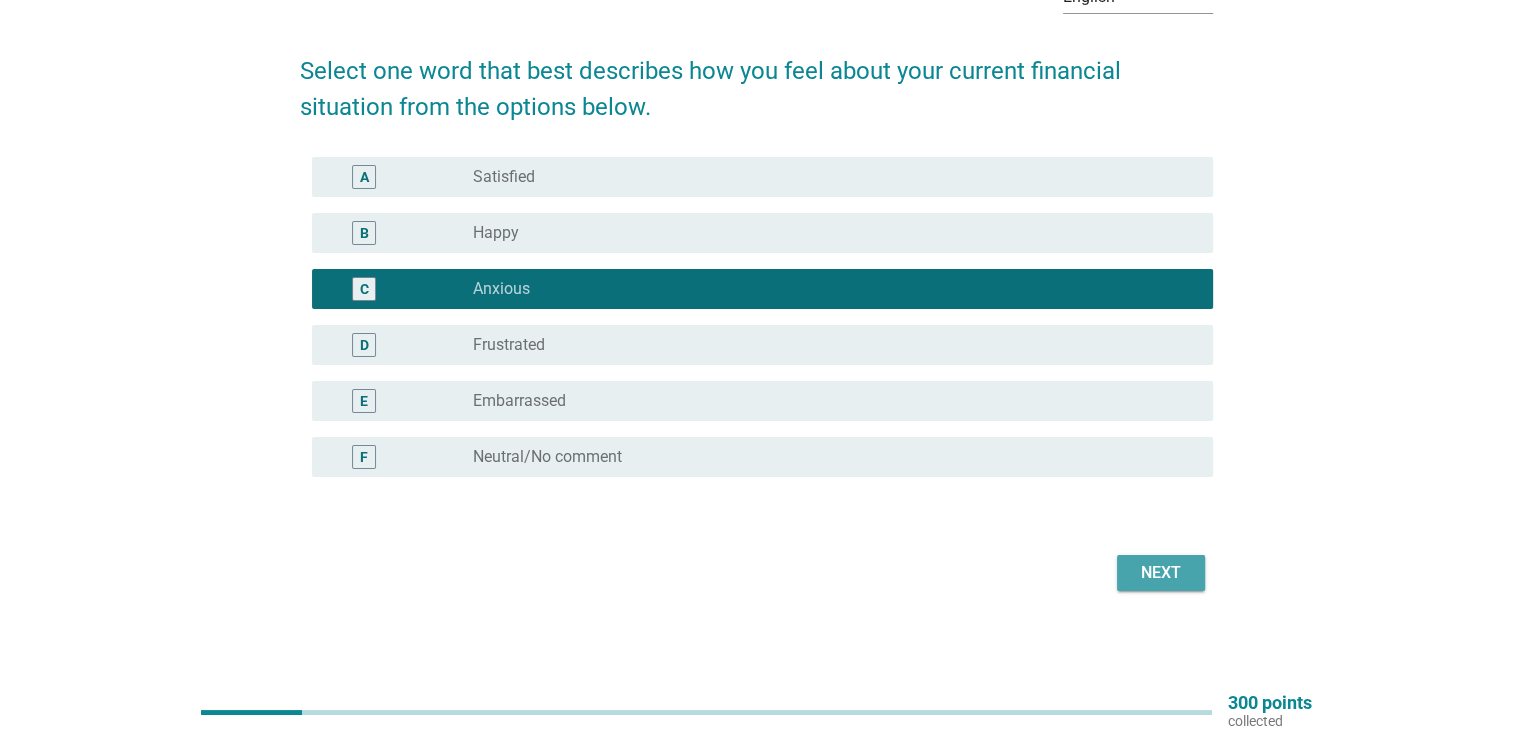 click on "Next" at bounding box center [1161, 573] 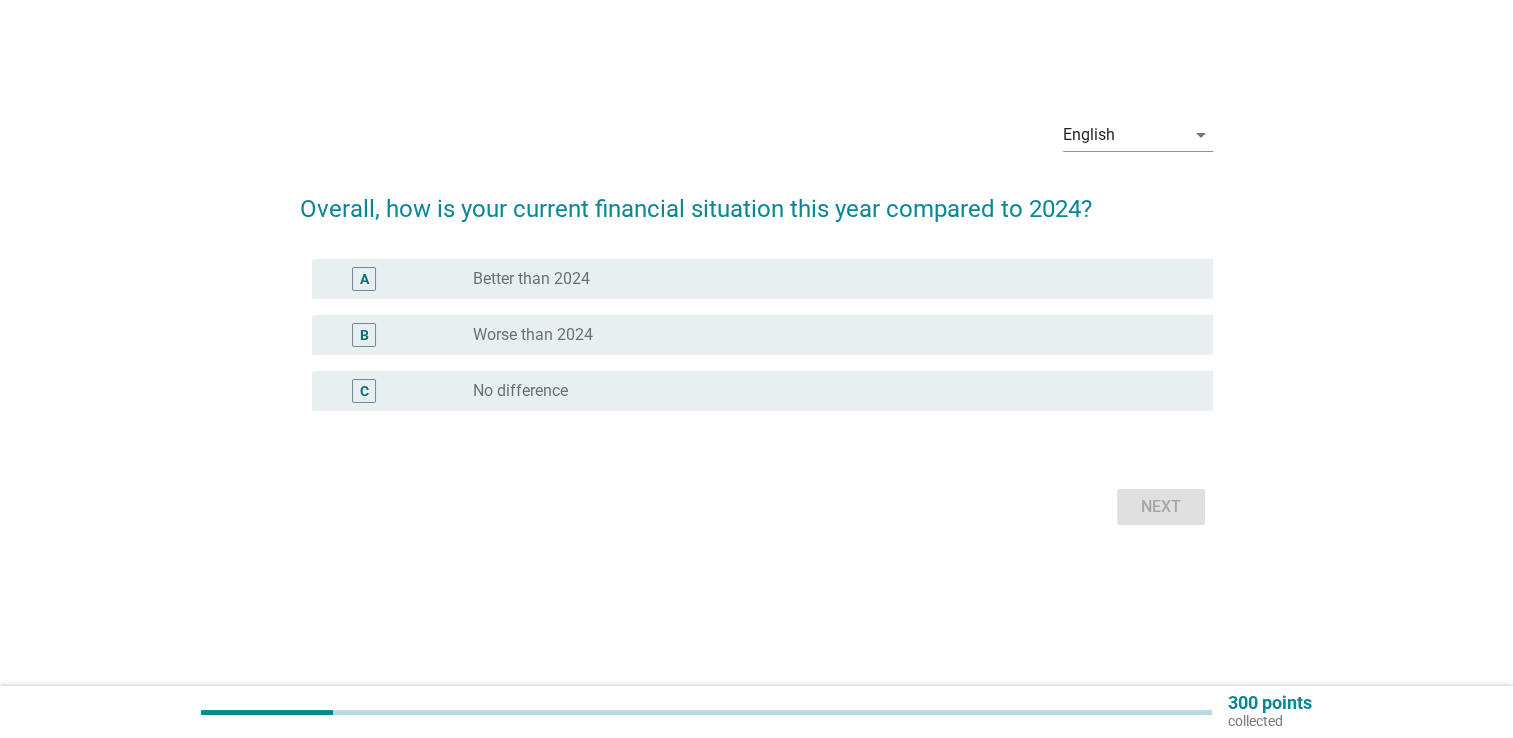 scroll, scrollTop: 0, scrollLeft: 0, axis: both 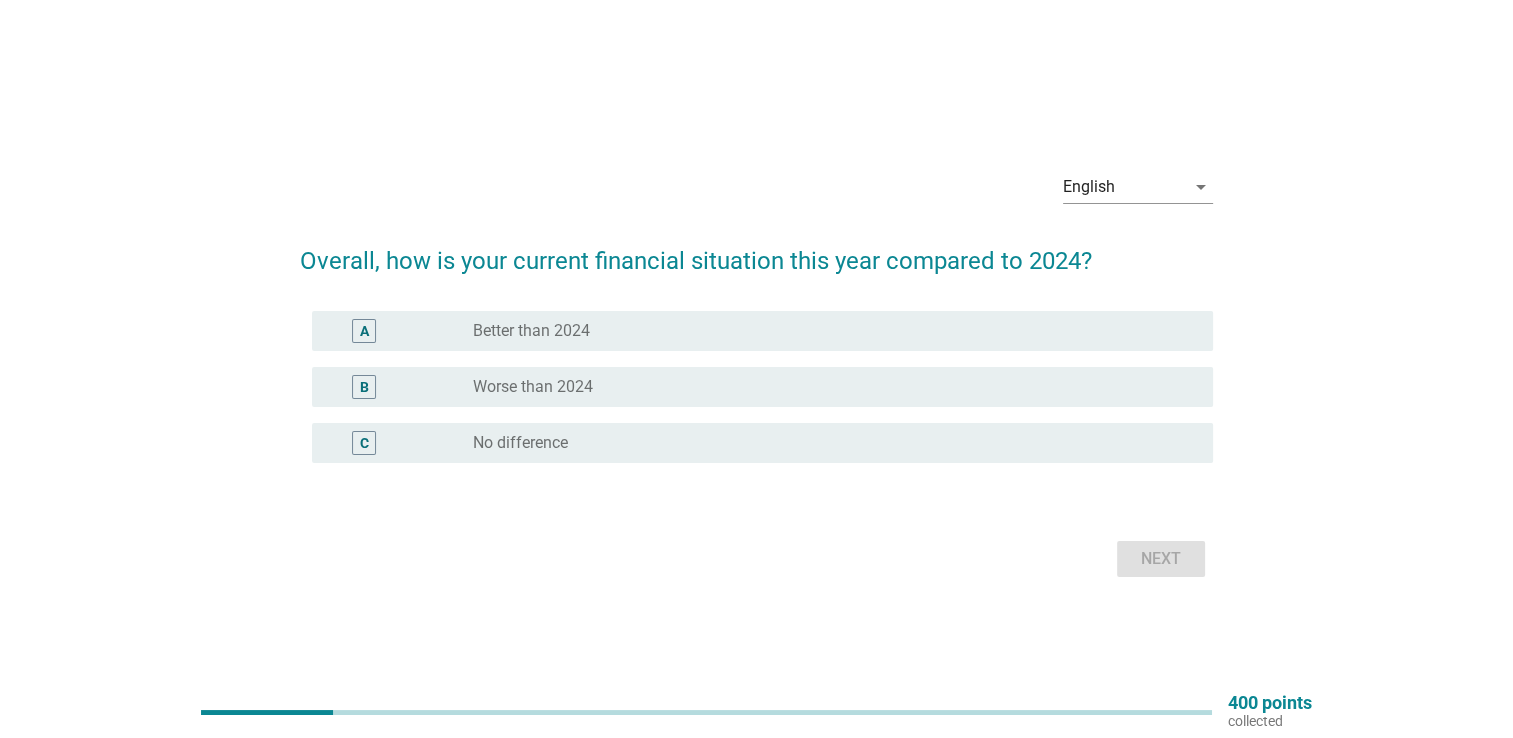 click on "Worse than 2024" at bounding box center [533, 387] 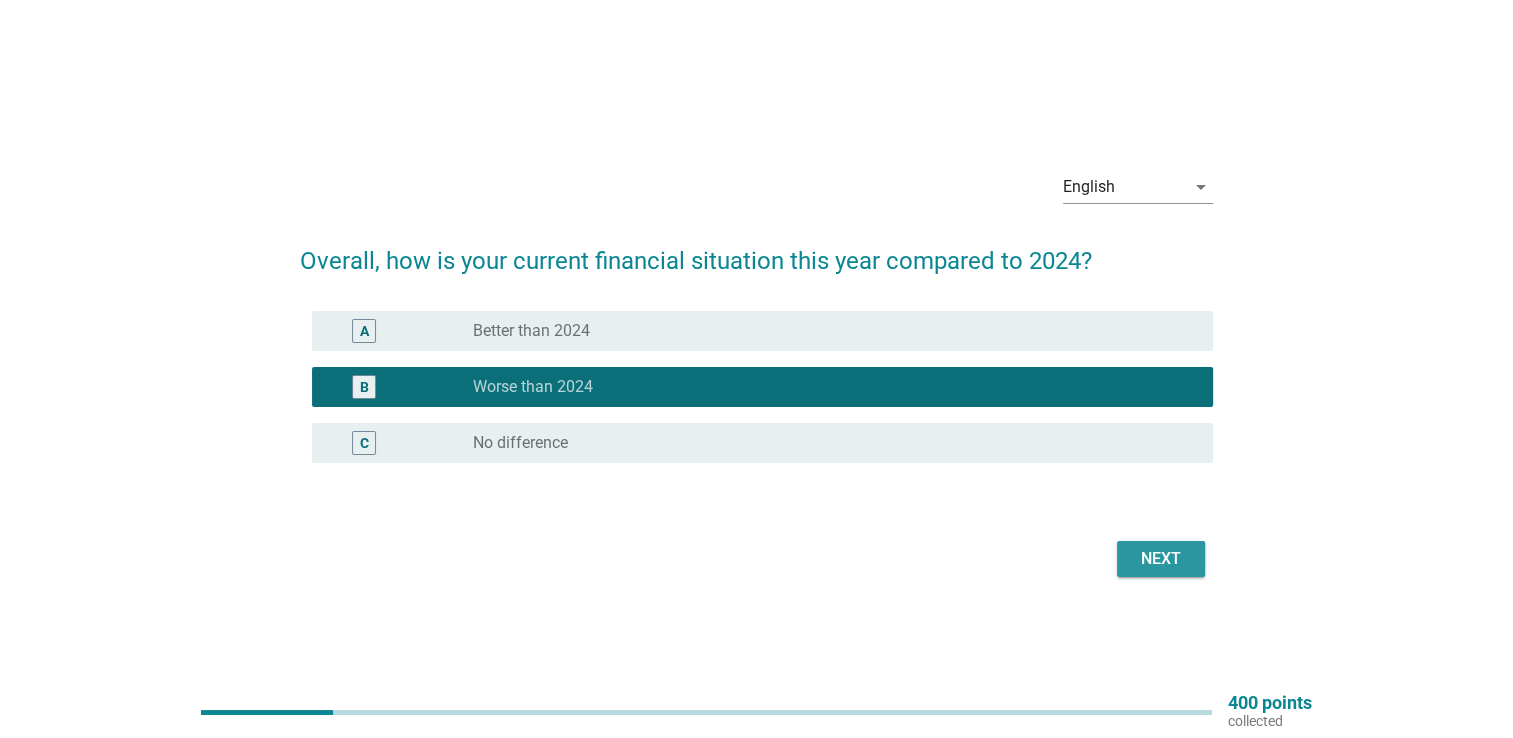 click on "Next" at bounding box center (1161, 559) 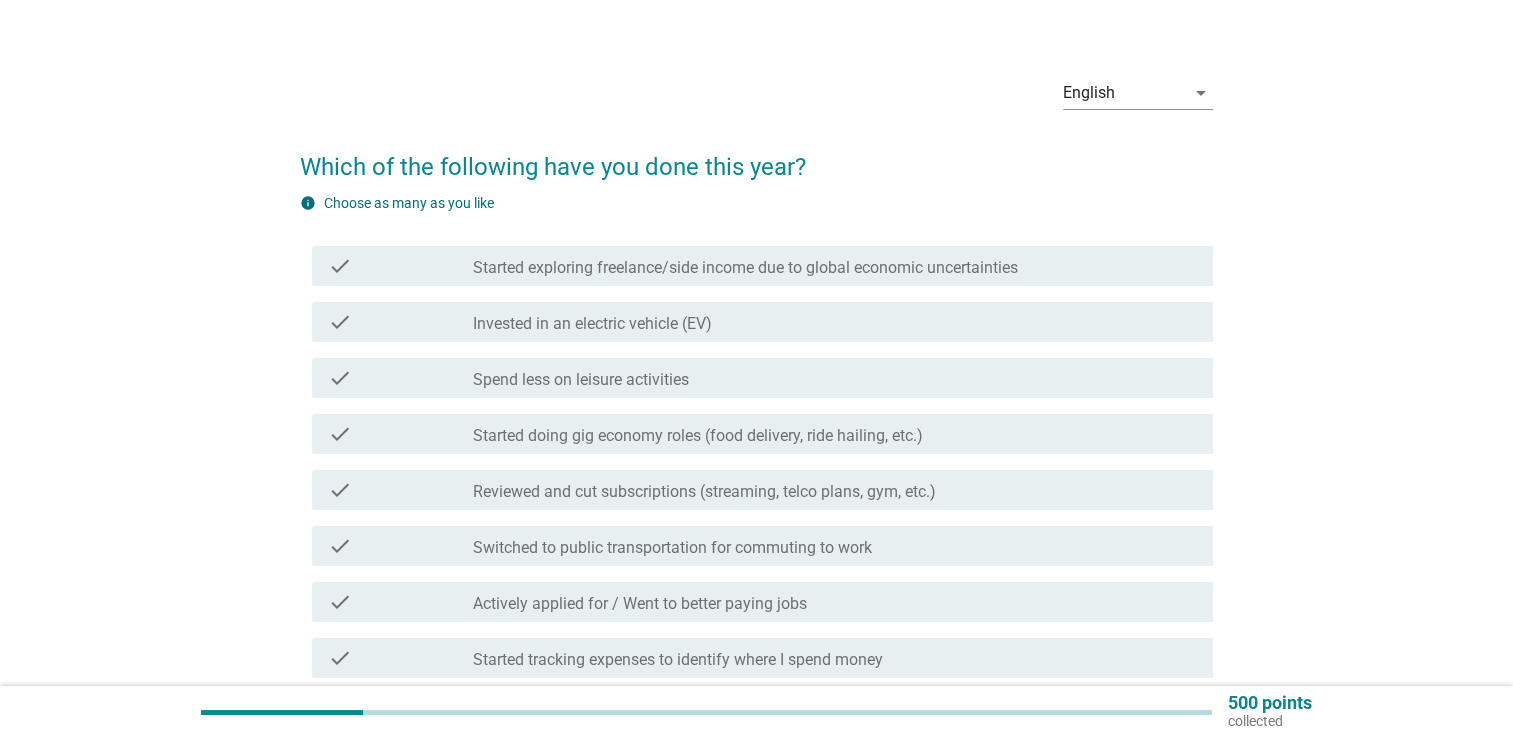scroll, scrollTop: 0, scrollLeft: 0, axis: both 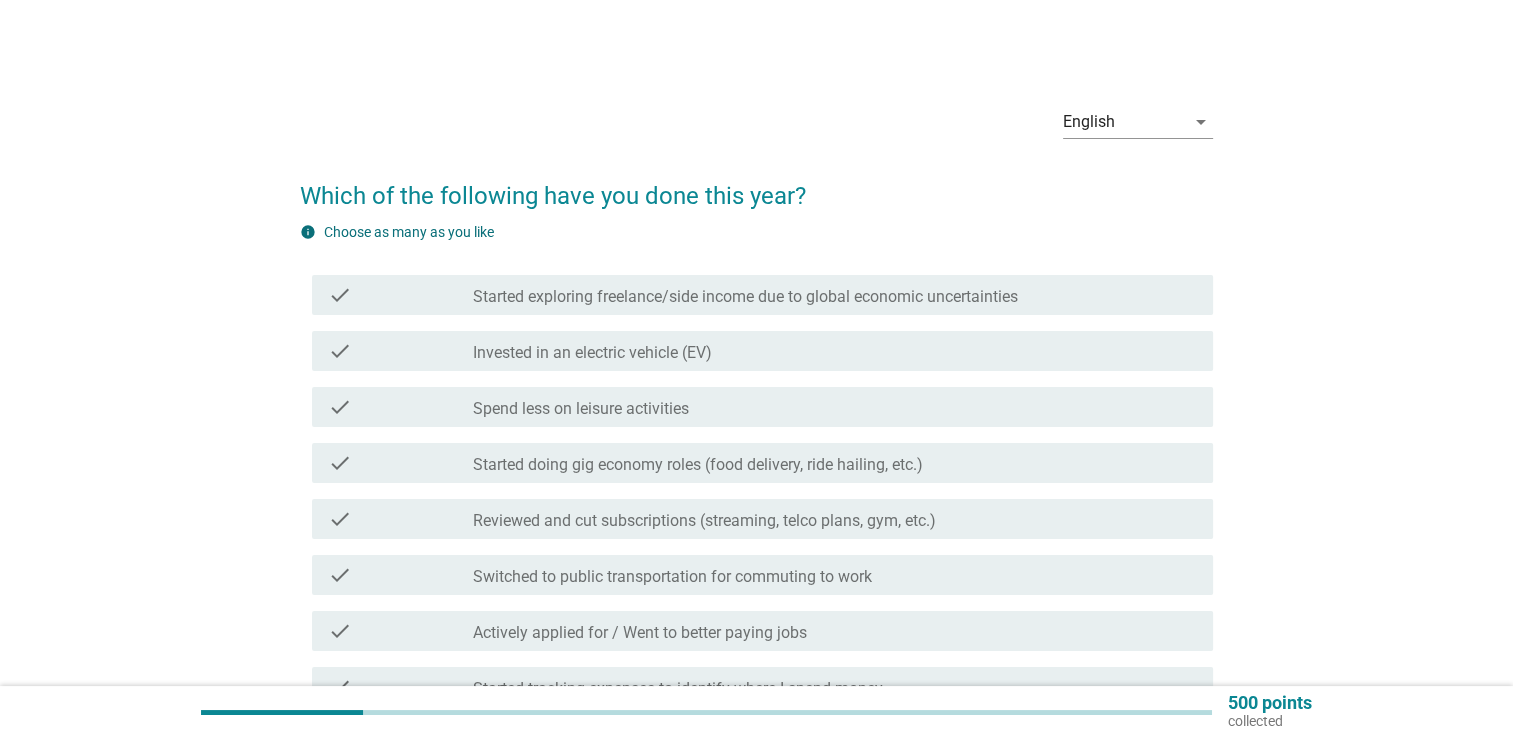 click on "check_box_outline_blank Spend less on leisure activities" at bounding box center [835, 407] 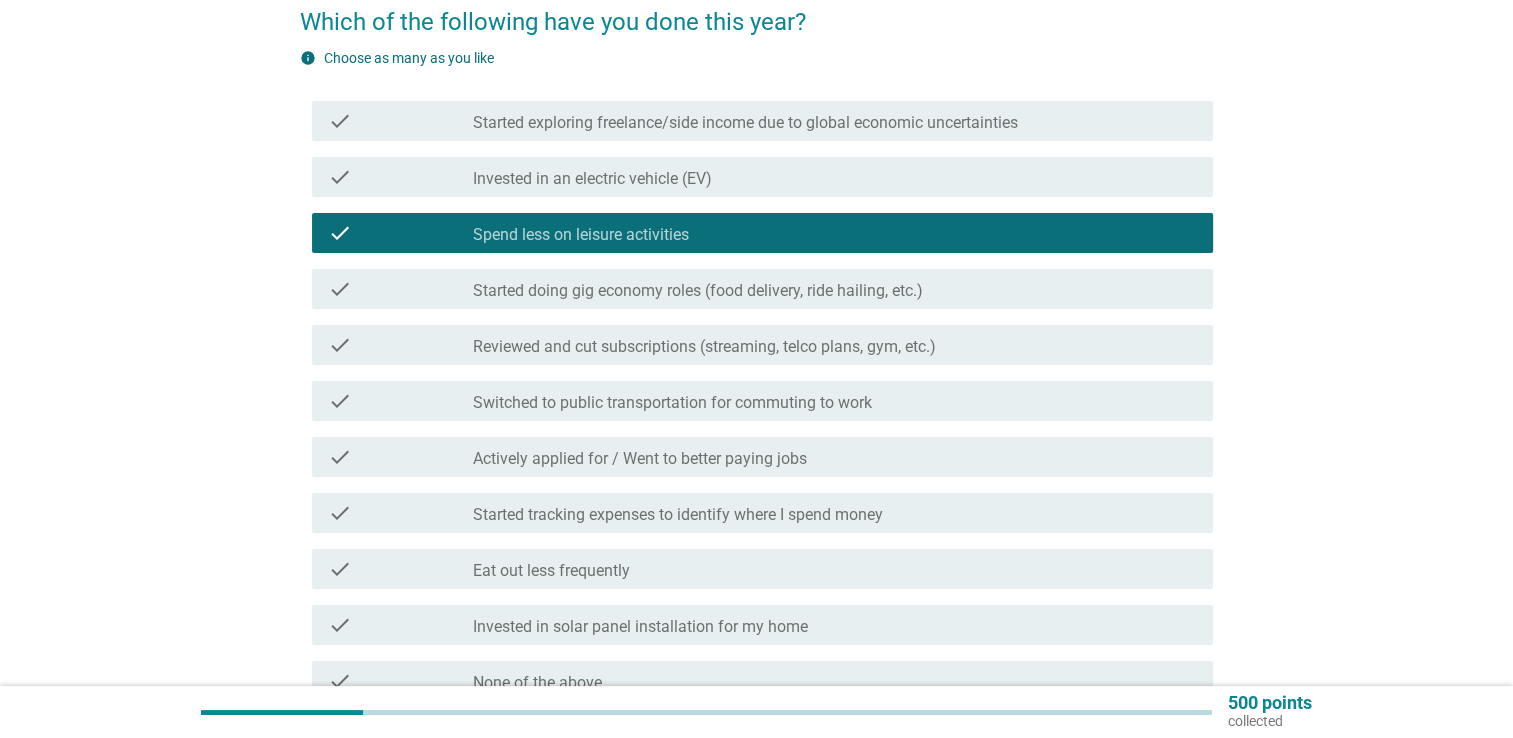 scroll, scrollTop: 200, scrollLeft: 0, axis: vertical 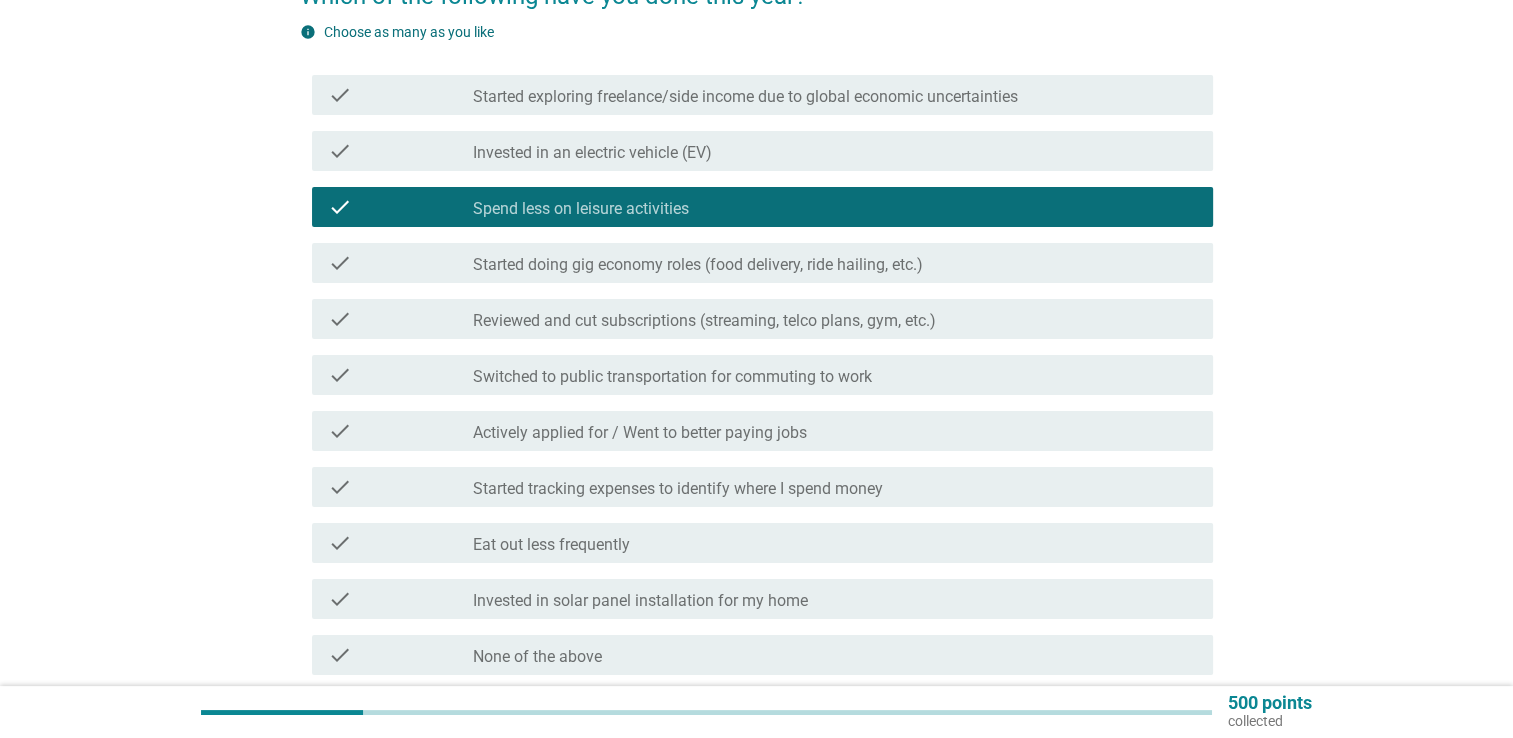 click on "Reviewed and cut subscriptions (streaming, telco plans, gym, etc.)" at bounding box center [704, 321] 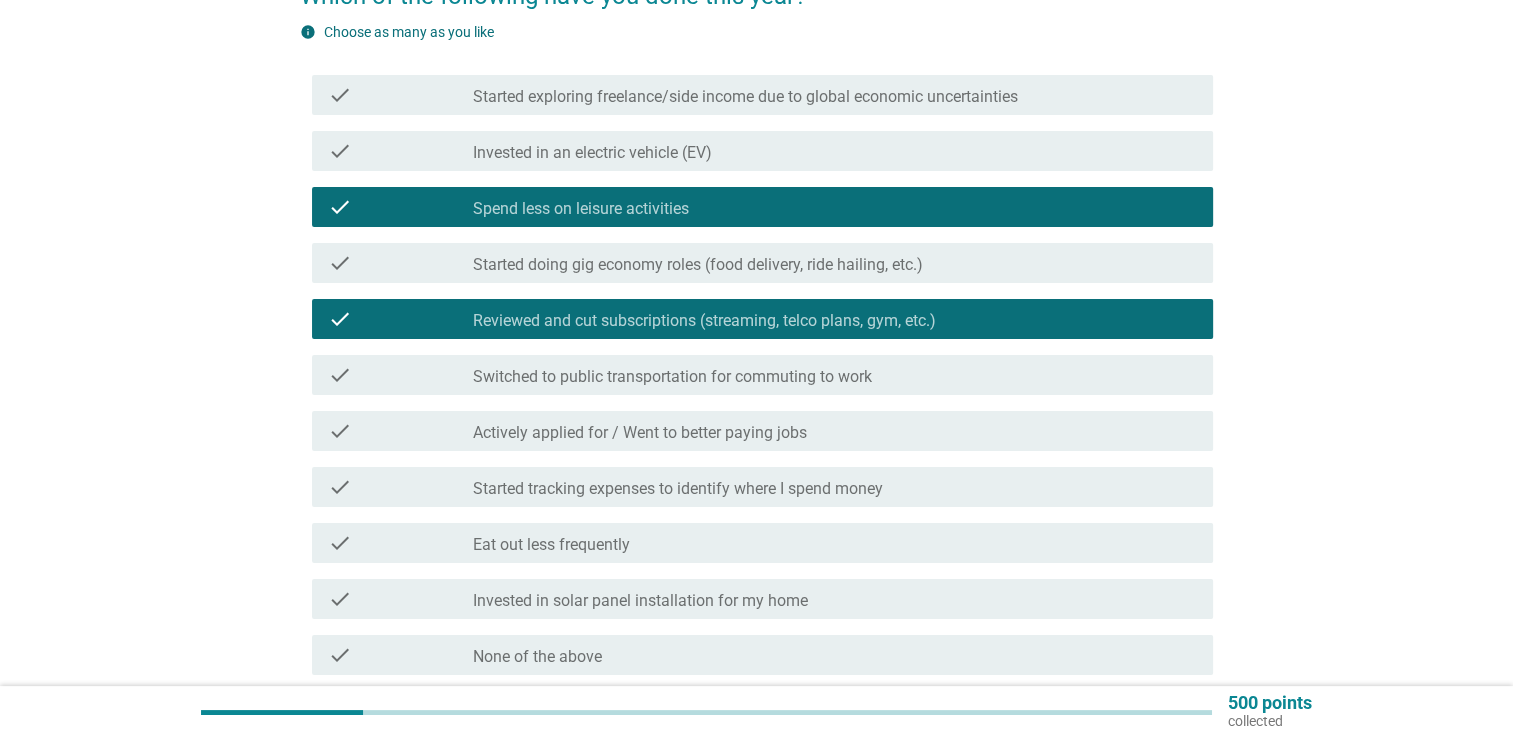 click on "check_box_outline_blank Eat out less frequently" at bounding box center [835, 543] 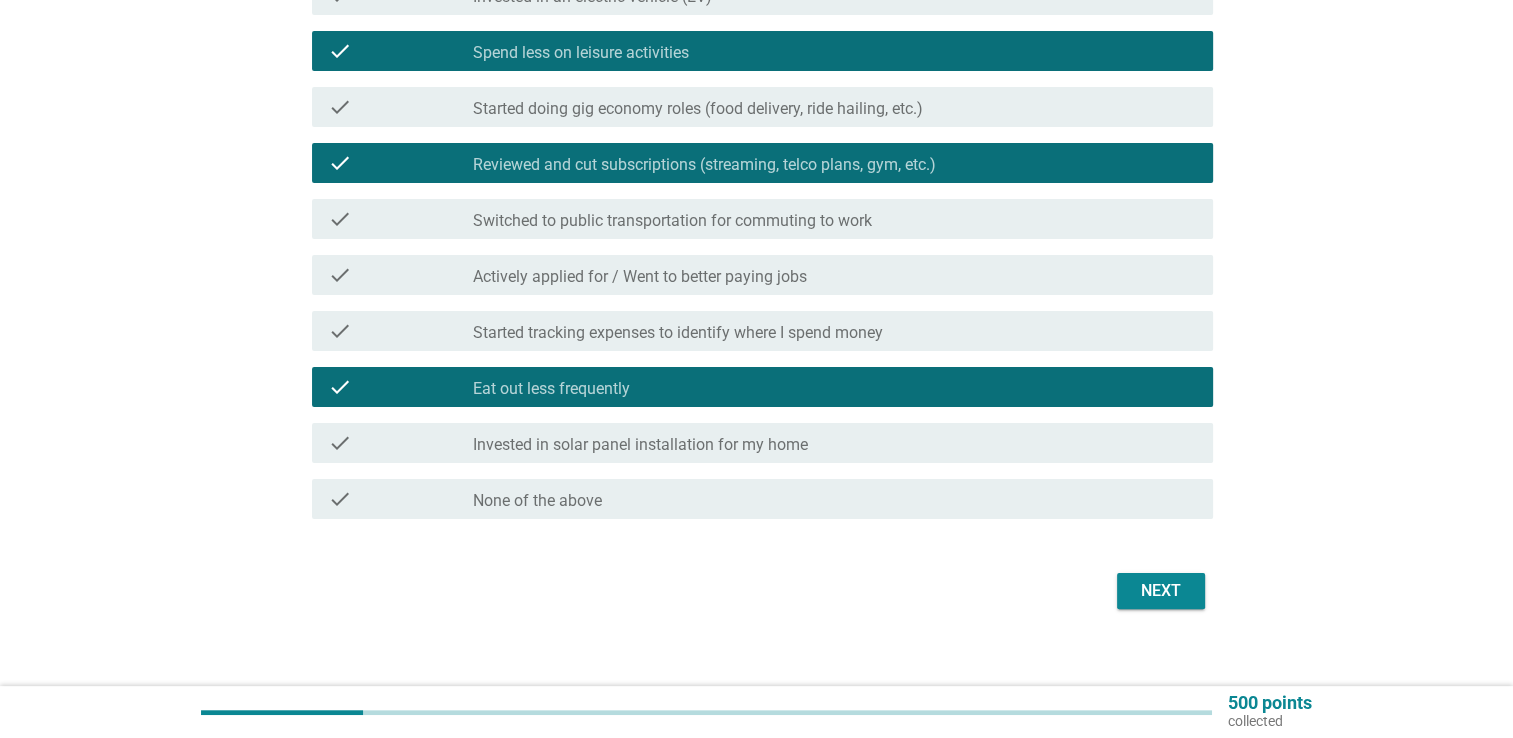 scroll, scrollTop: 374, scrollLeft: 0, axis: vertical 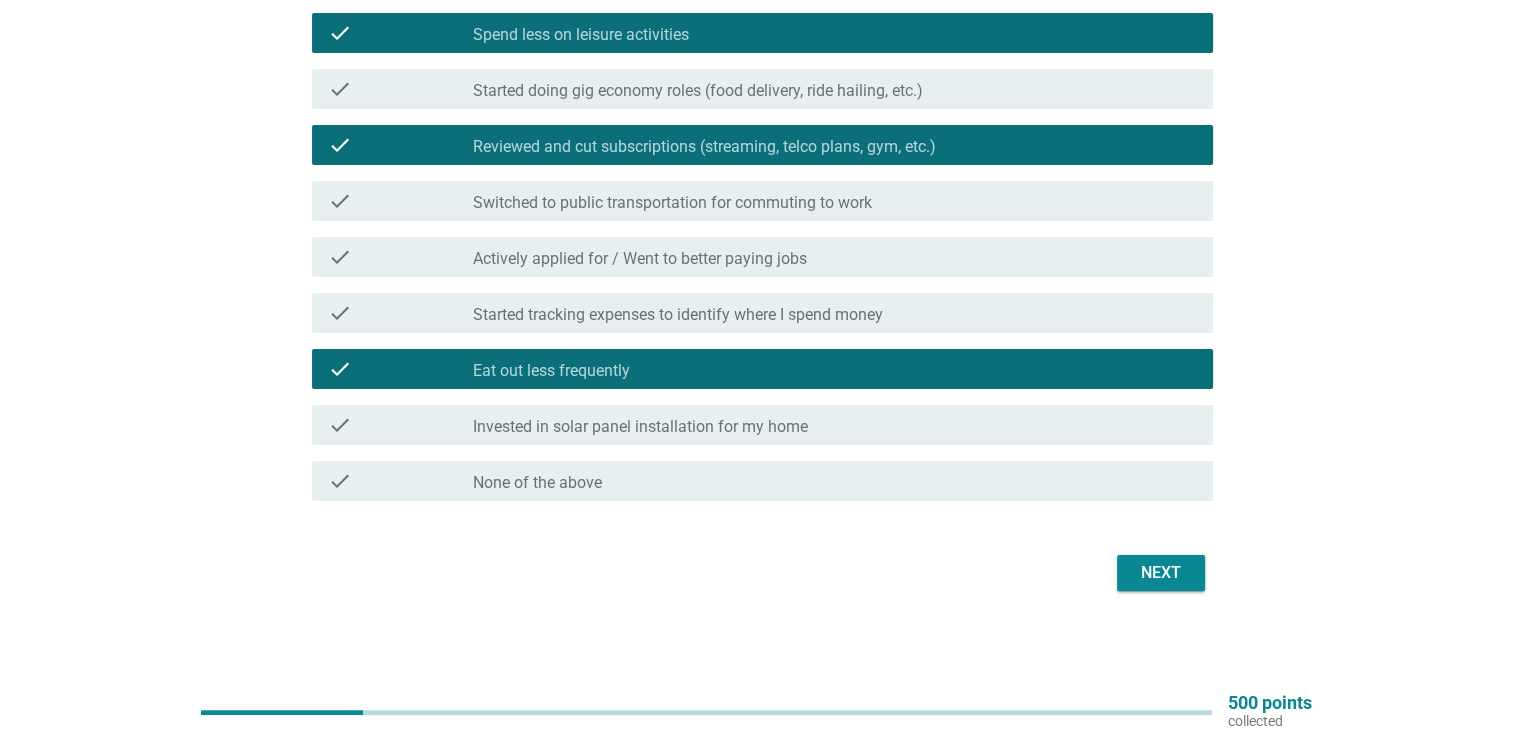 click on "Next" at bounding box center [756, 573] 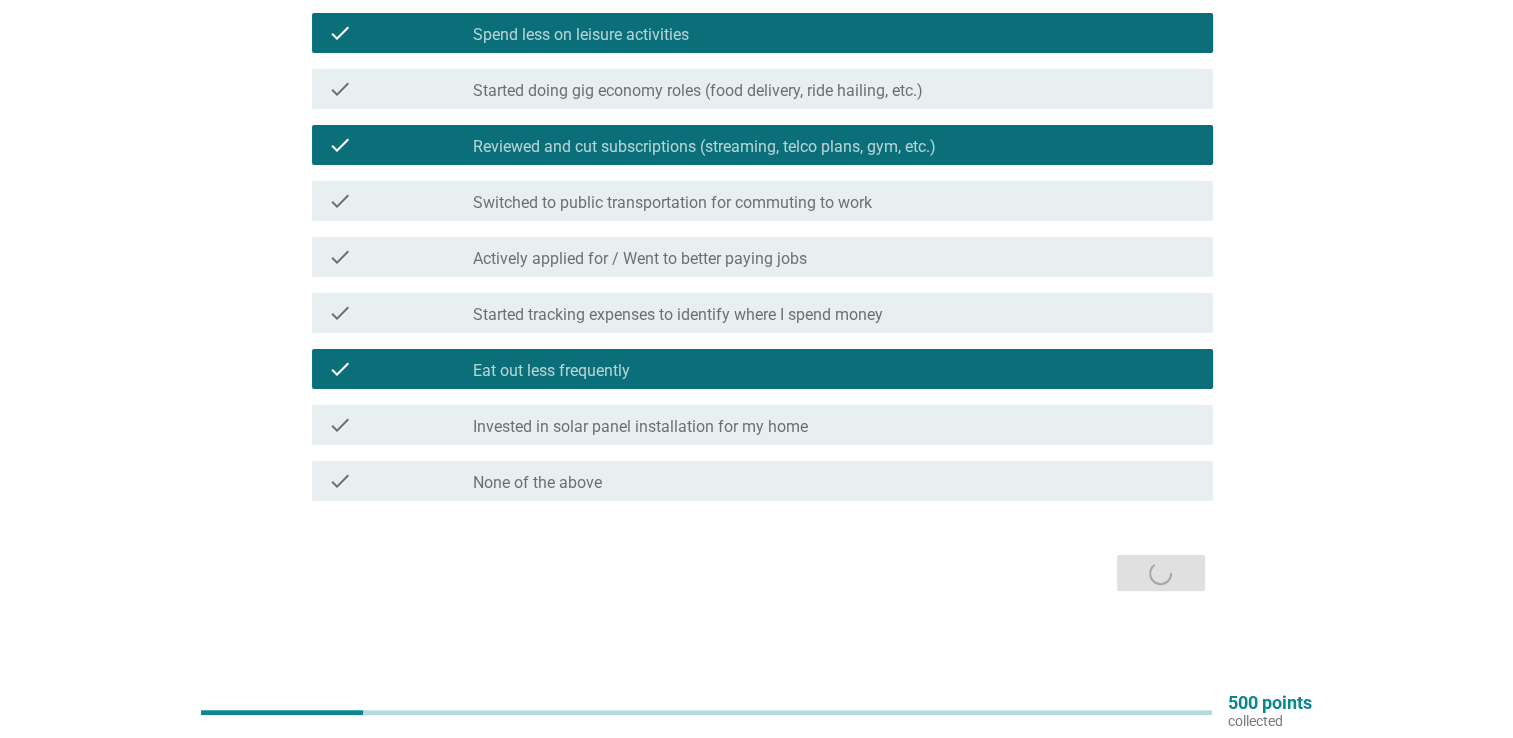 scroll, scrollTop: 0, scrollLeft: 0, axis: both 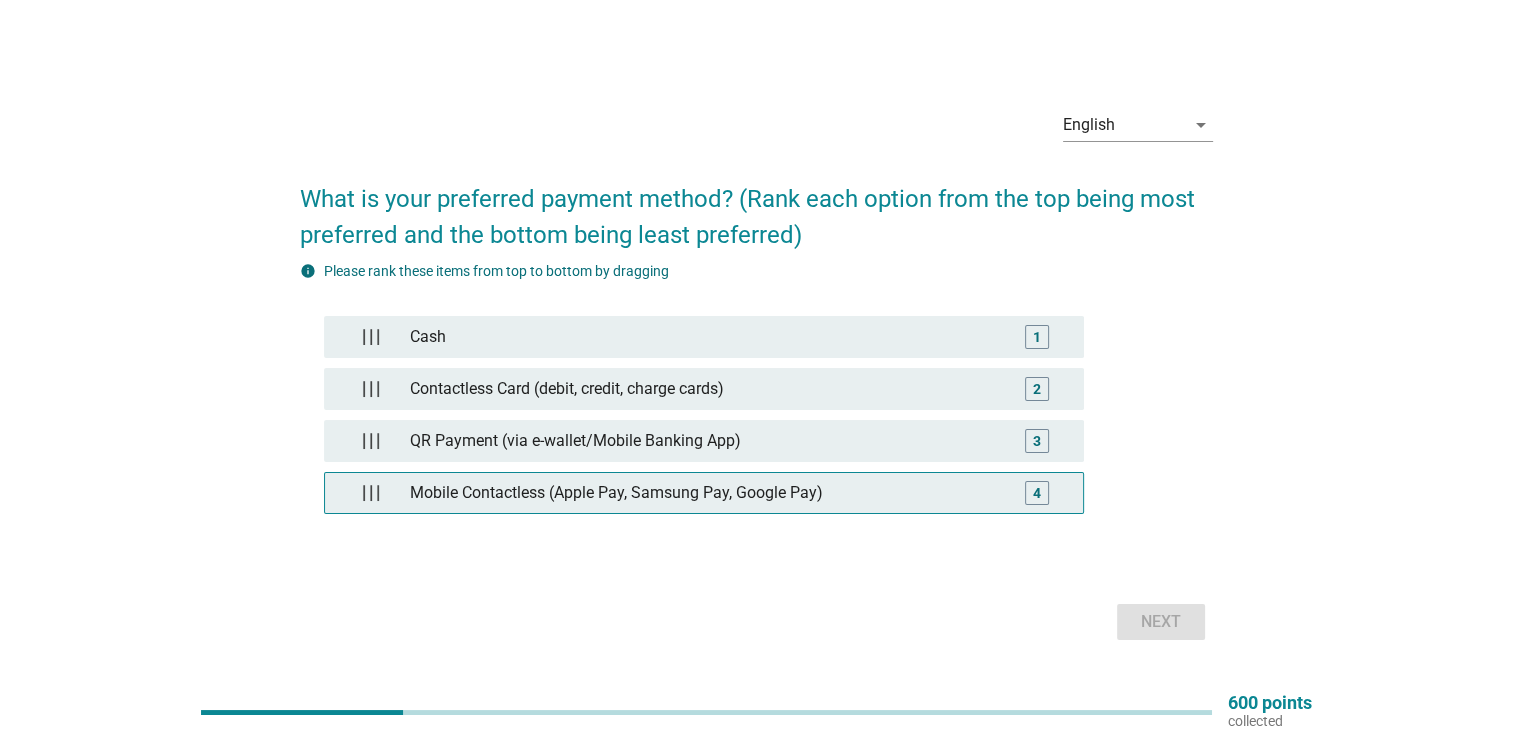 type 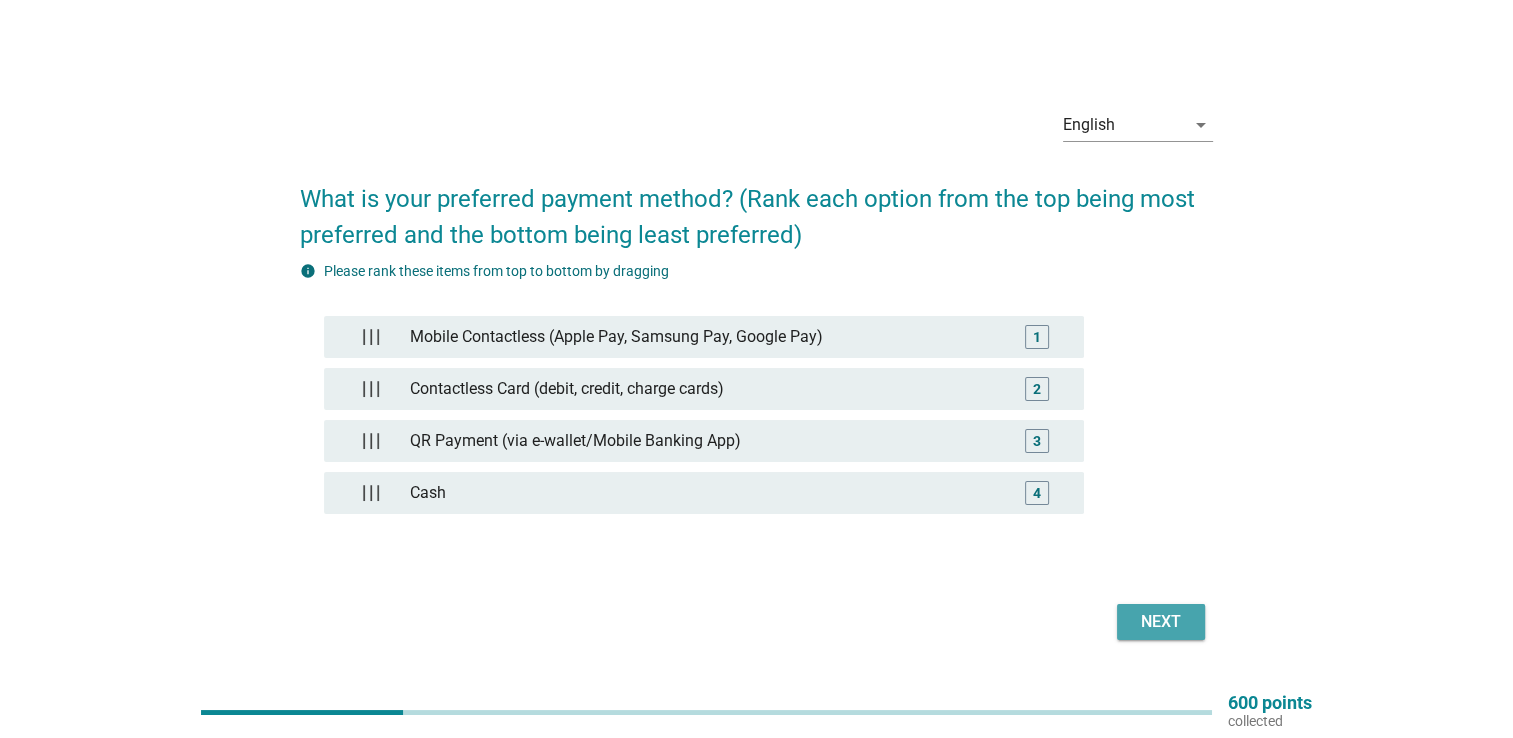 click on "Next" at bounding box center [1161, 622] 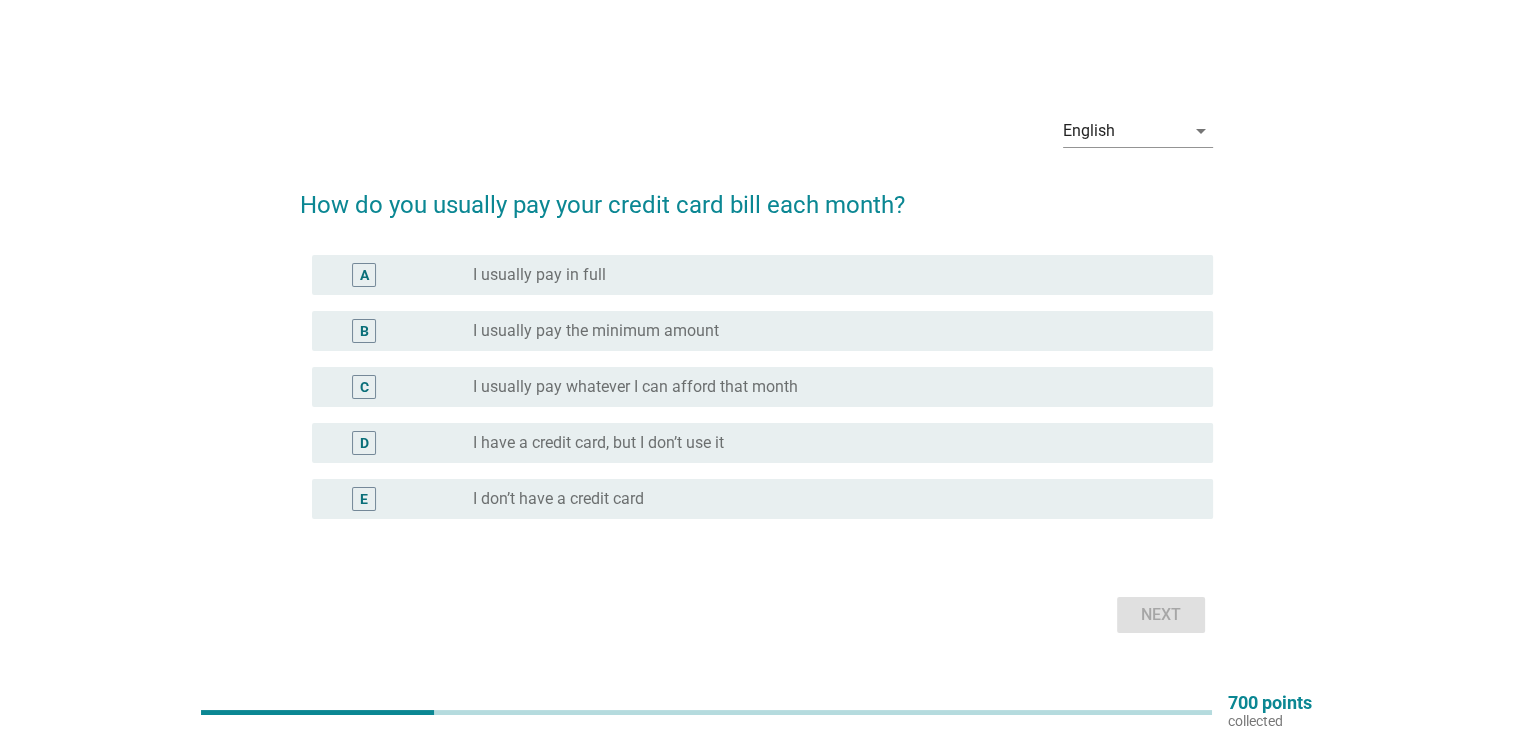 click on "I have a credit card, but I don’t use it" at bounding box center [598, 443] 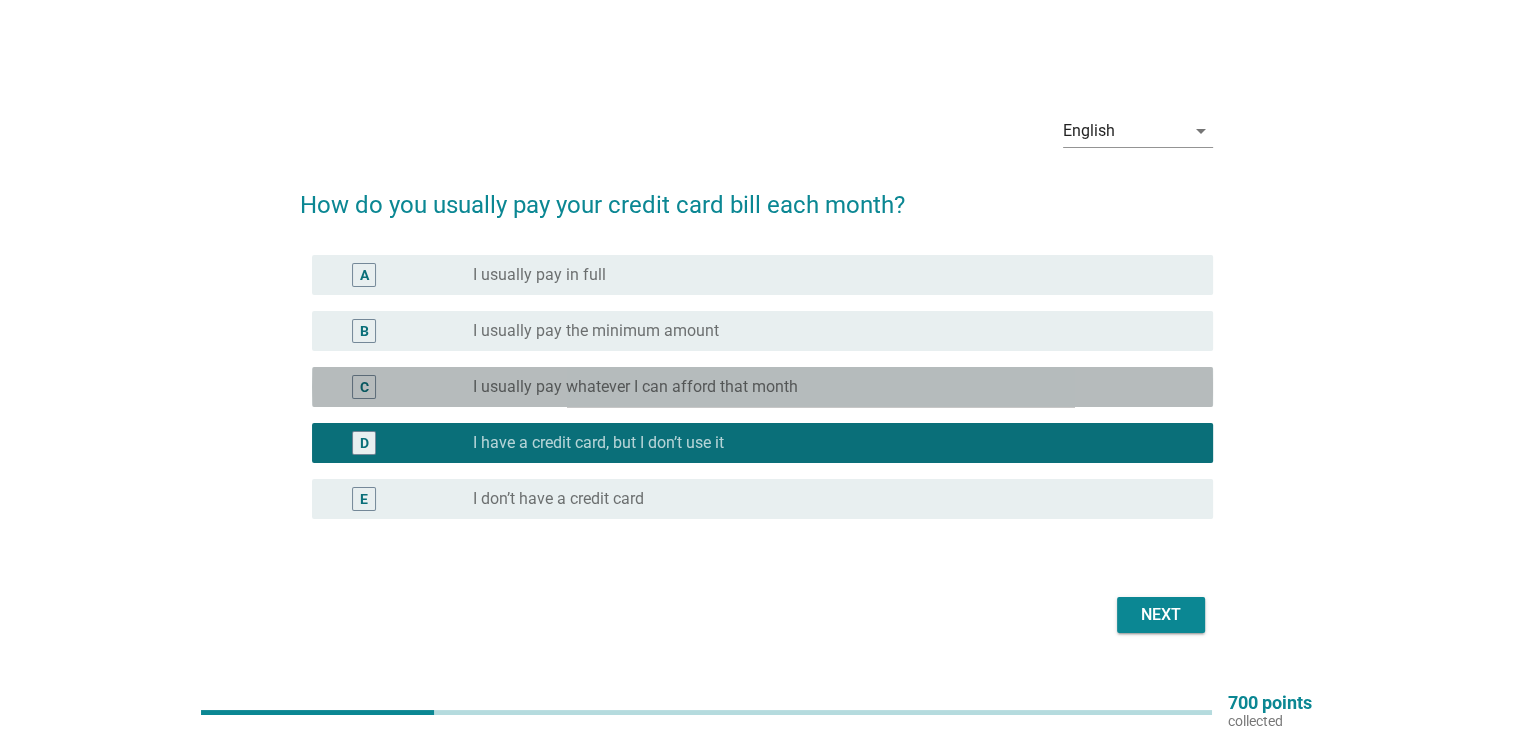 click on "I usually pay whatever I can afford that month" at bounding box center (635, 387) 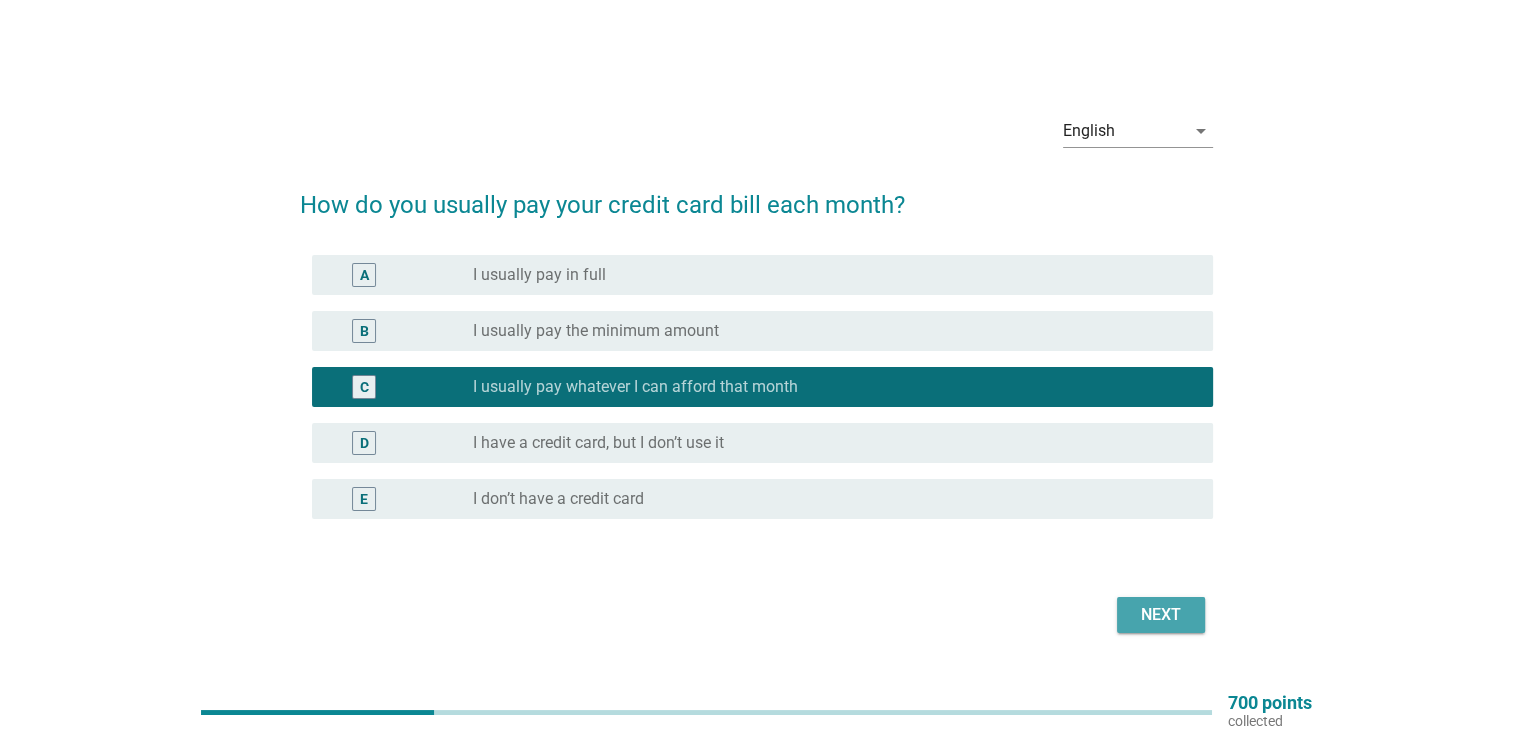 click on "Next" at bounding box center [1161, 615] 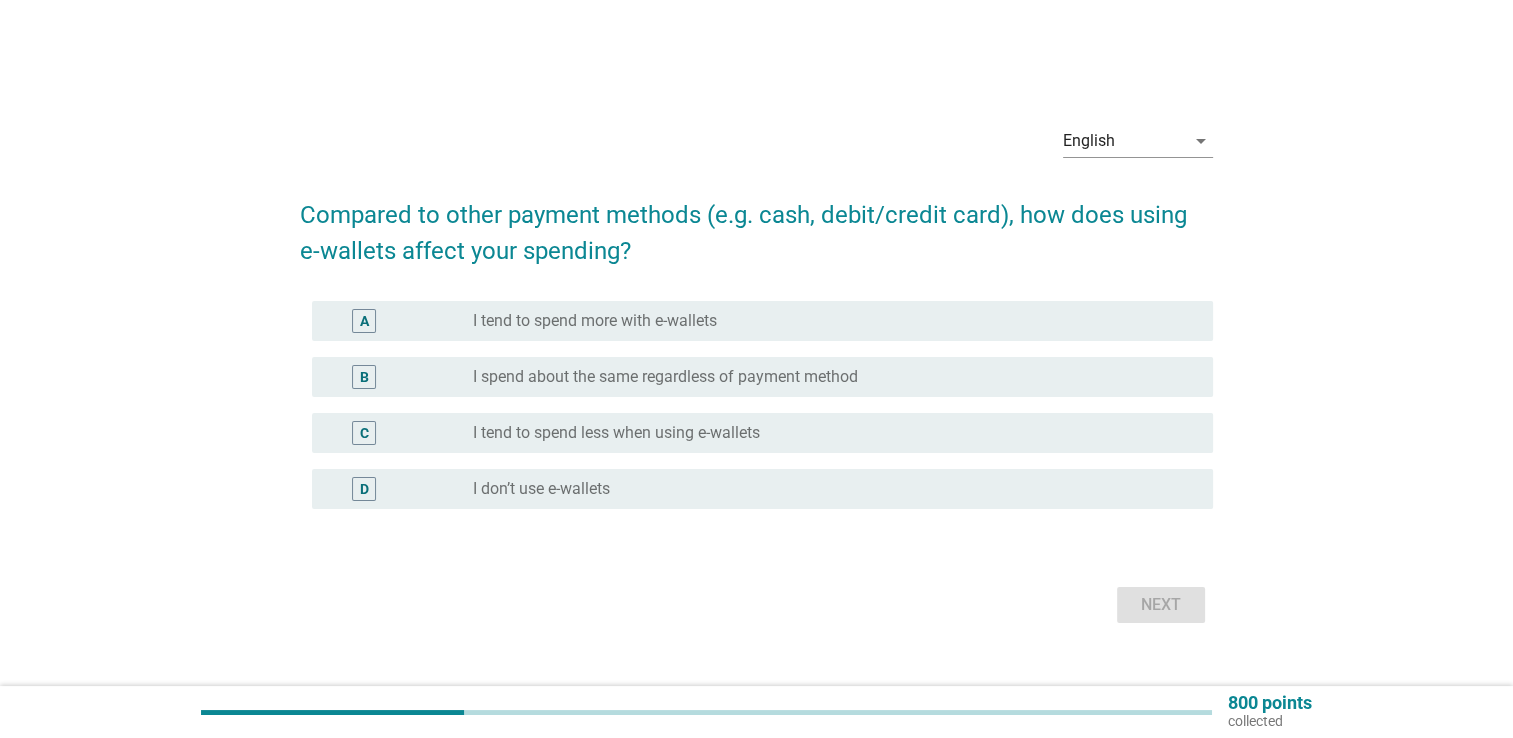 click on "I spend about the same regardless of payment method" at bounding box center (665, 377) 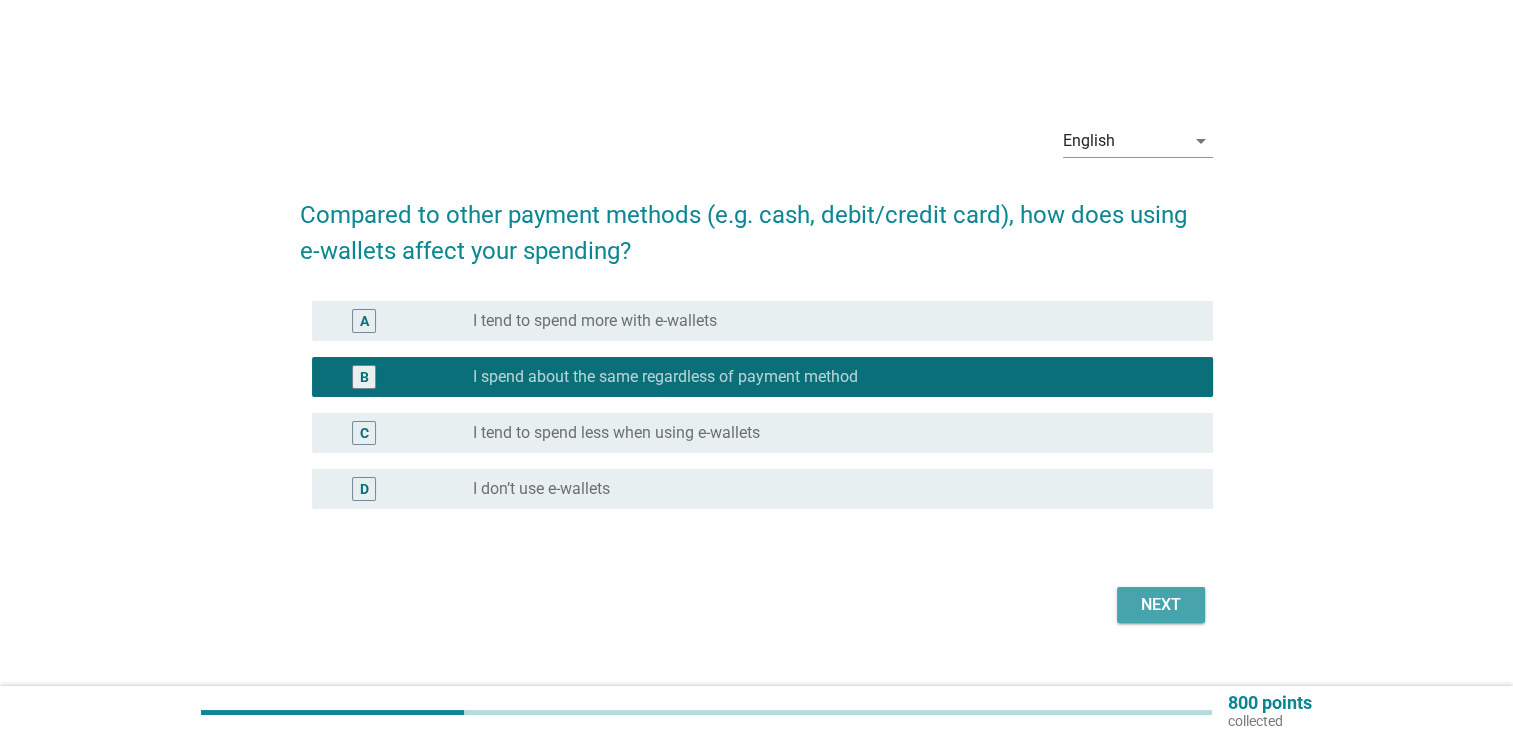 click on "Next" at bounding box center (1161, 605) 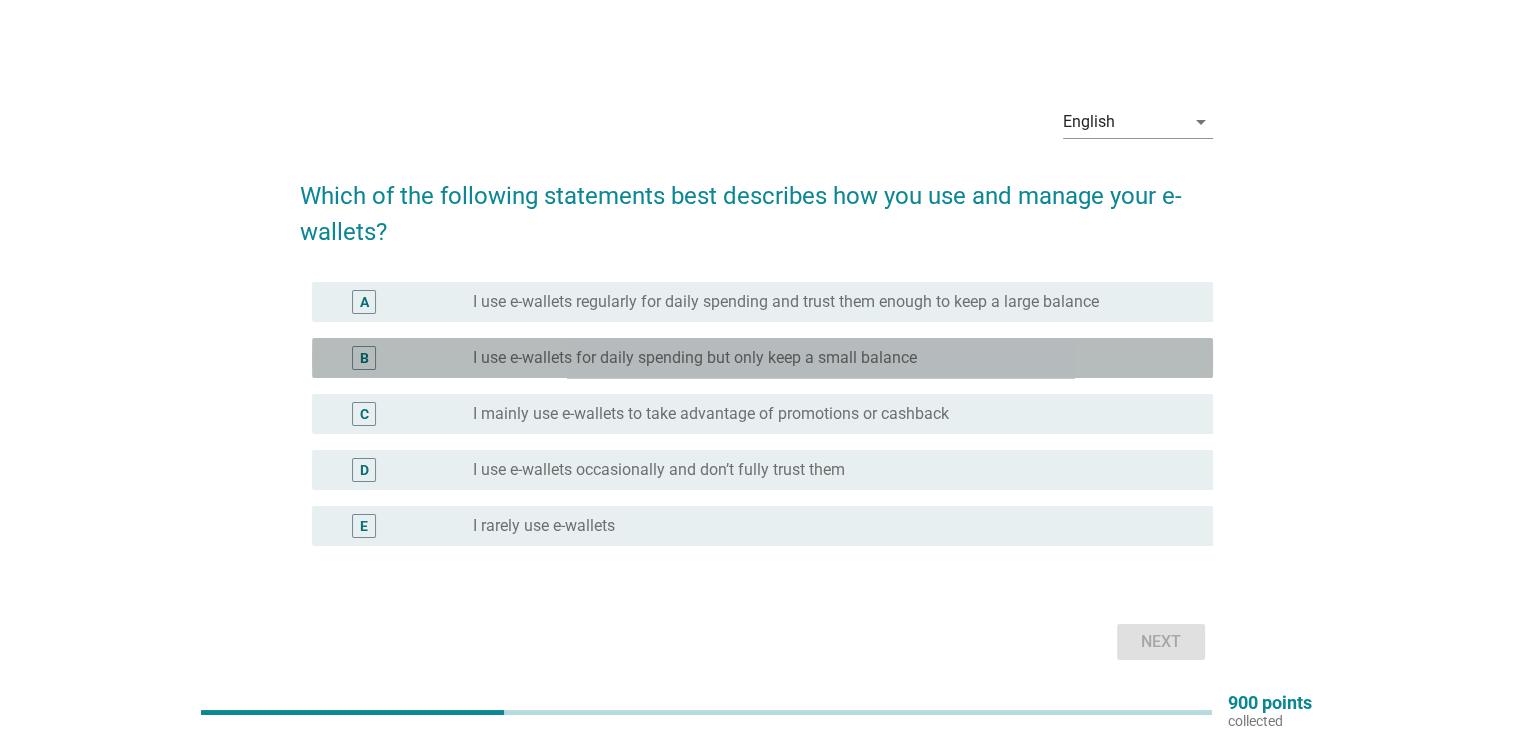 click on "I use e-wallets for daily spending but only keep a small balance" at bounding box center [695, 358] 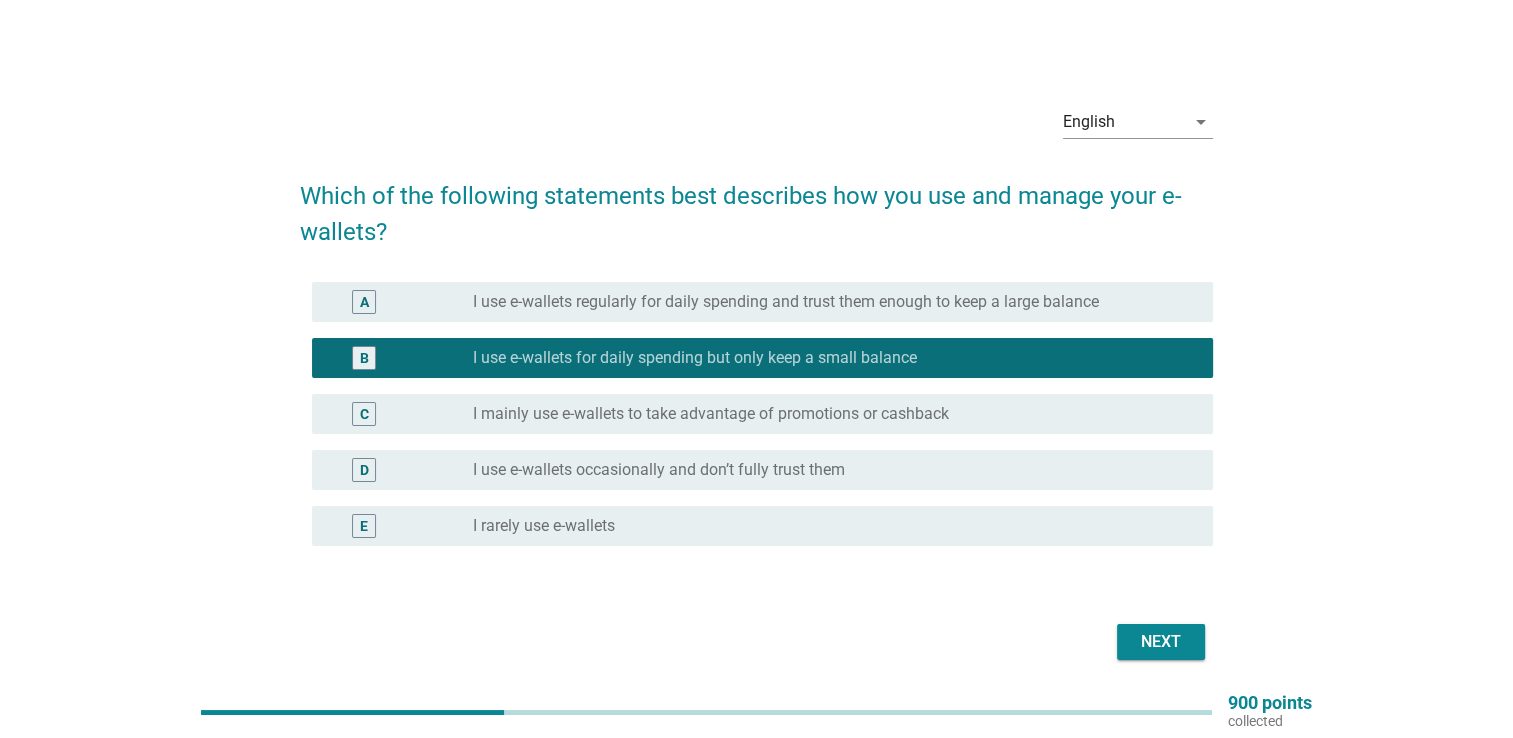 click on "Next" at bounding box center [1161, 642] 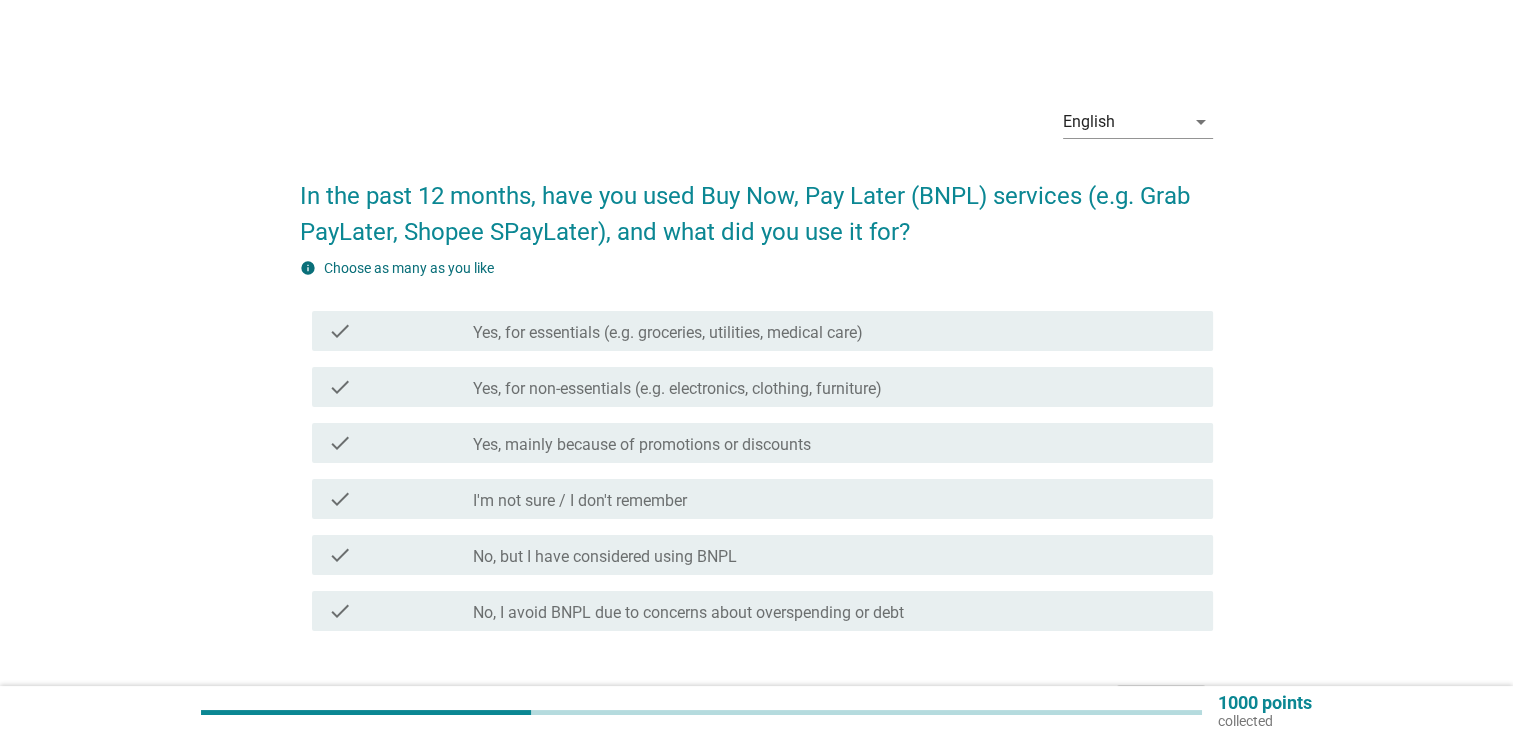 click on "Yes, mainly because of promotions or discounts" at bounding box center (642, 445) 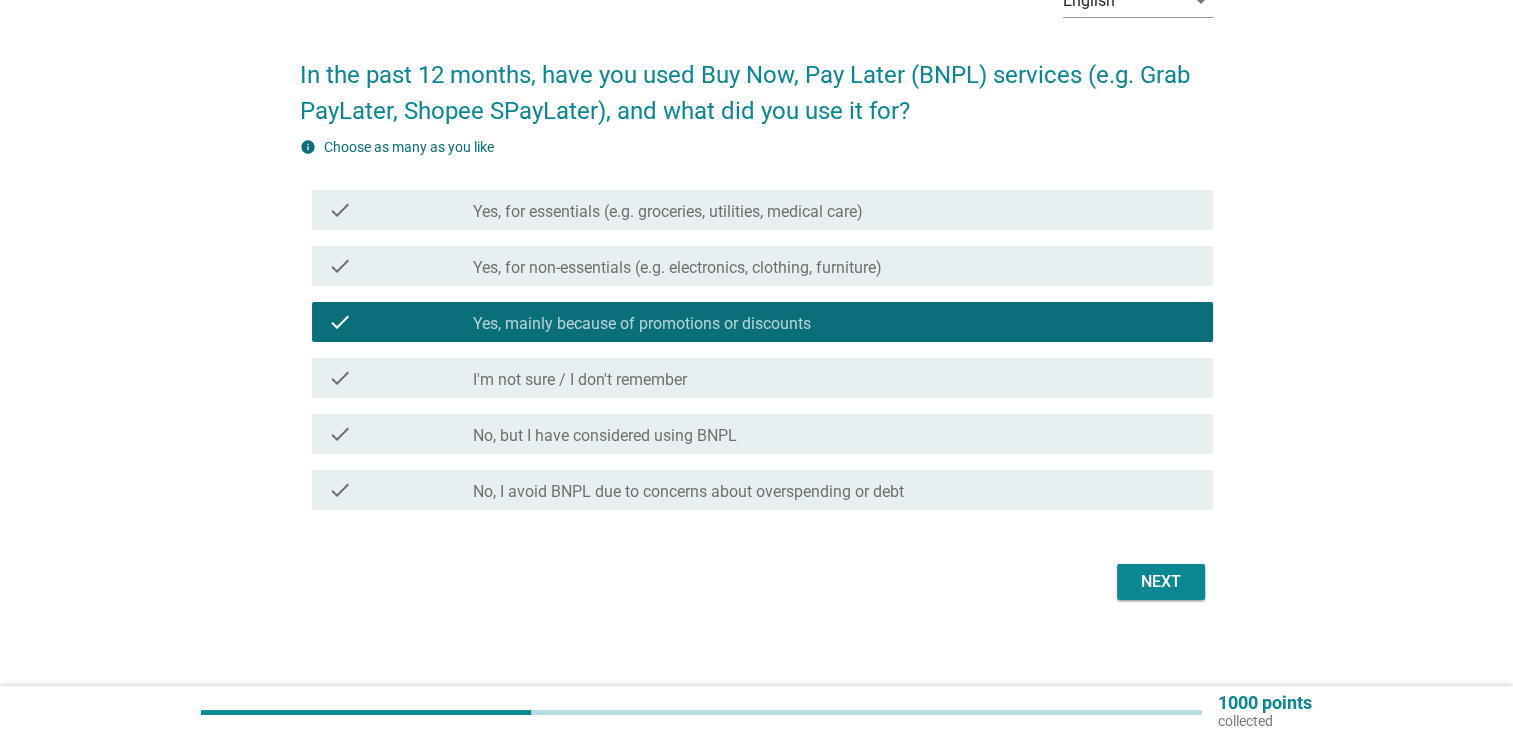 scroll, scrollTop: 130, scrollLeft: 0, axis: vertical 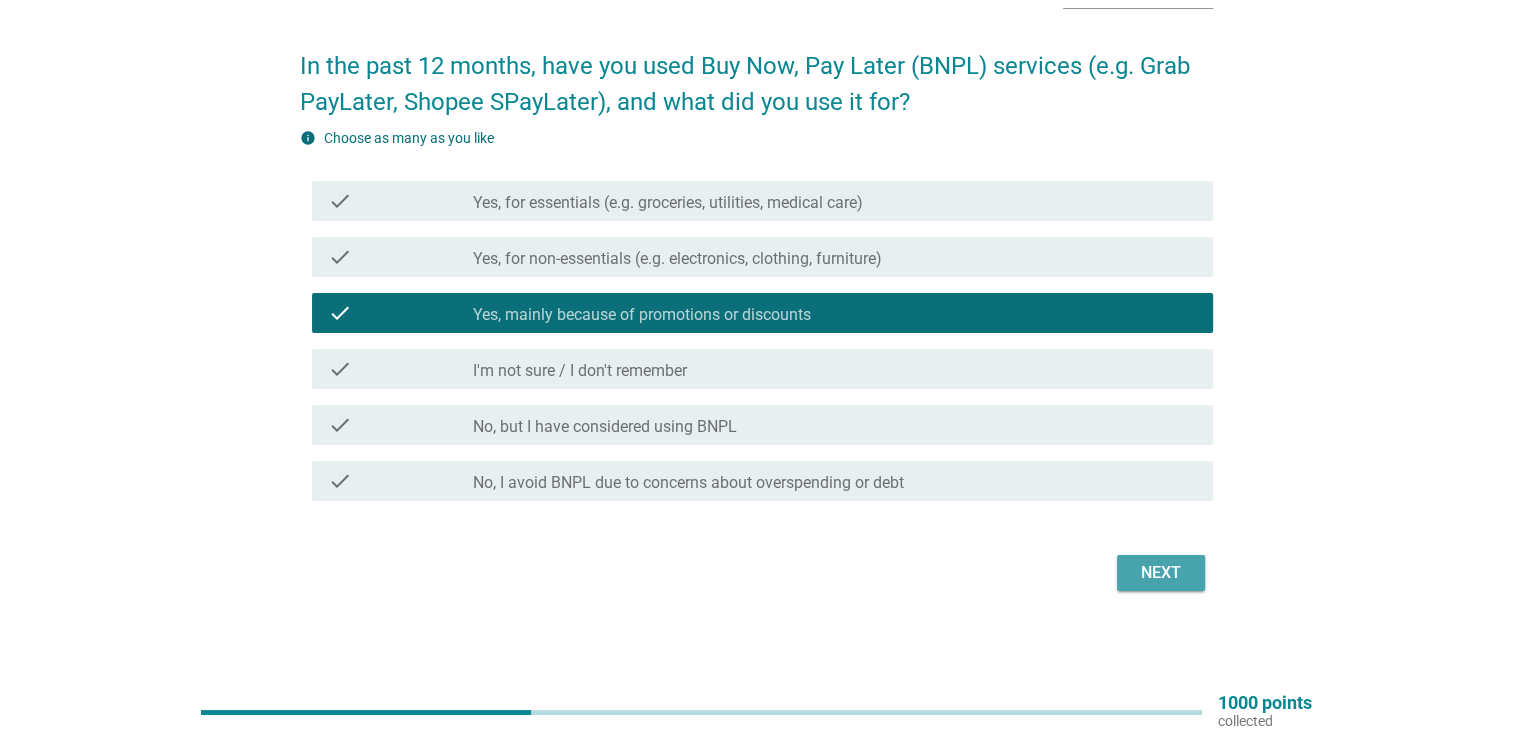 click on "Next" at bounding box center [1161, 573] 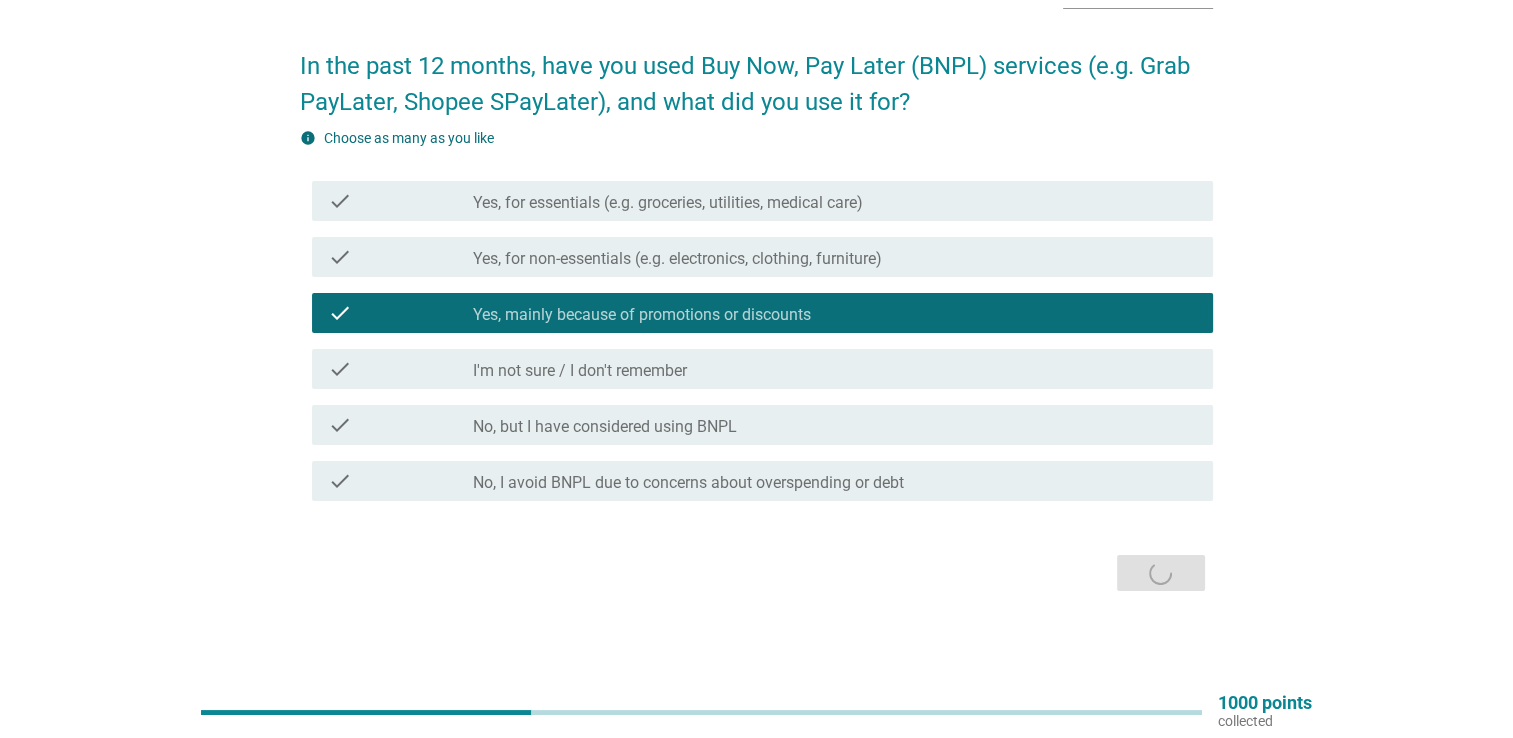 scroll, scrollTop: 0, scrollLeft: 0, axis: both 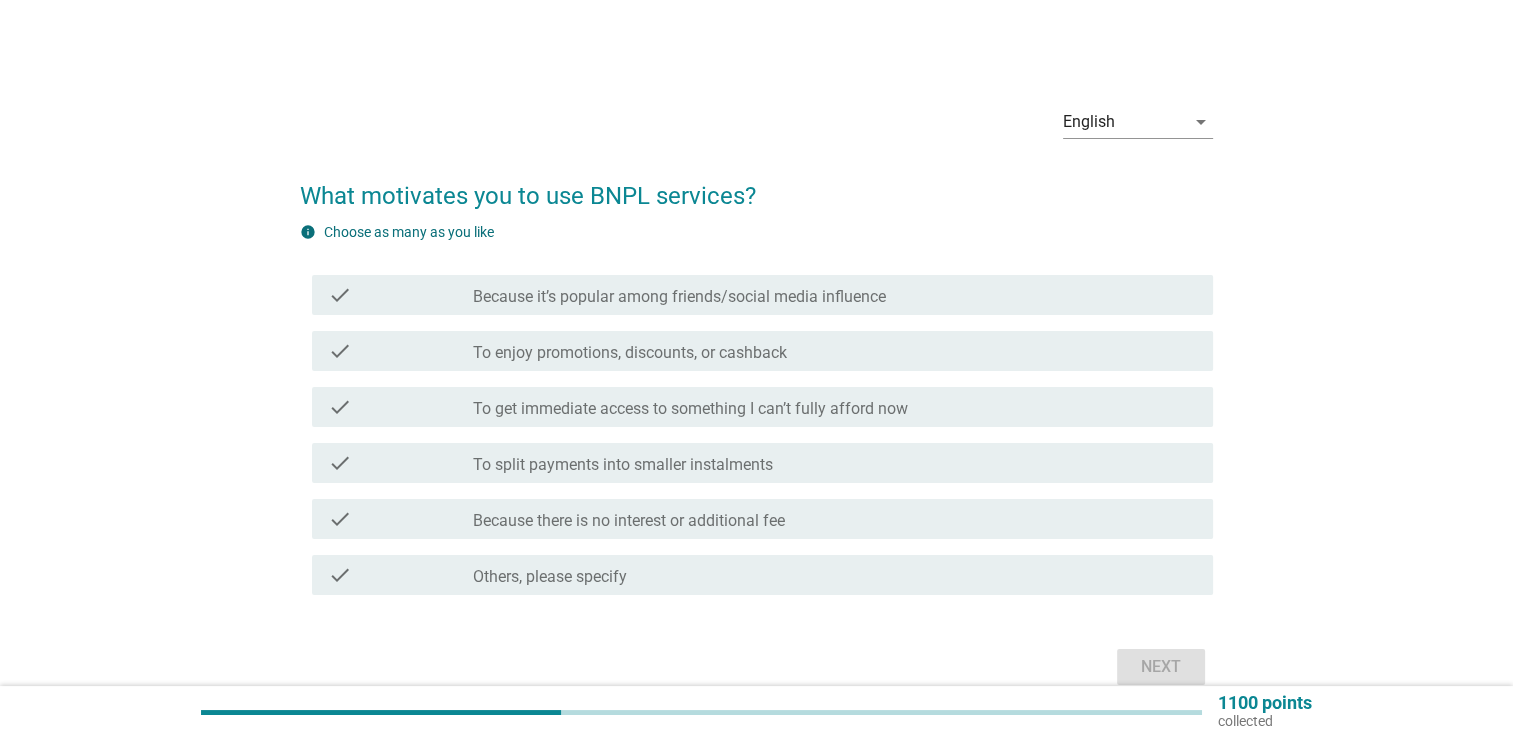 click on "check_box_outline_blank To enjoy promotions, discounts, or cashback" at bounding box center [835, 351] 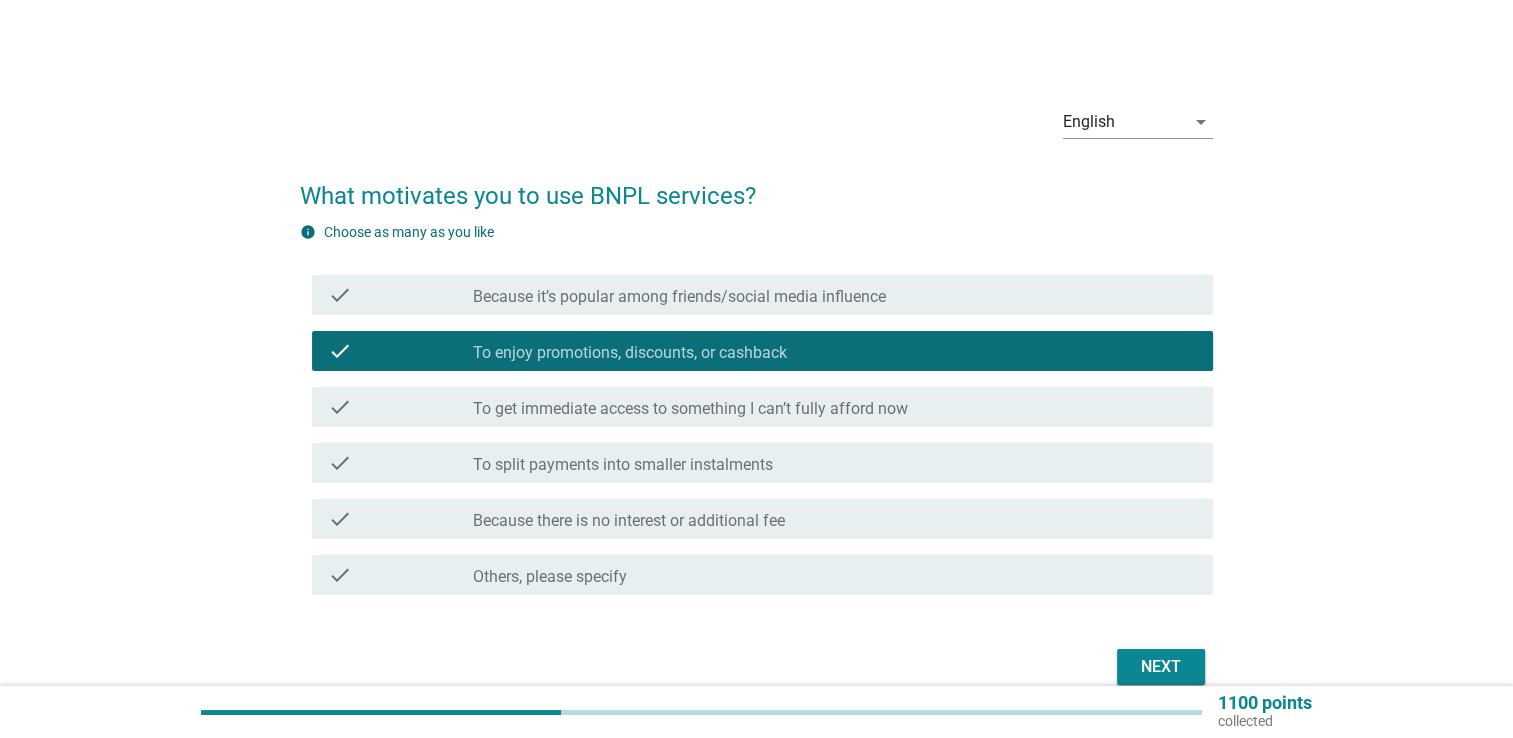 click on "Next" at bounding box center (1161, 667) 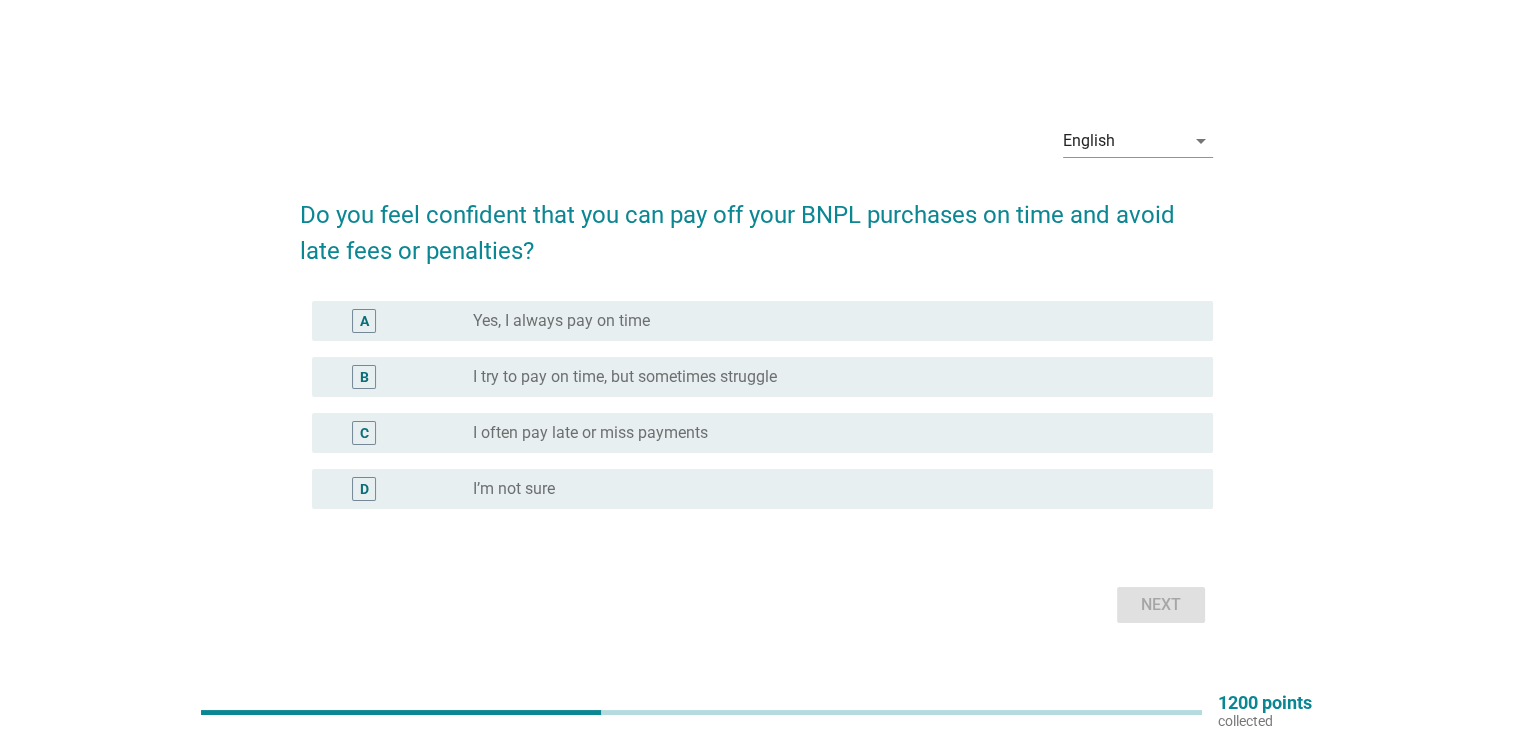 click on "B     radio_button_unchecked I try to pay on time, but sometimes struggle" at bounding box center (762, 377) 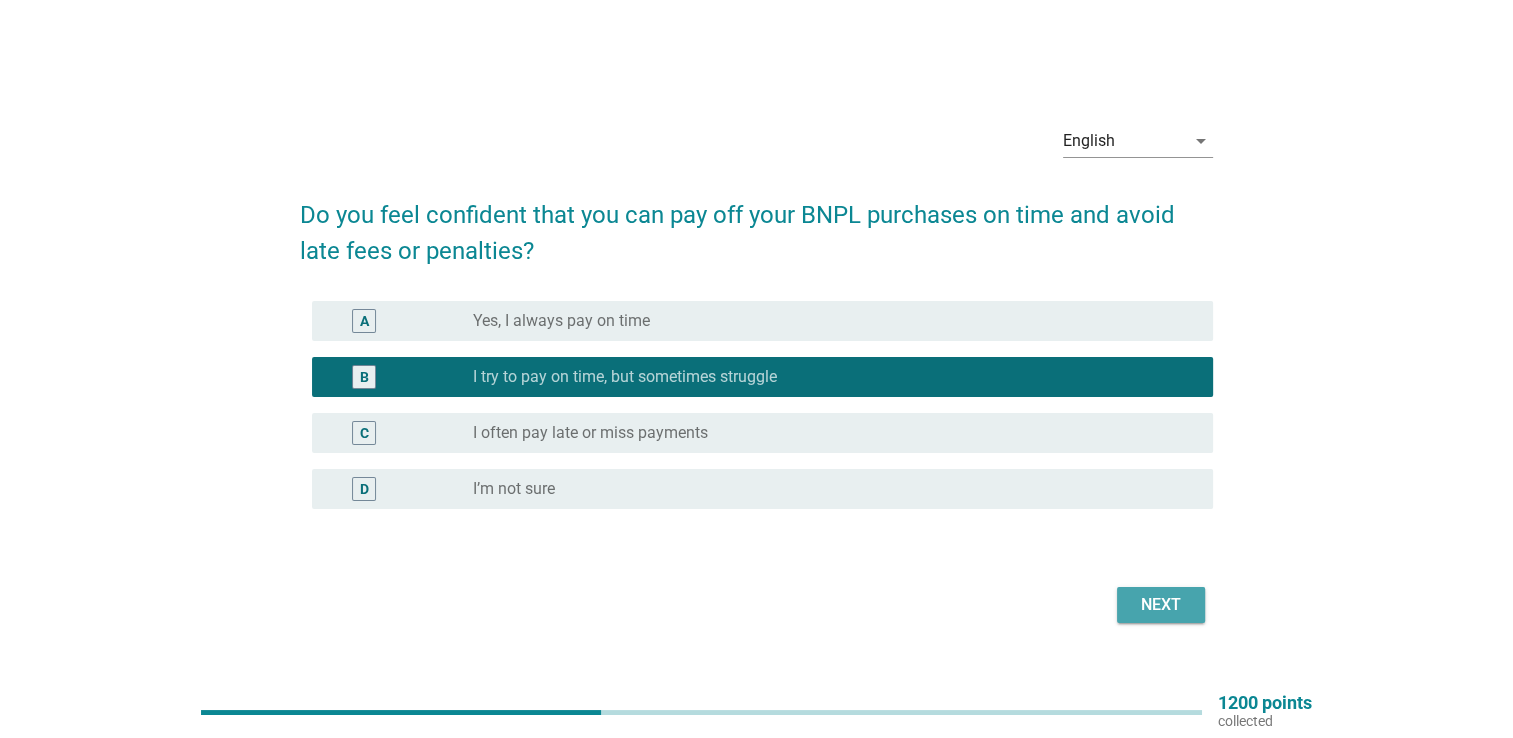 click on "Next" at bounding box center [1161, 605] 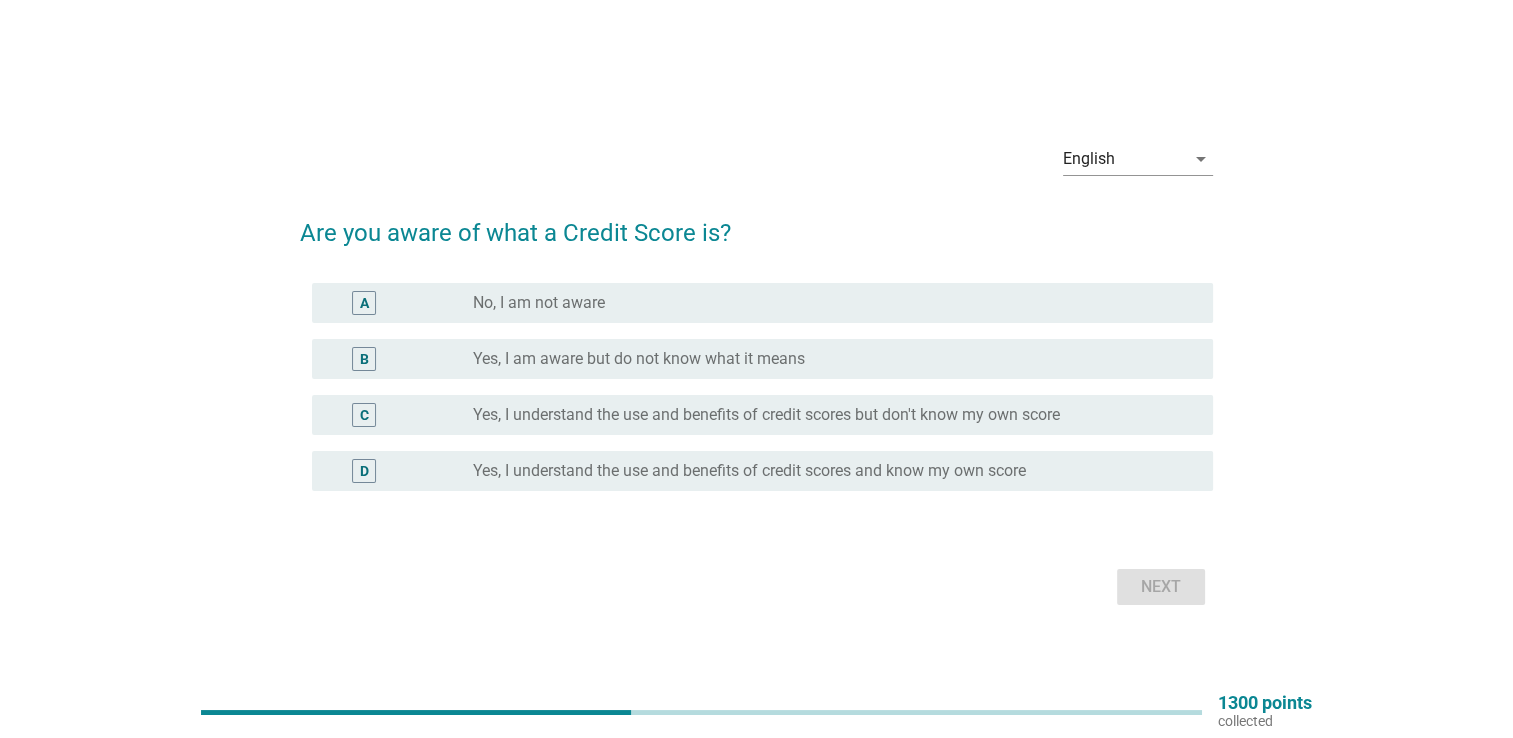 click on "B     radio_button_unchecked Yes, I am aware but do not know what it means" at bounding box center [756, 359] 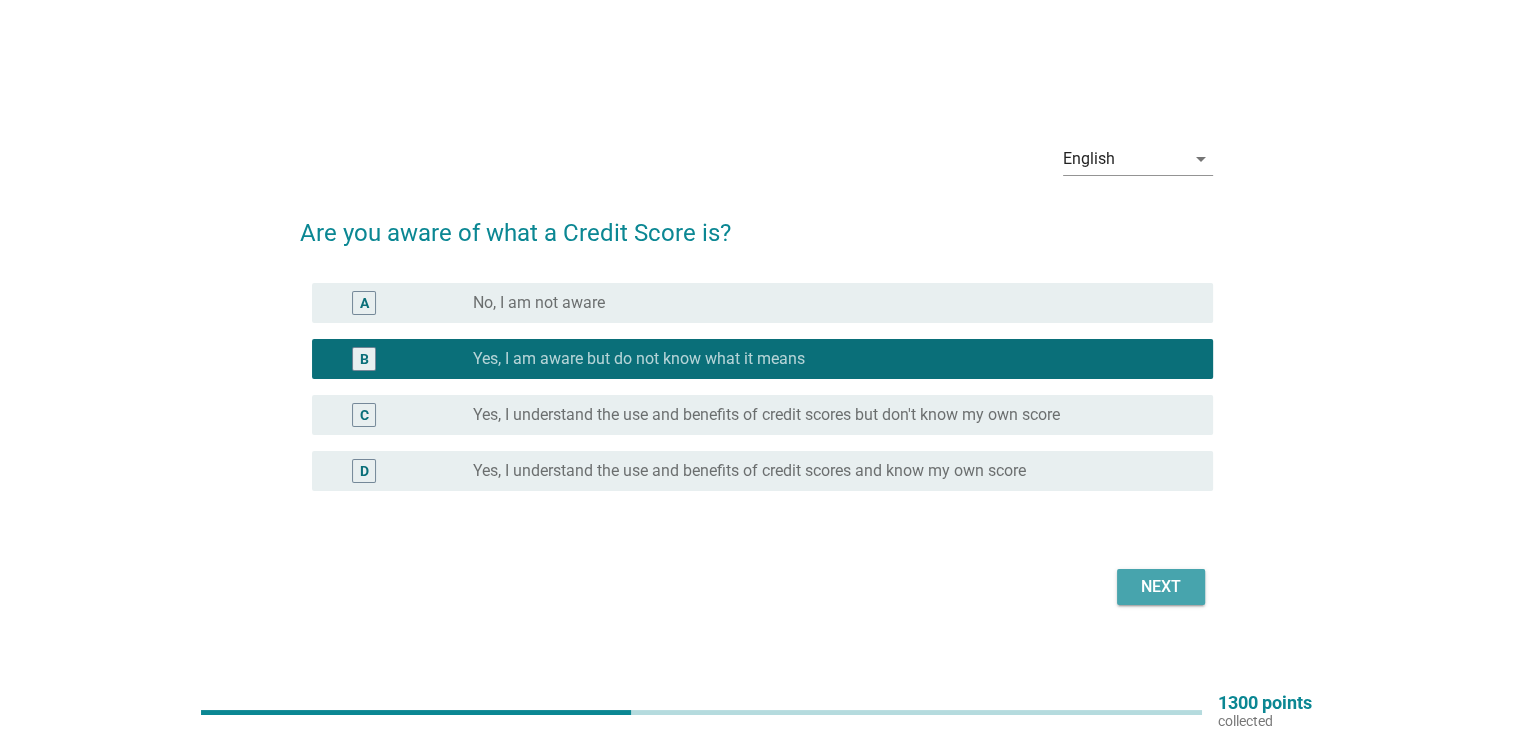 click on "Next" at bounding box center (1161, 587) 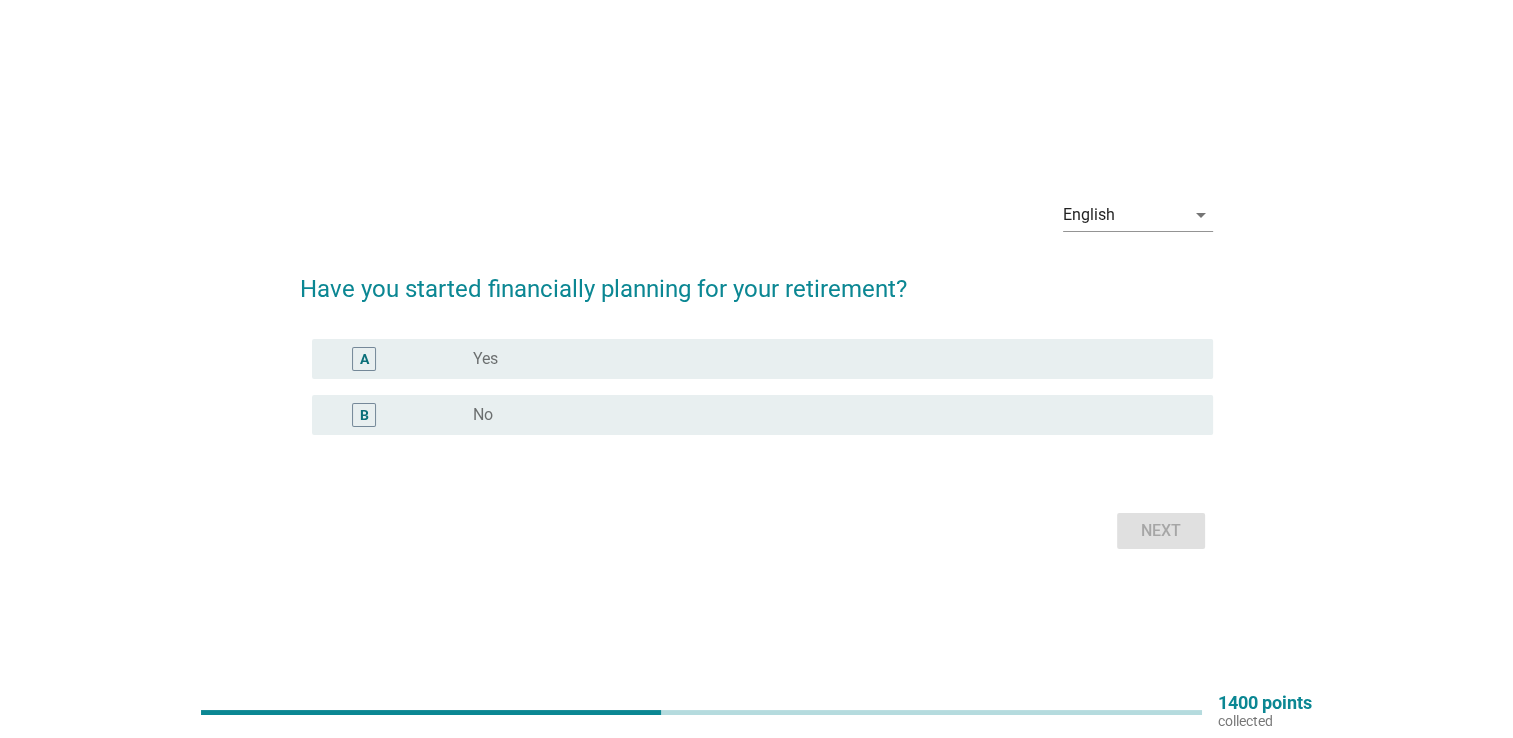 click on "radio_button_unchecked Yes" at bounding box center [835, 359] 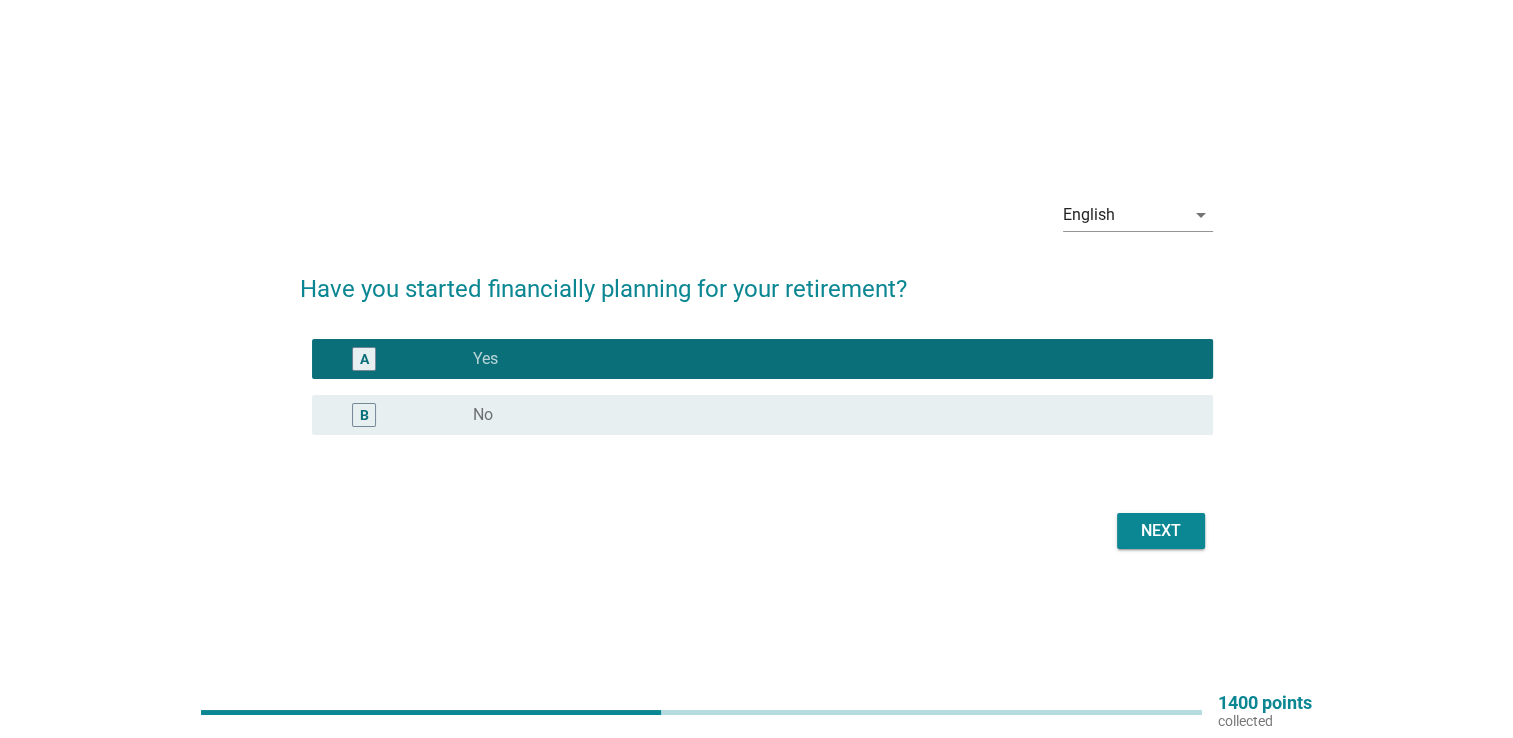 click on "Next" at bounding box center (756, 531) 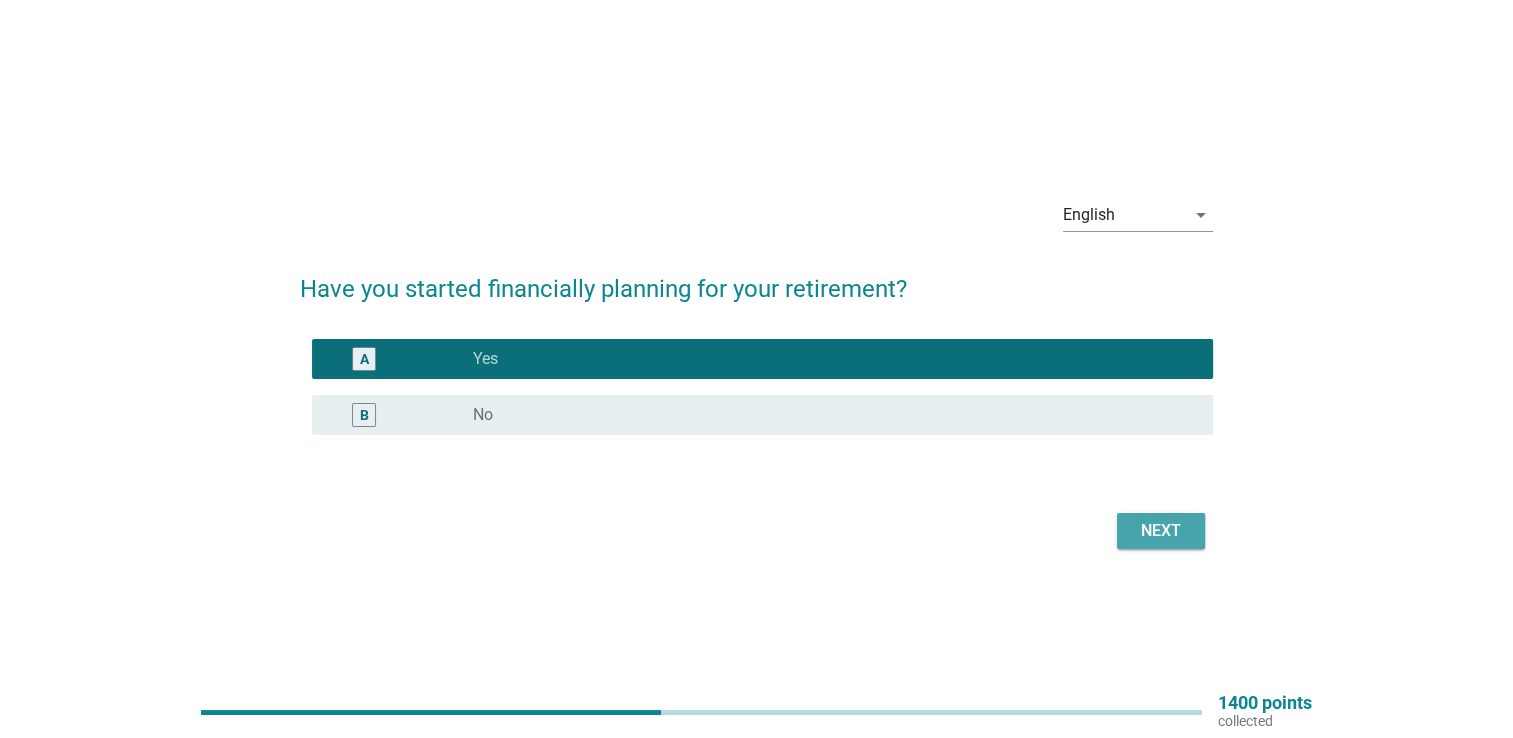 click on "Next" at bounding box center (1161, 531) 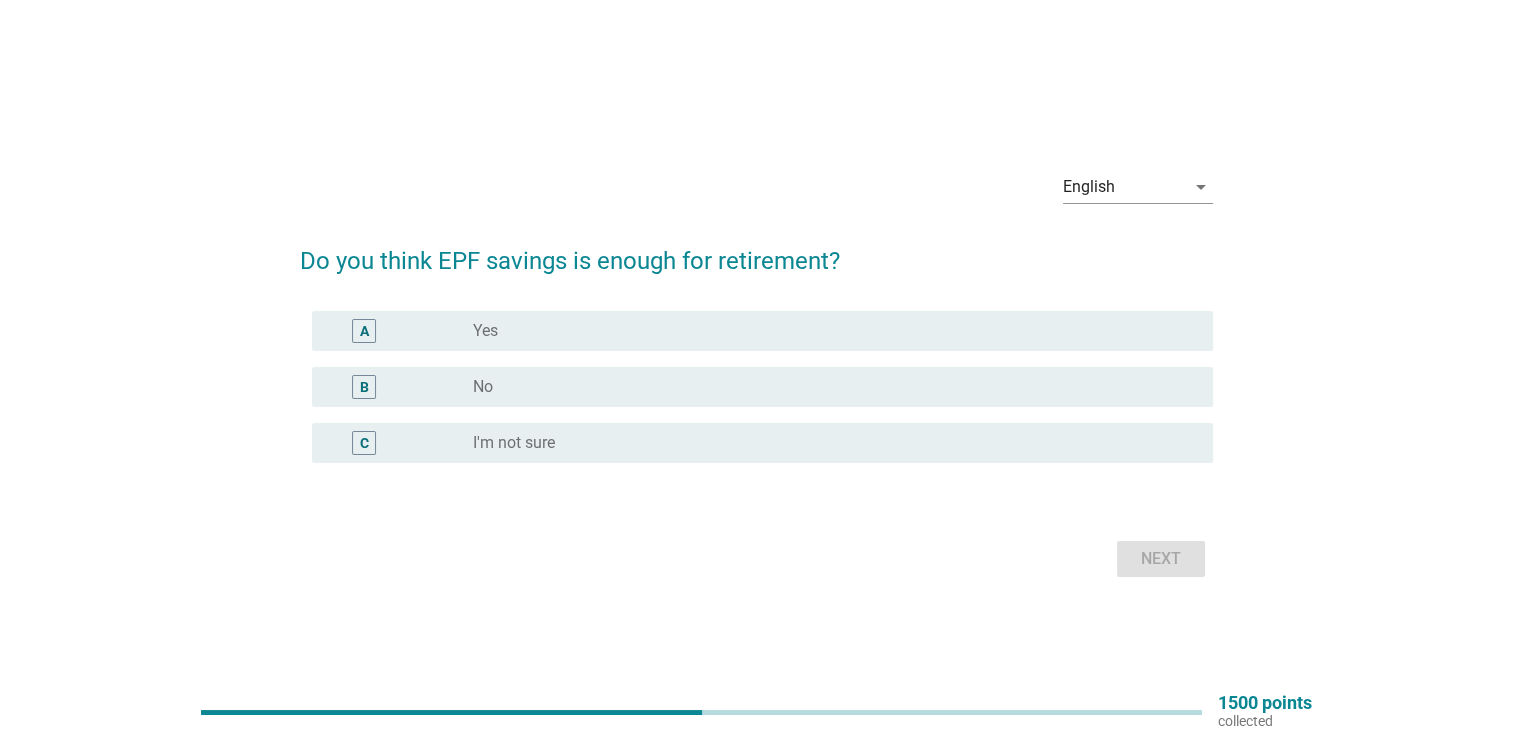 click on "radio_button_unchecked No" at bounding box center [835, 387] 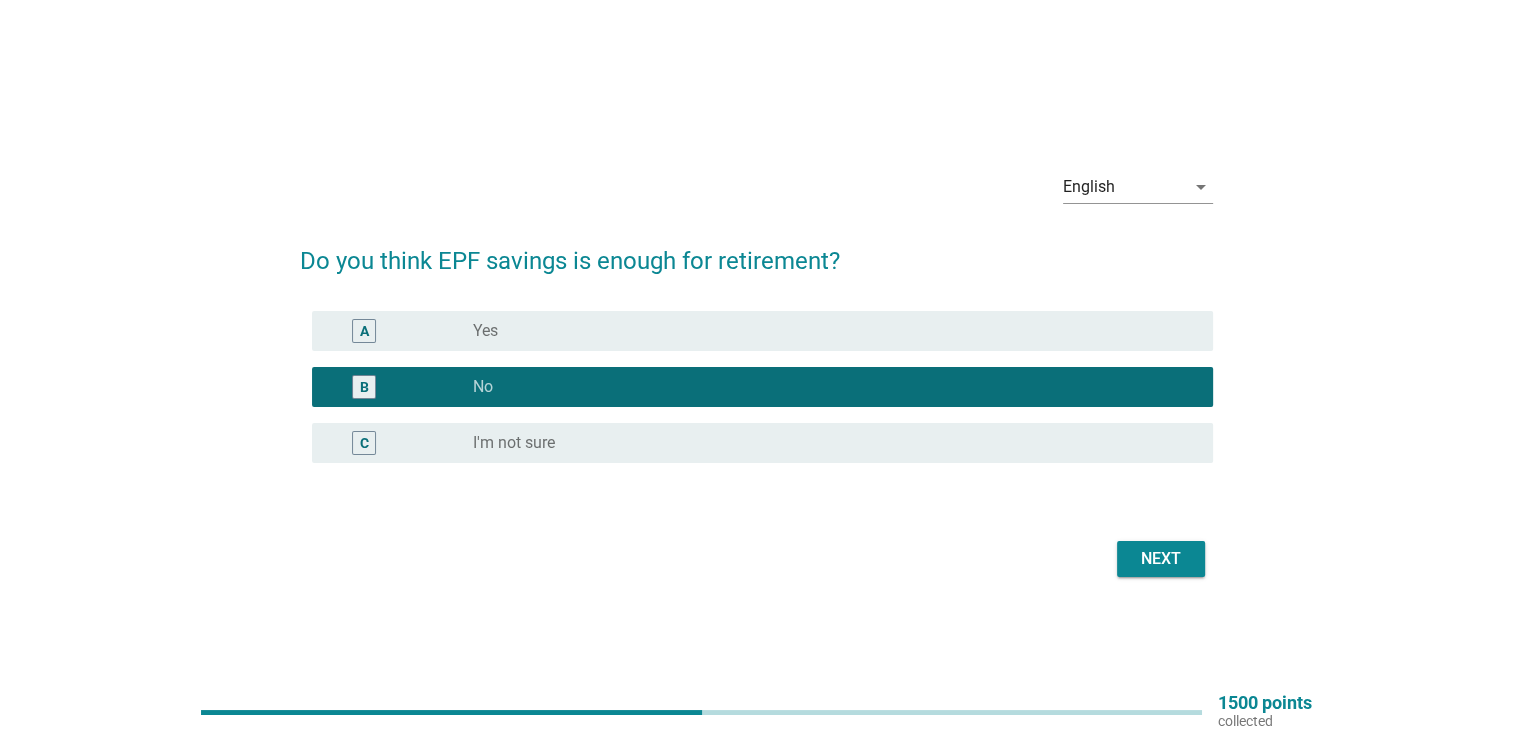 click on "Next" at bounding box center [1161, 559] 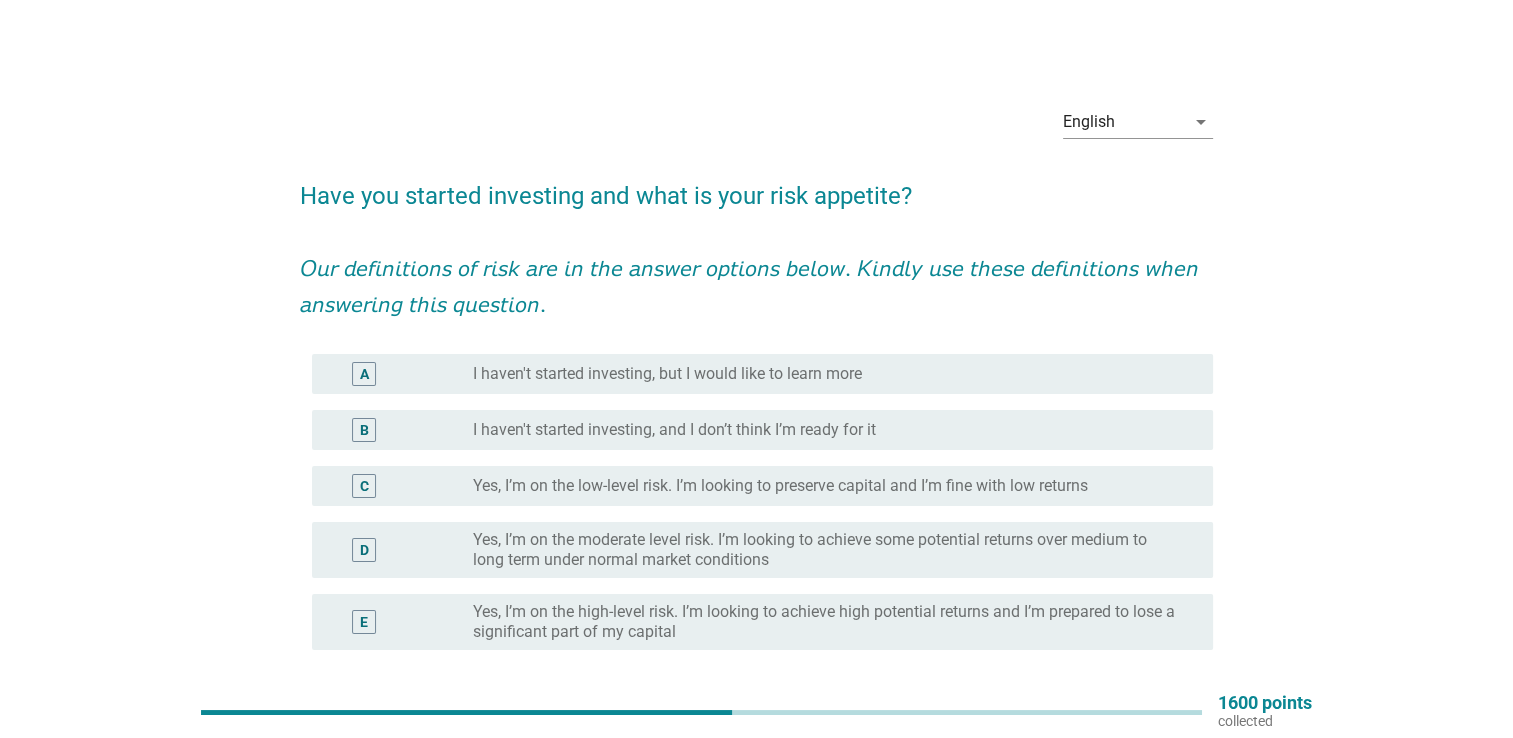 click on "Yes, I’m on the moderate level risk. I’m looking to achieve some potential returns over medium to long term under normal market conditions" at bounding box center (827, 550) 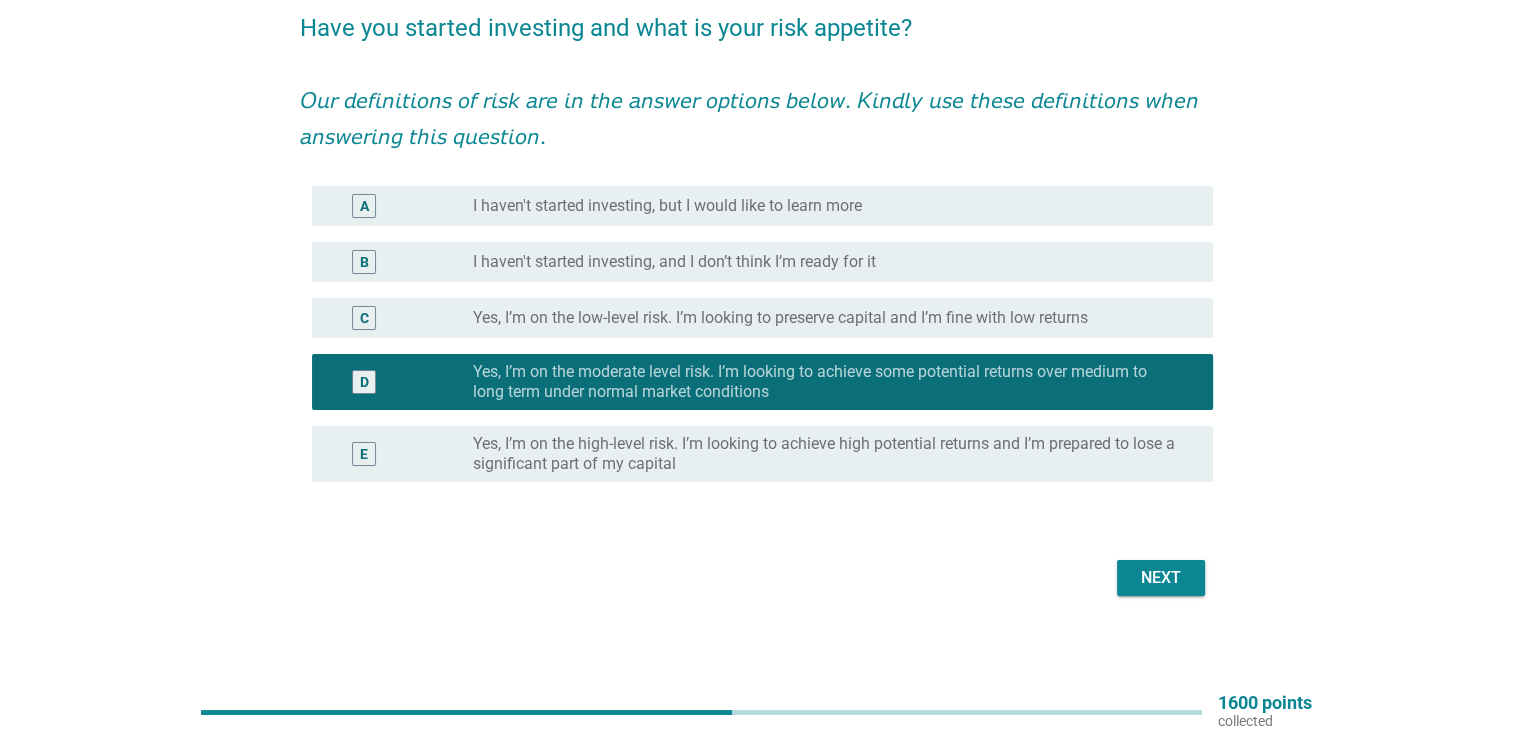 scroll, scrollTop: 173, scrollLeft: 0, axis: vertical 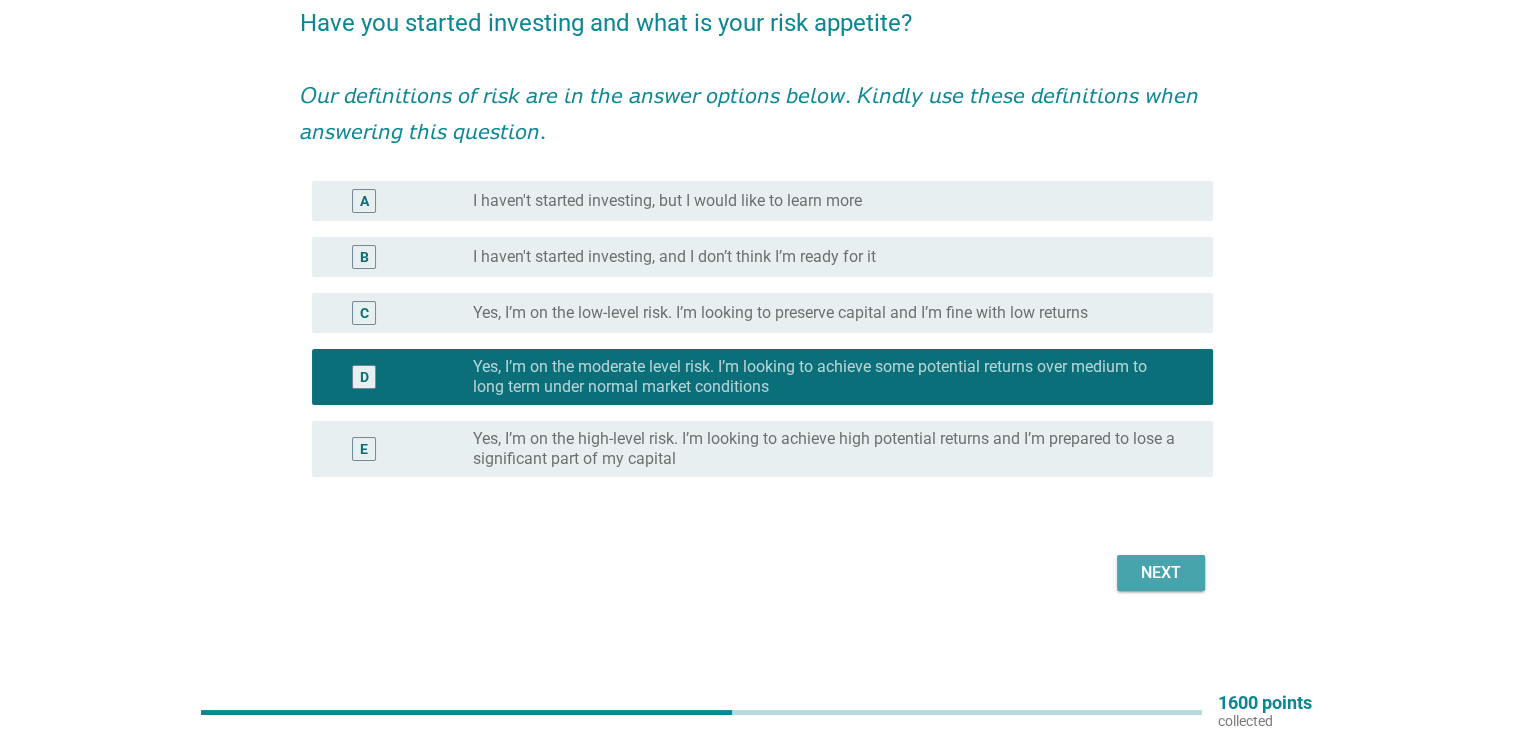 click on "Next" at bounding box center (1161, 573) 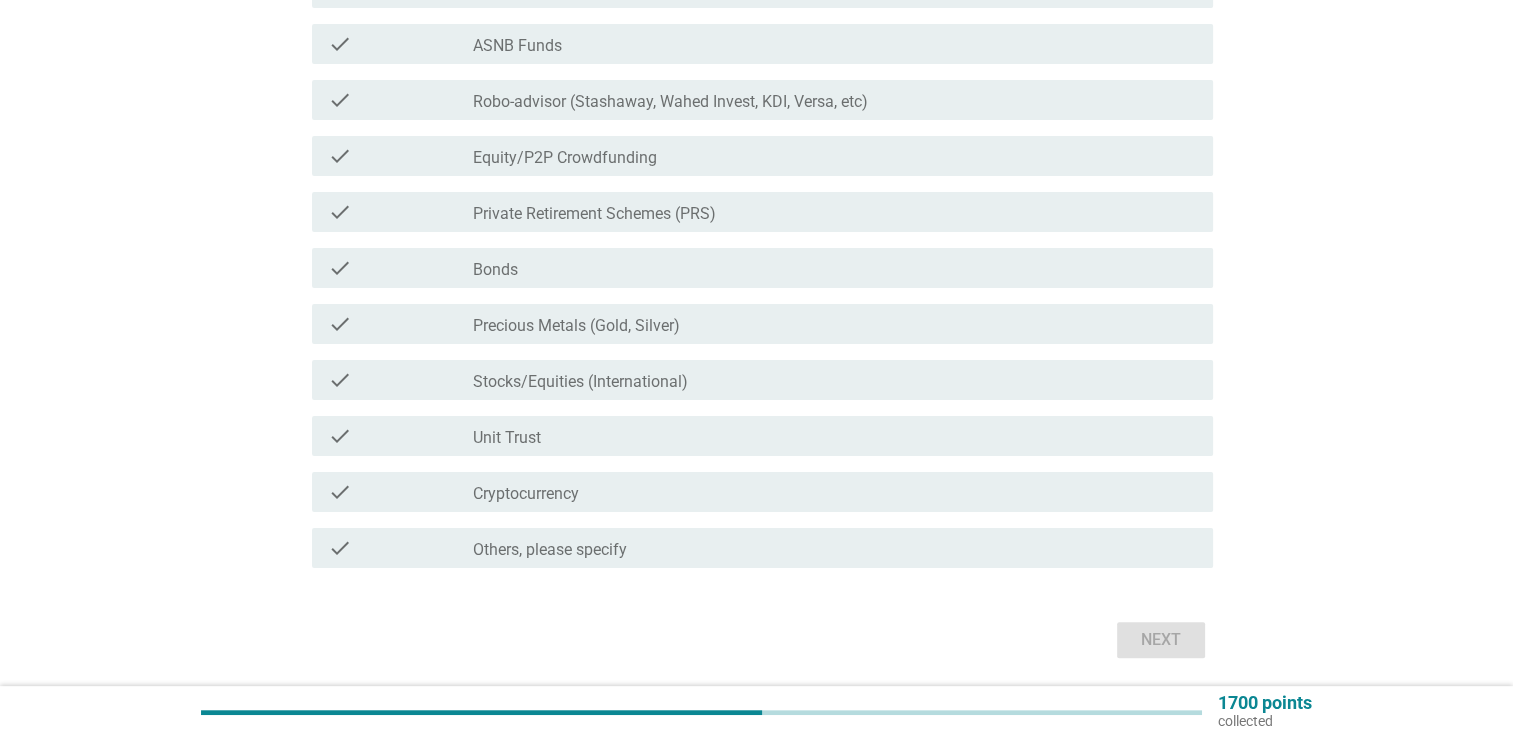 scroll, scrollTop: 400, scrollLeft: 0, axis: vertical 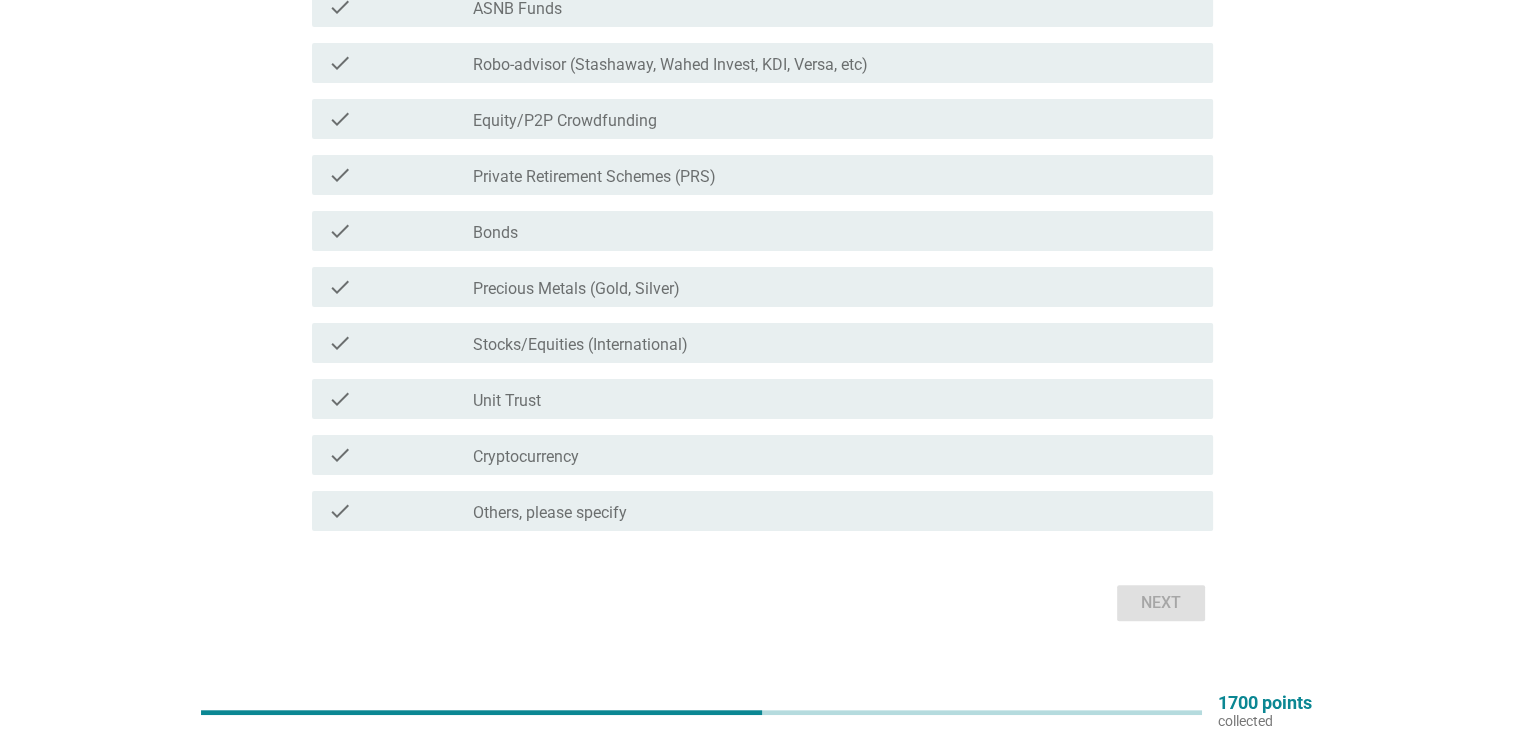 click on "check_box_outline_blank Precious Metals (Gold, Silver)" at bounding box center [835, 287] 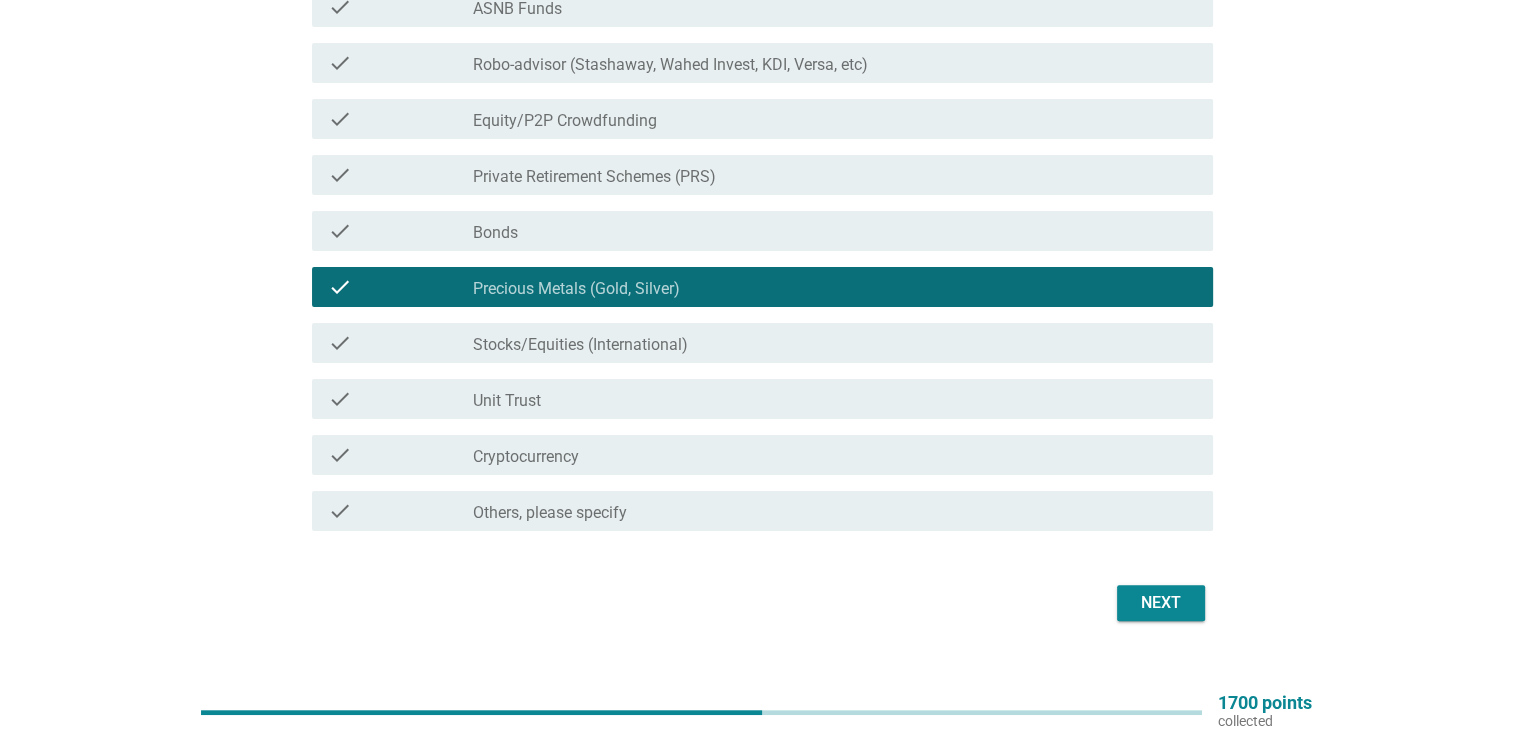 click on "check_box_outline_blank Unit Trust" at bounding box center (835, 399) 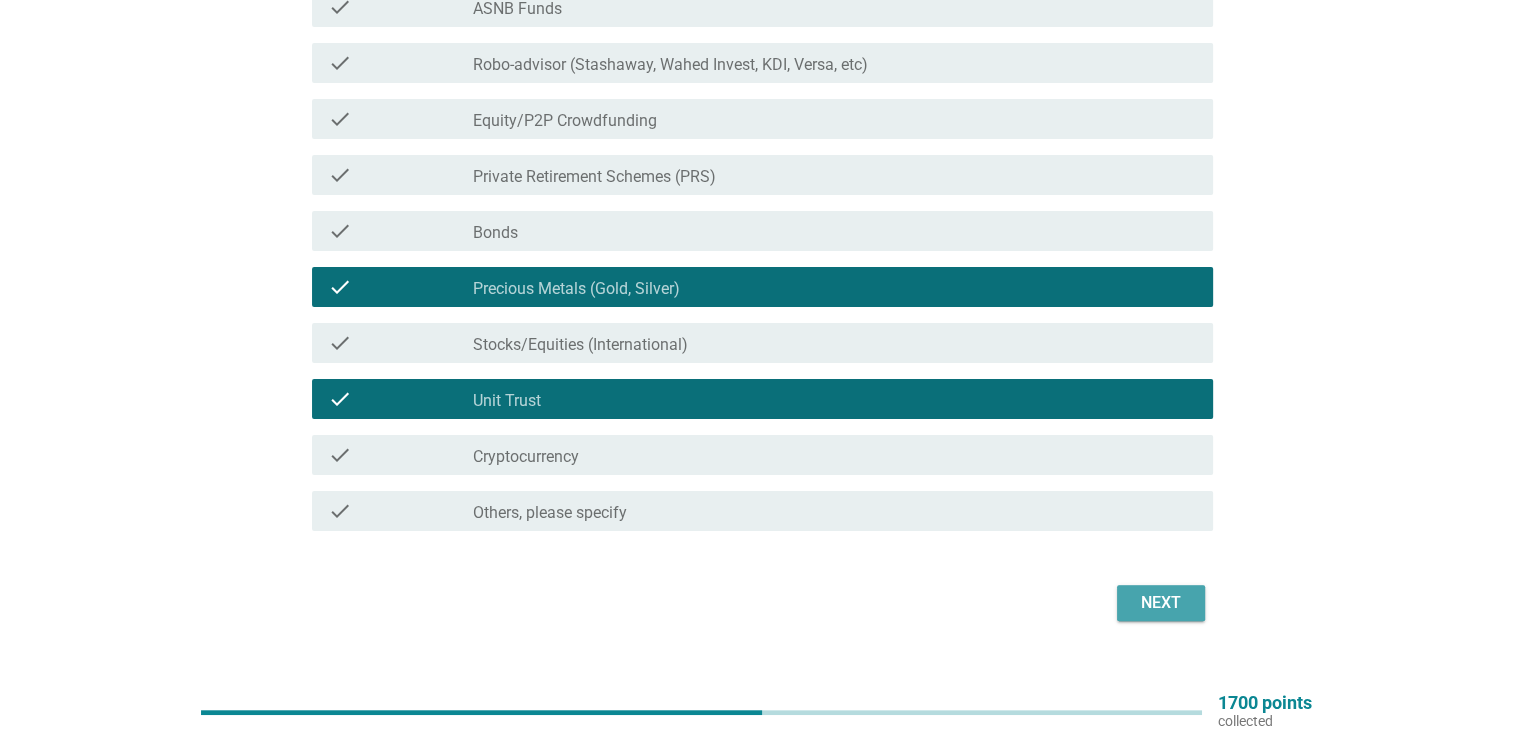 click on "Next" at bounding box center (1161, 603) 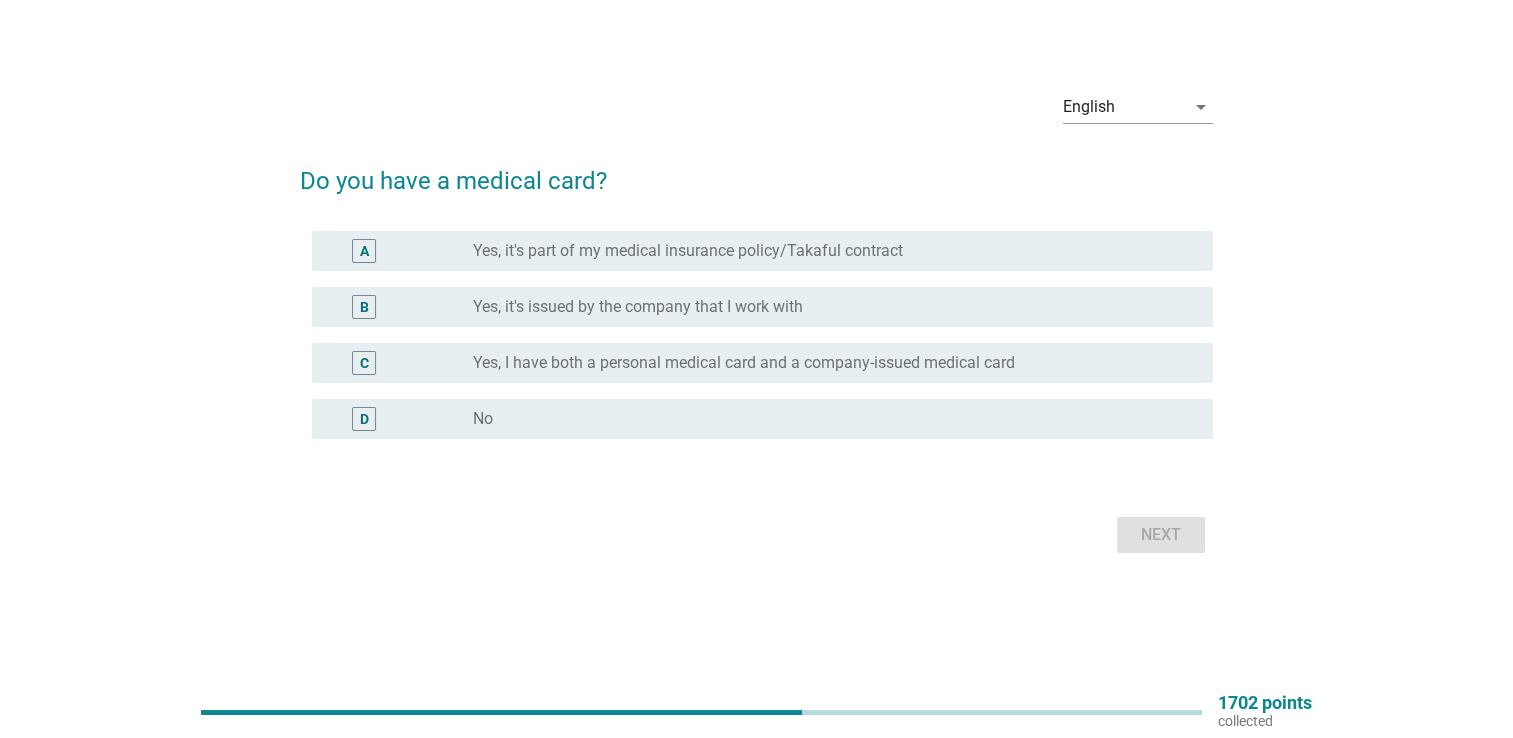 scroll, scrollTop: 0, scrollLeft: 0, axis: both 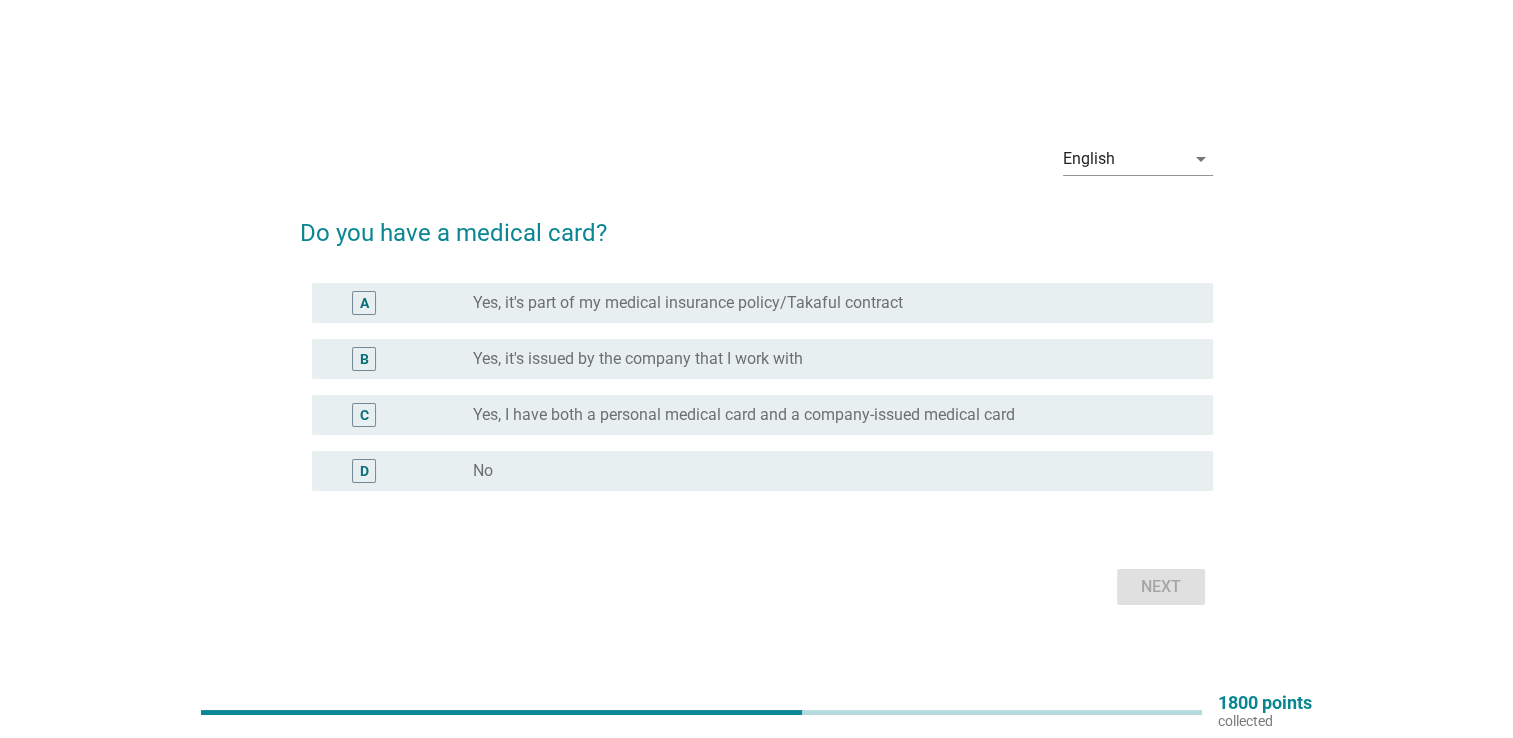 click on "radio_button_unchecked Yes, it's issued by the company that I work with" at bounding box center (827, 359) 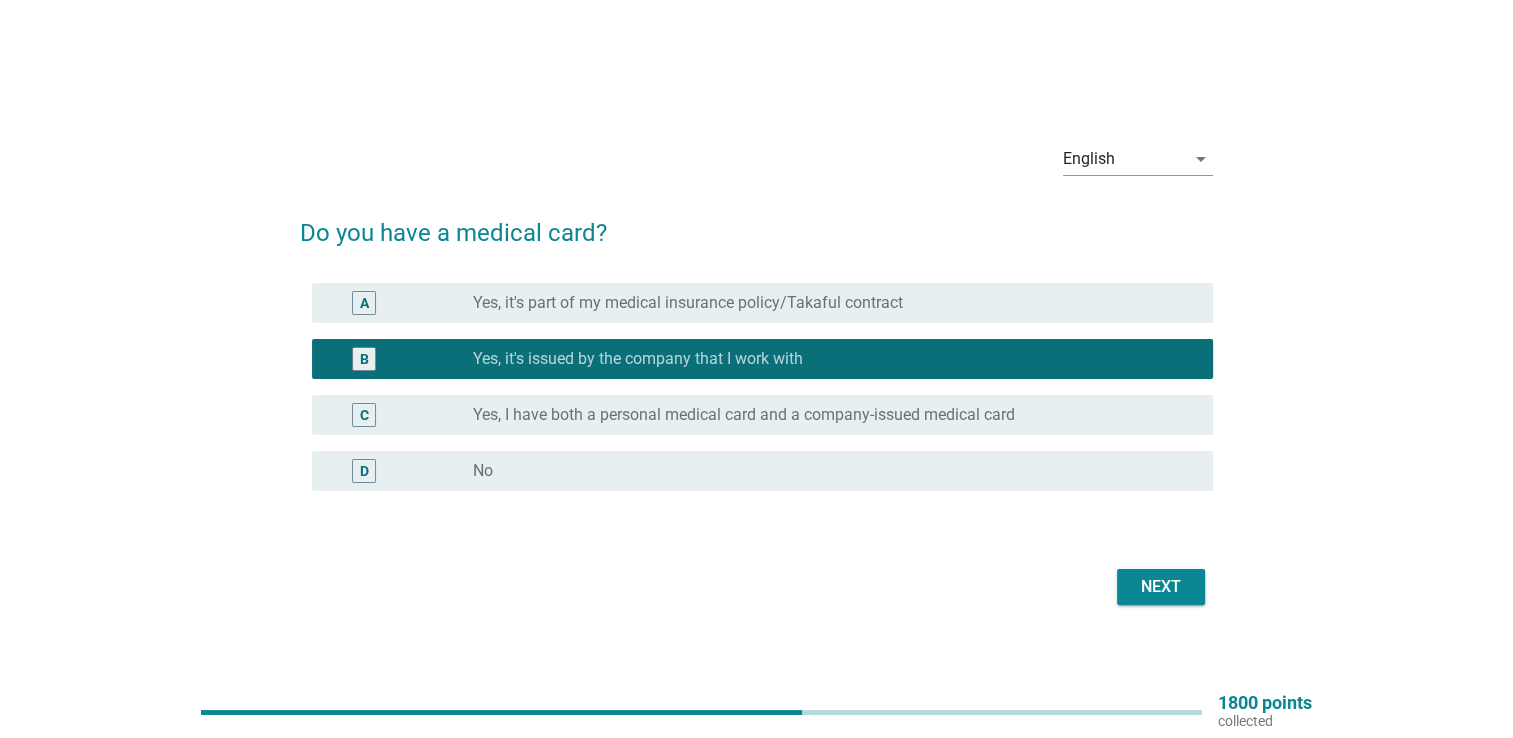 click on "Next" at bounding box center (1161, 587) 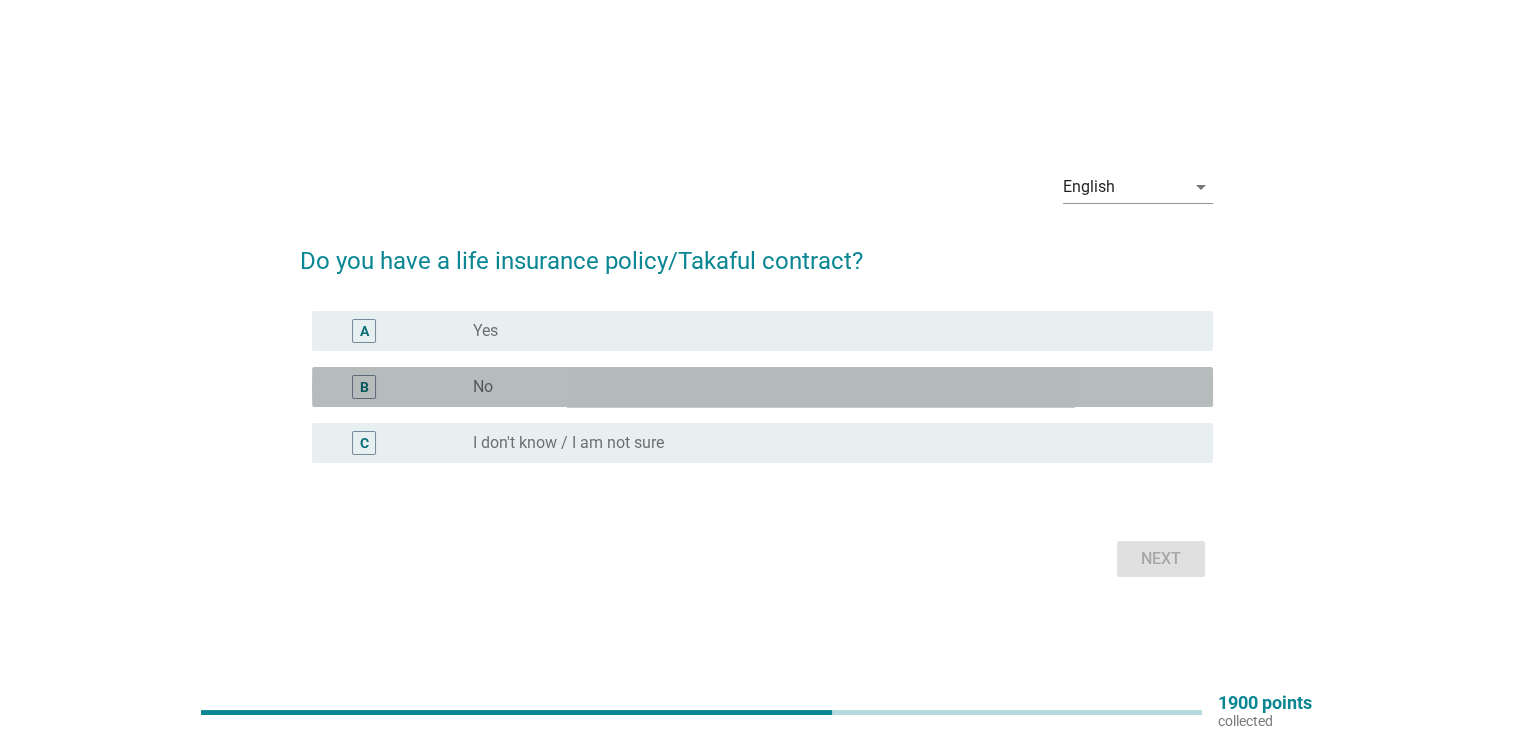 click on "radio_button_unchecked No" at bounding box center (827, 387) 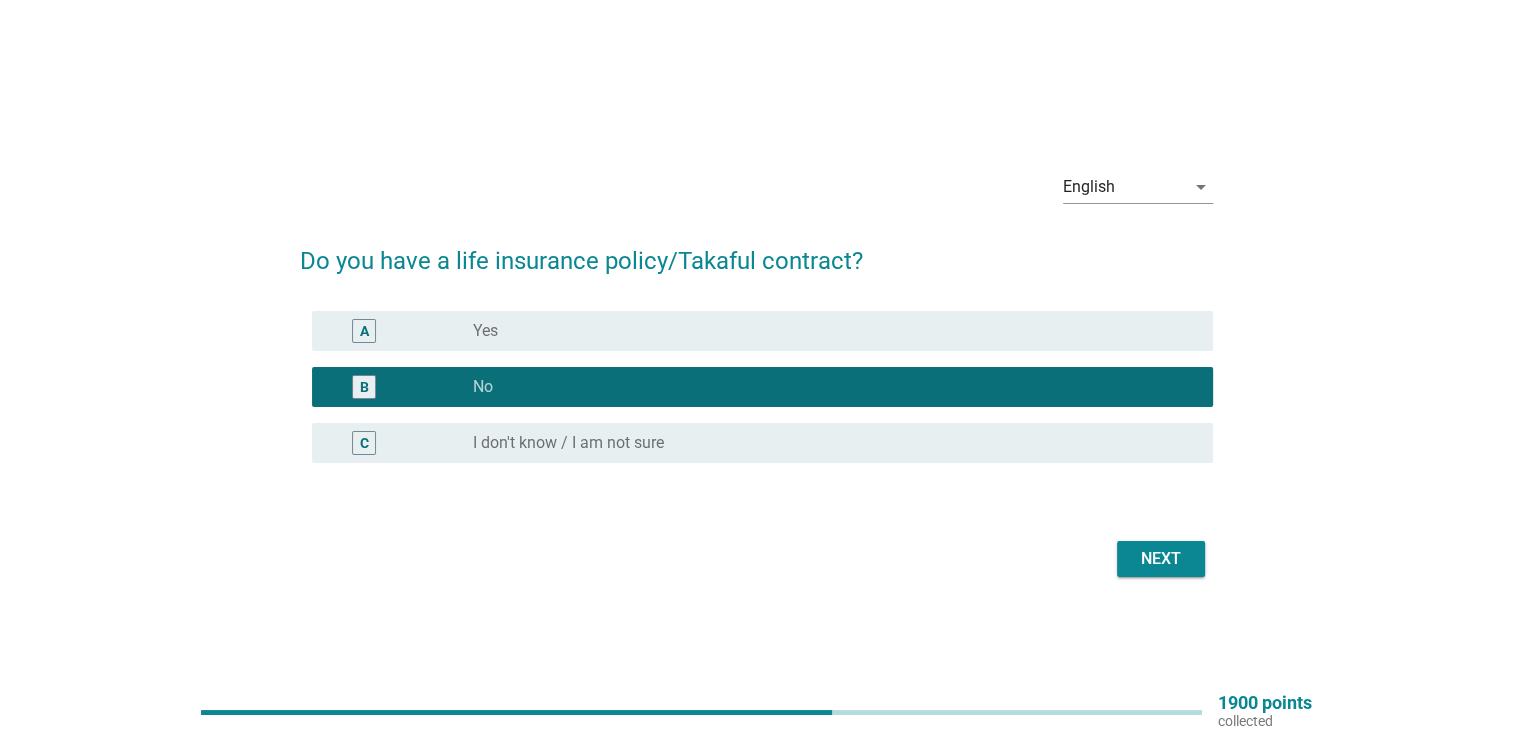 click on "radio_button_unchecked Yes" at bounding box center [835, 331] 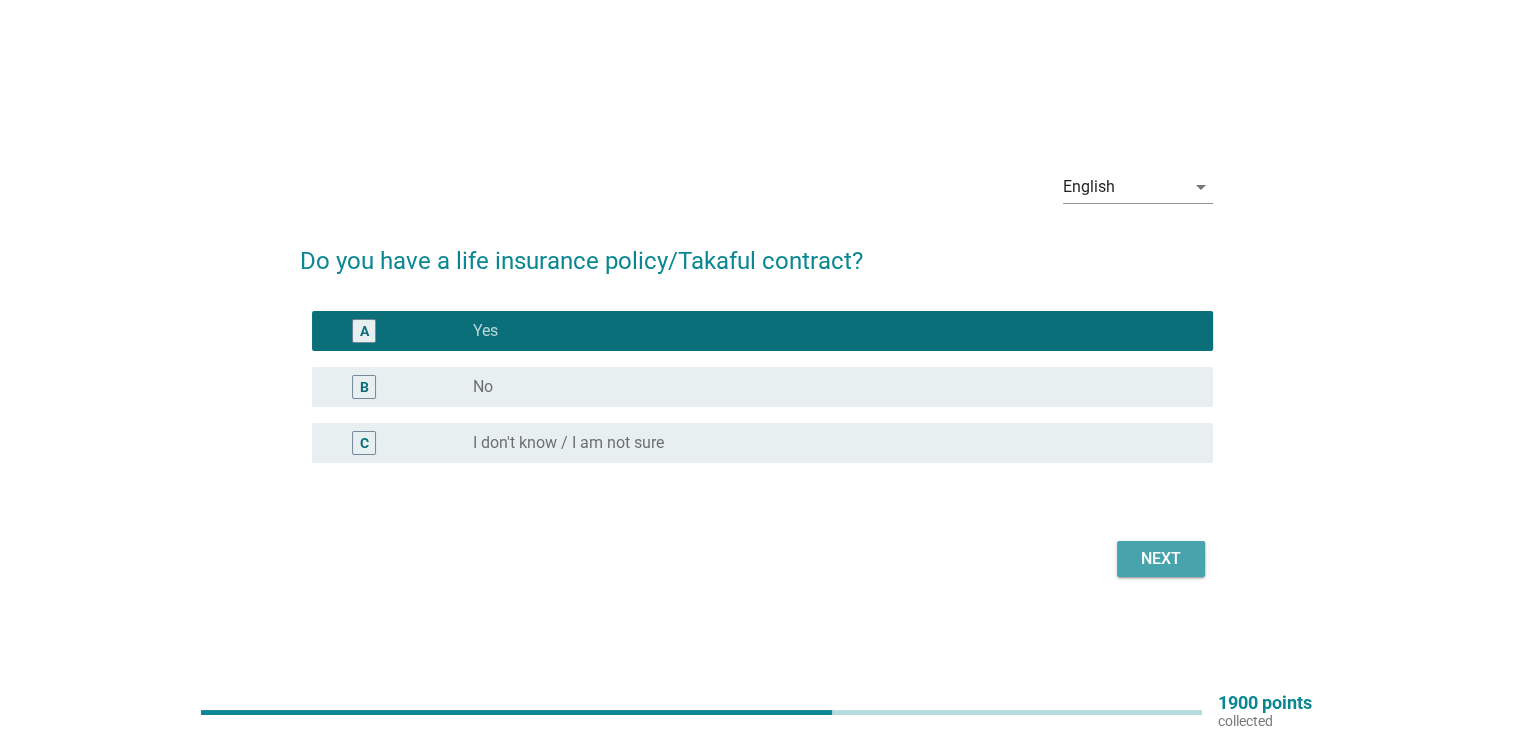 click on "Next" at bounding box center [1161, 559] 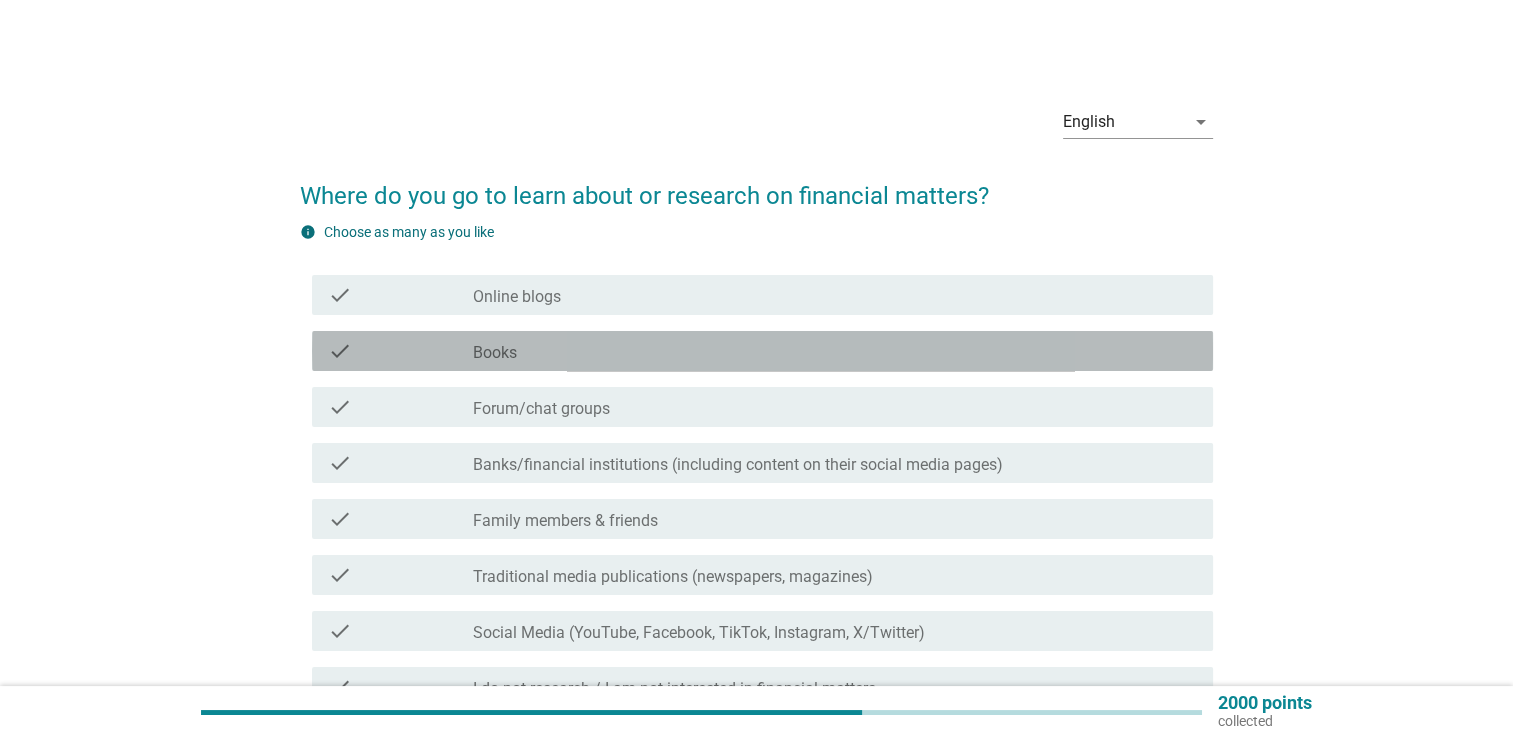 click on "check_box_outline_blank Books" at bounding box center [835, 351] 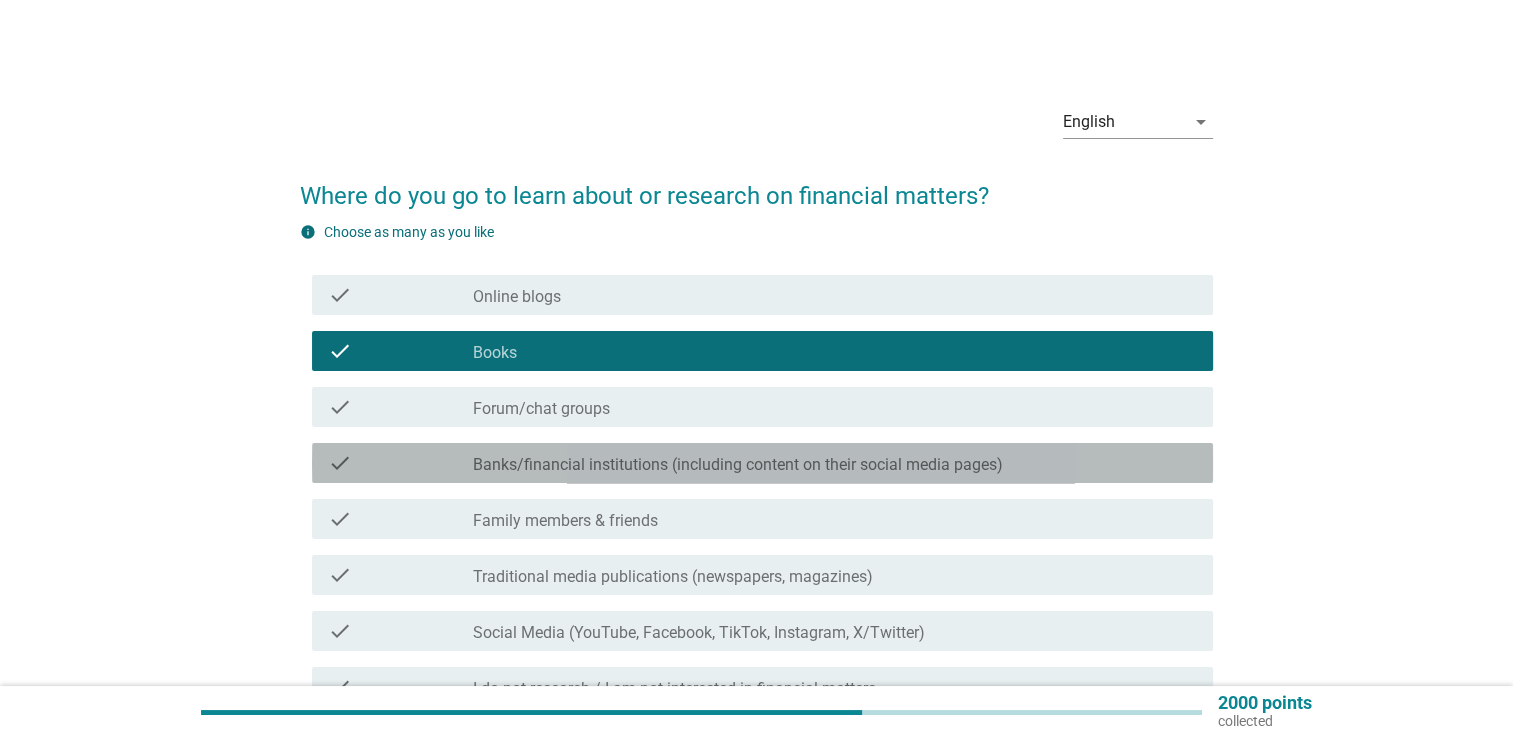 click on "Banks/financial institutions (including content on their social media pages)" at bounding box center (738, 465) 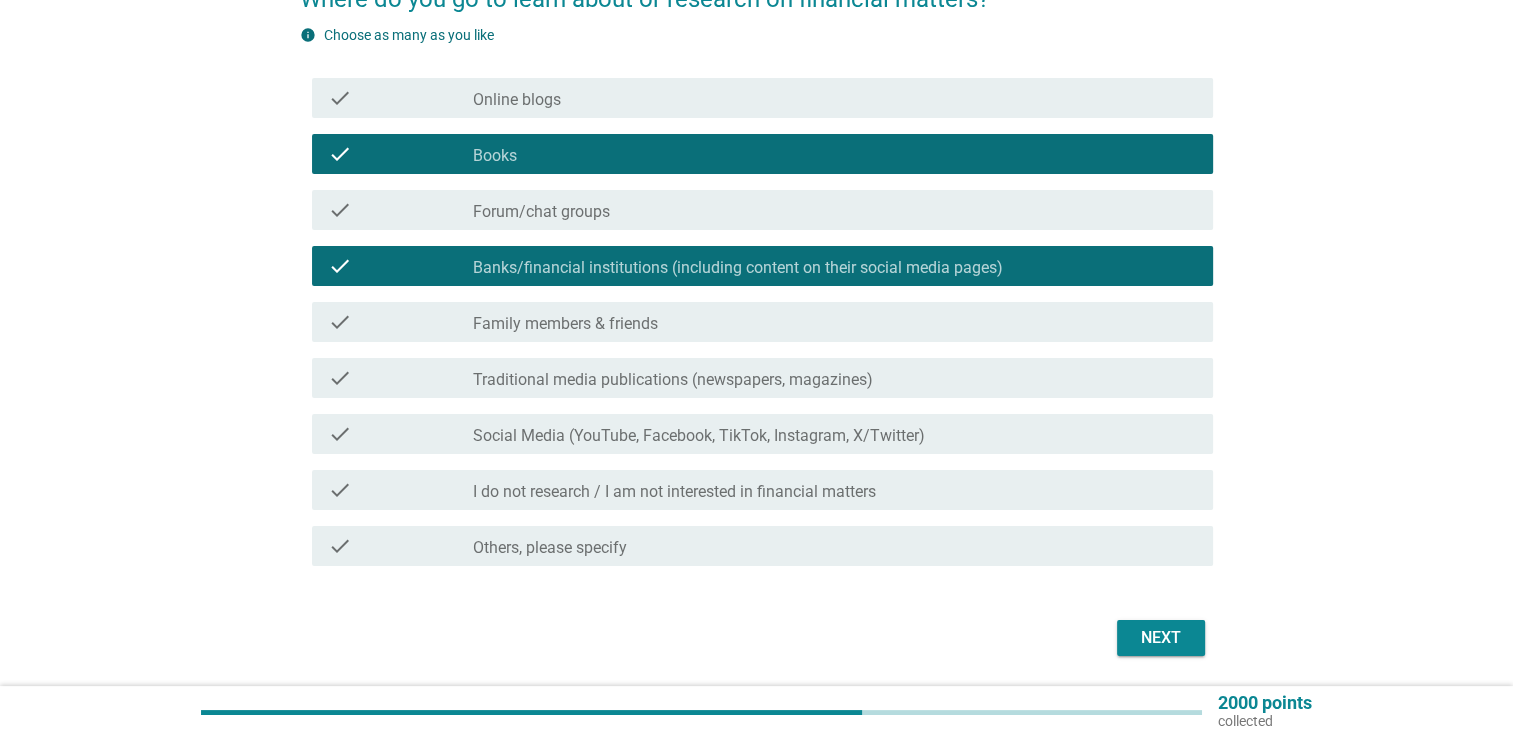 scroll, scrollTop: 200, scrollLeft: 0, axis: vertical 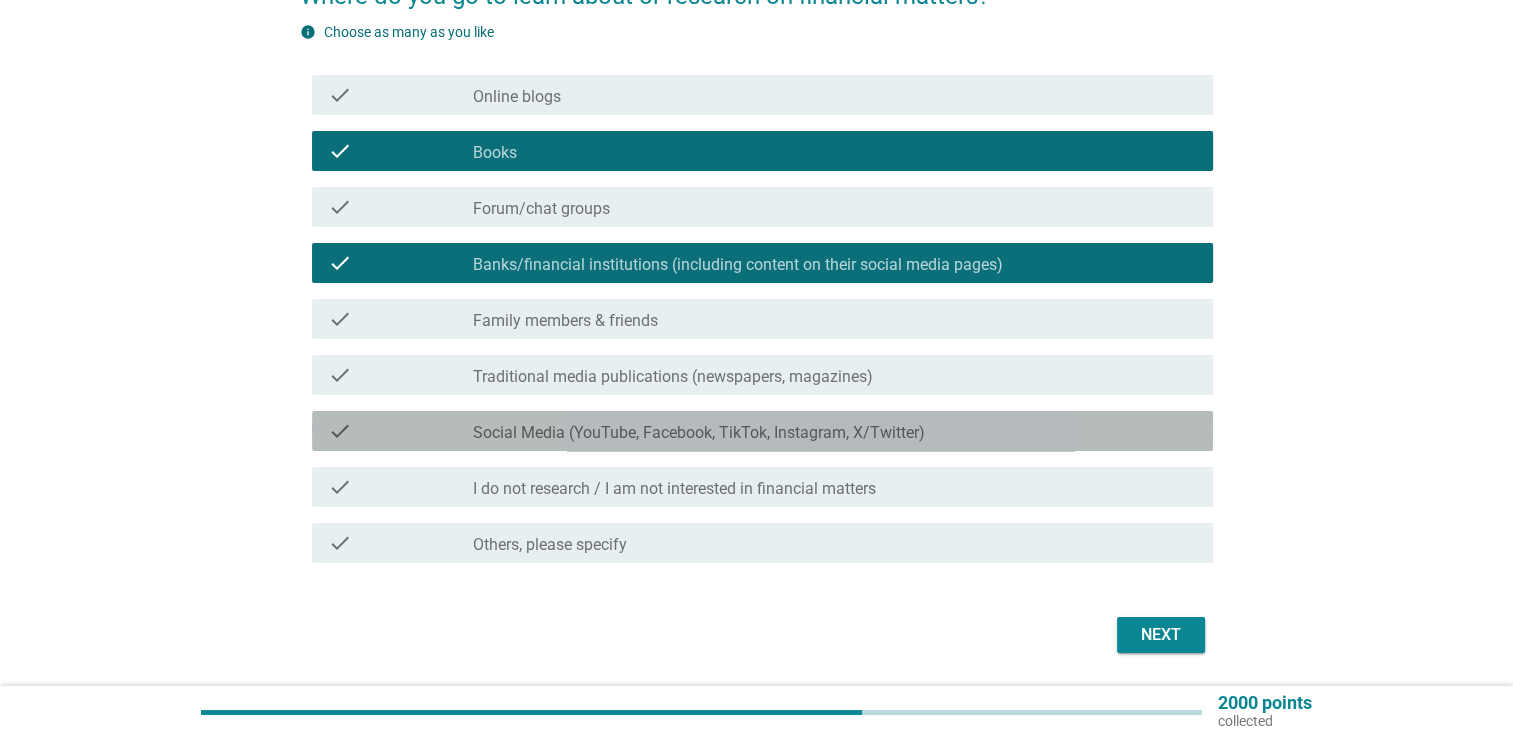 click on "Social Media (YouTube, Facebook, TikTok, Instagram, X/Twitter)" at bounding box center [699, 433] 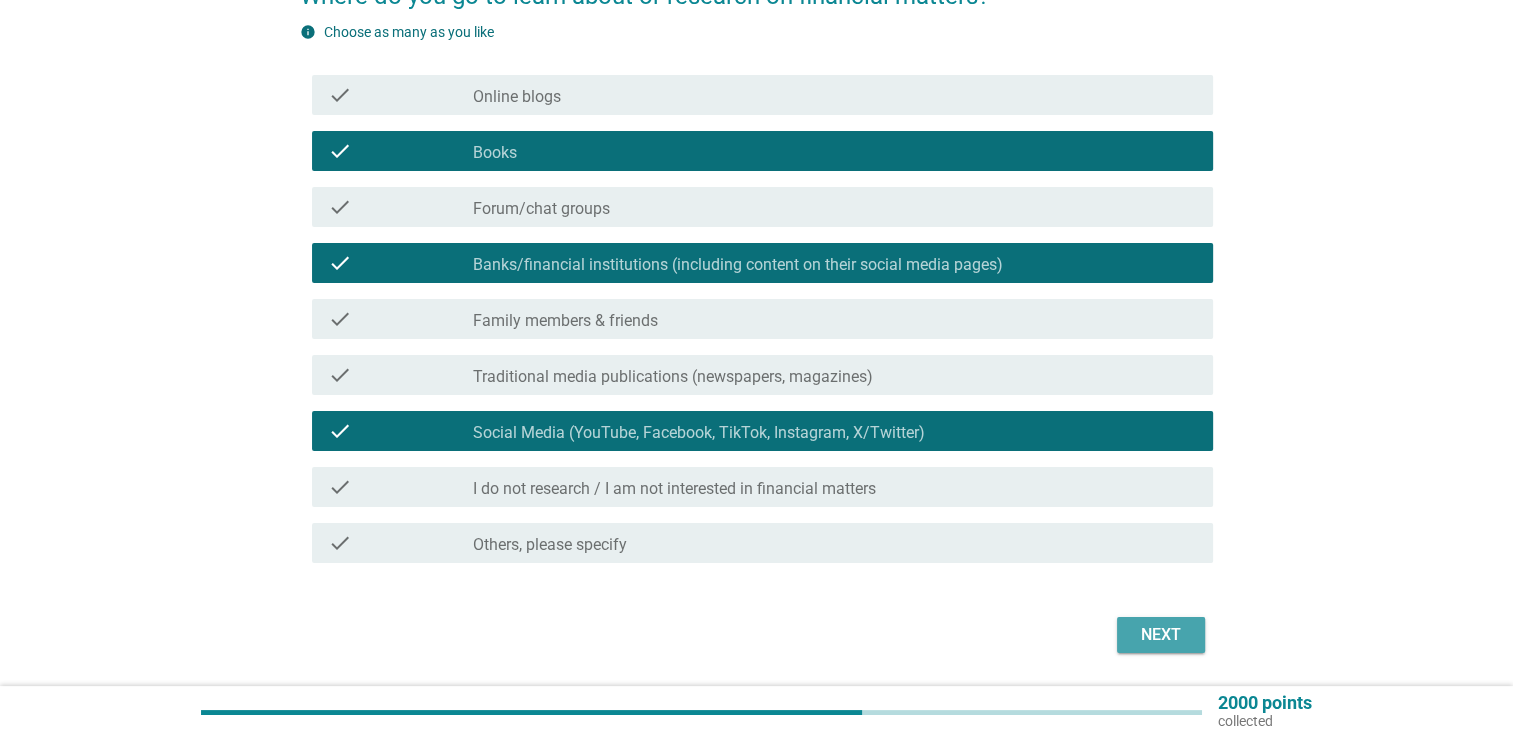 click on "Next" at bounding box center [1161, 635] 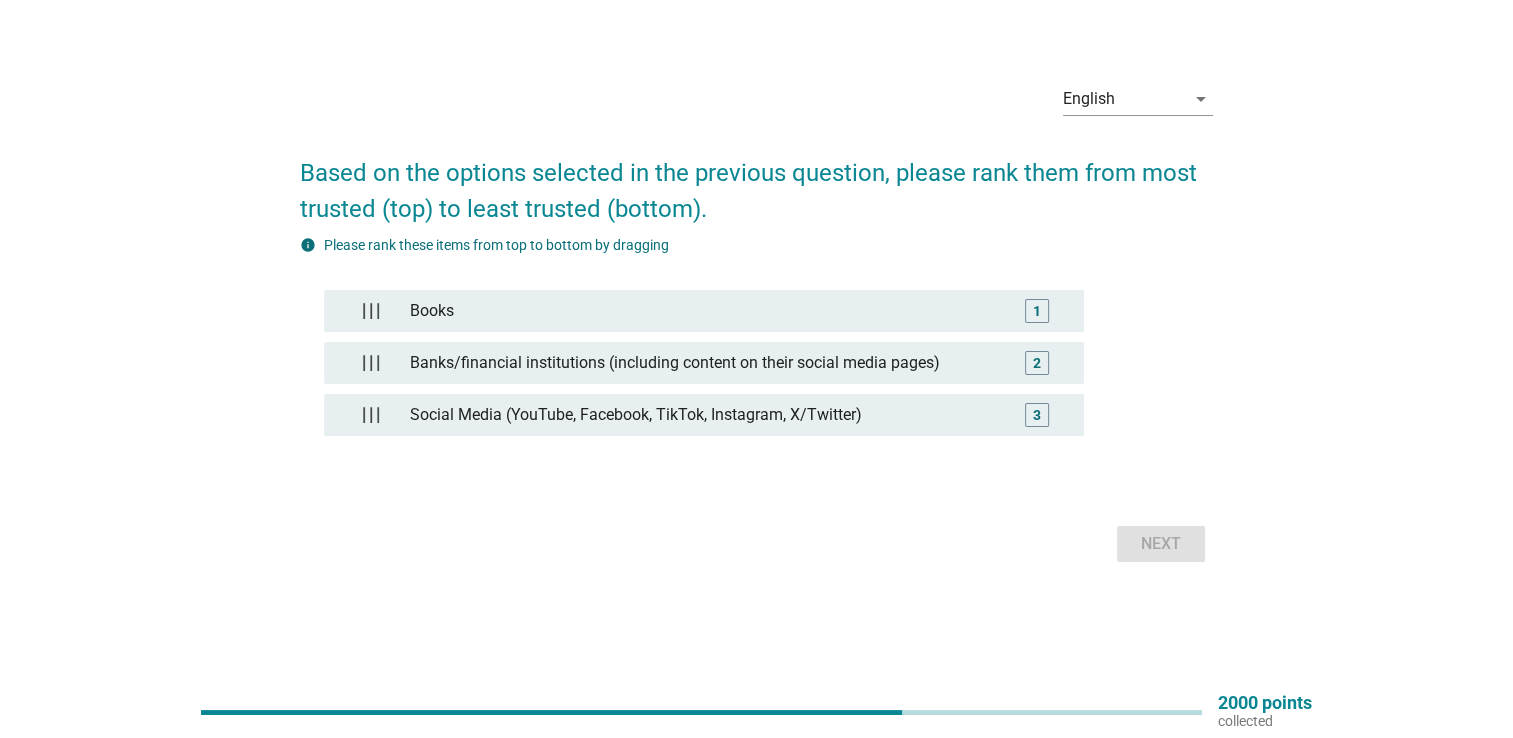 scroll, scrollTop: 0, scrollLeft: 0, axis: both 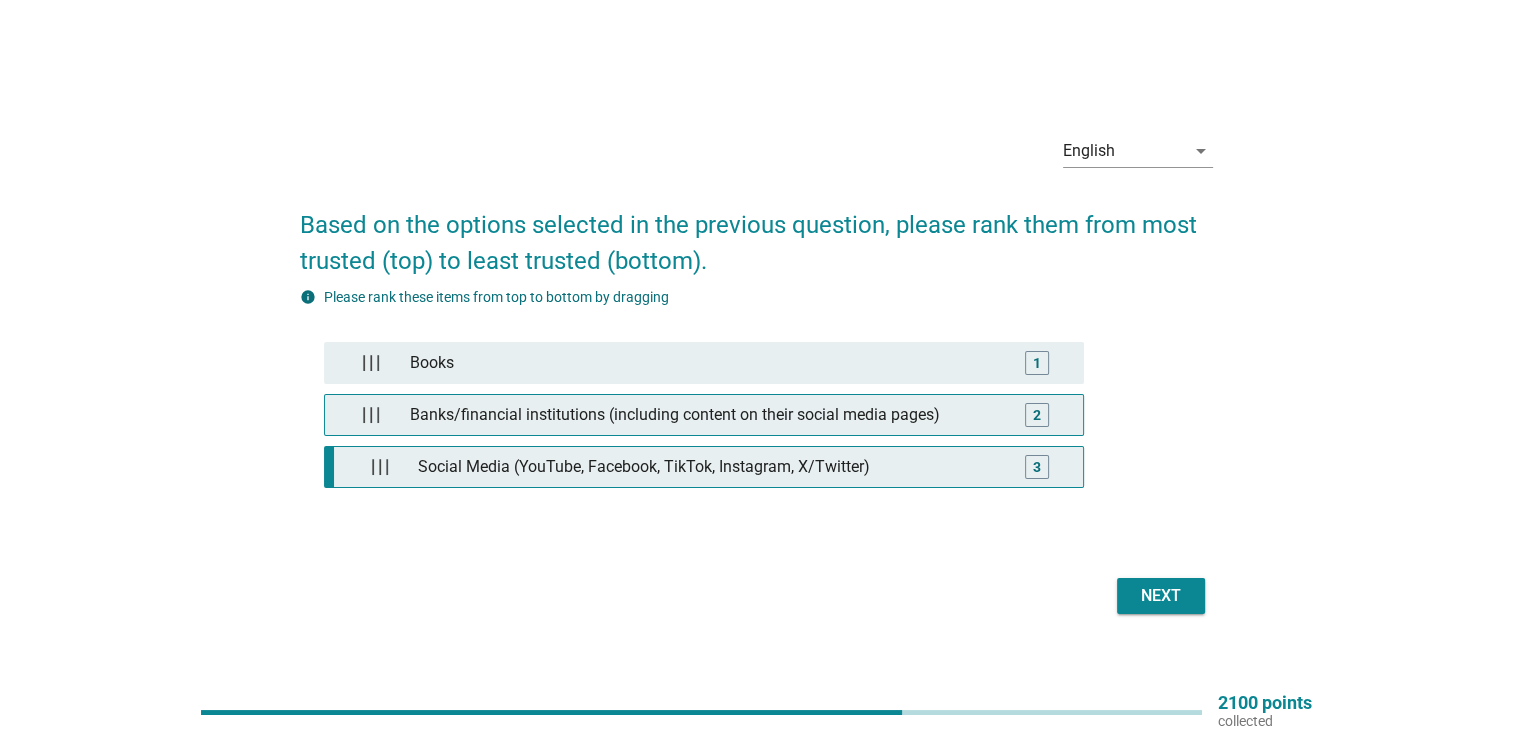 type 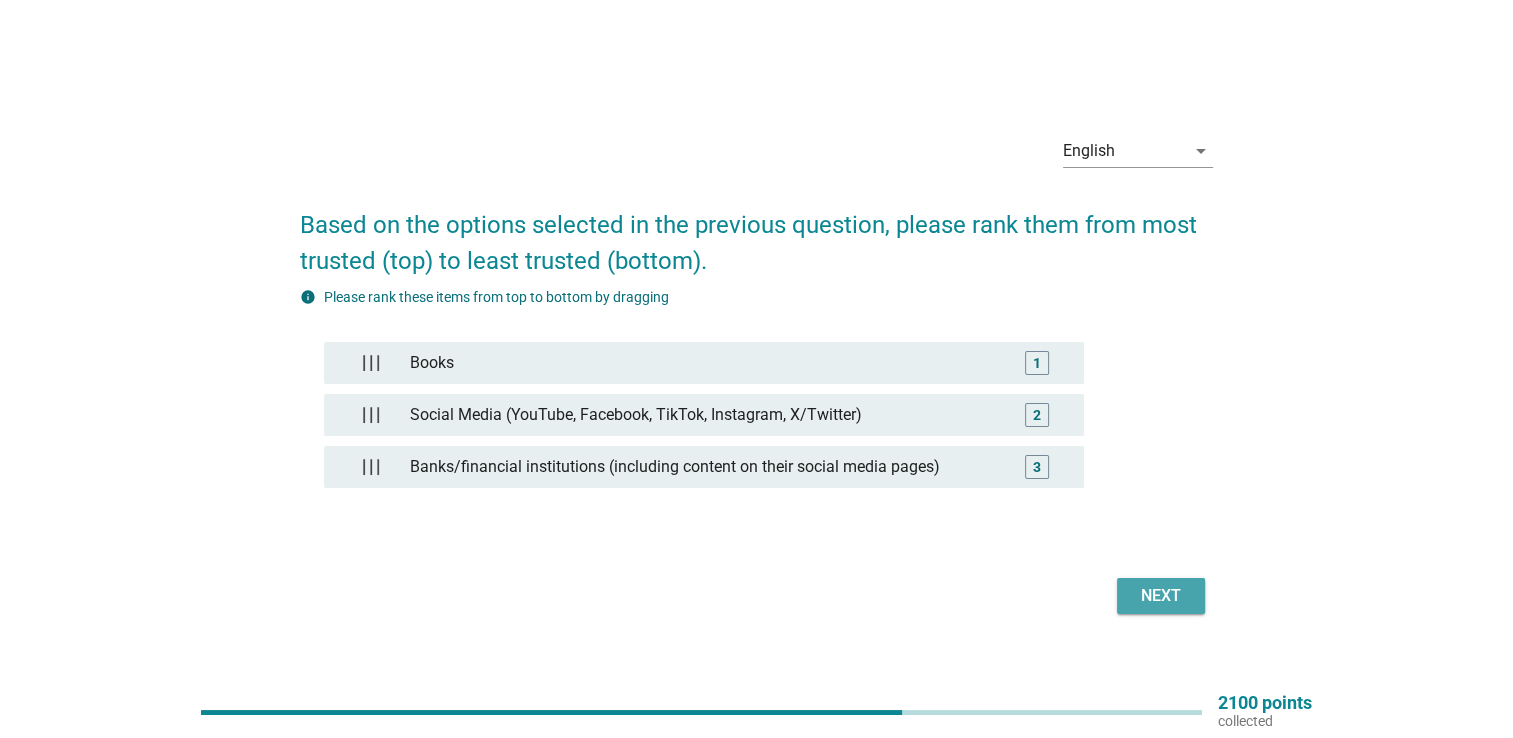 click on "Next" at bounding box center (1161, 596) 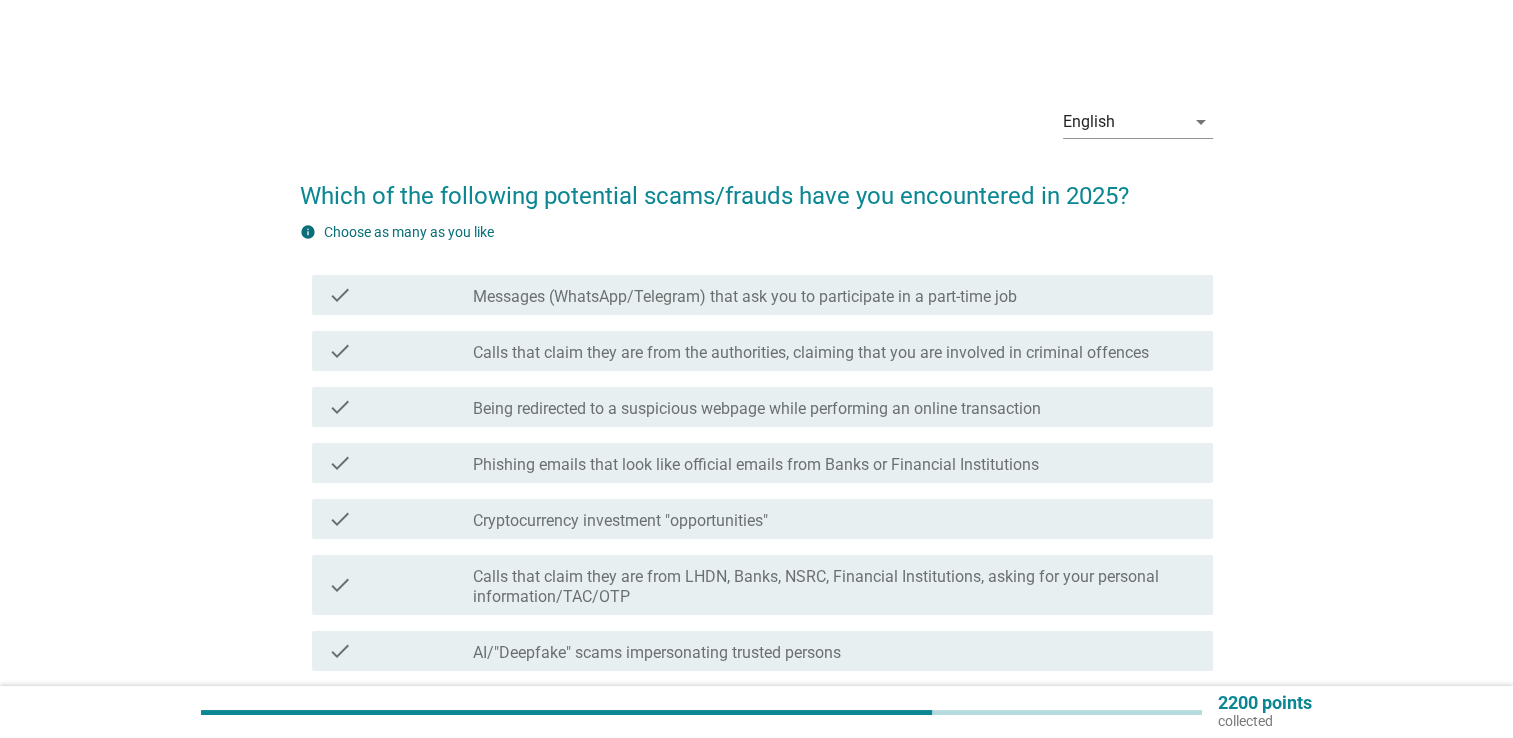 click on "Calls that claim they are from the authorities, claiming that you are involved in criminal offences" at bounding box center [811, 353] 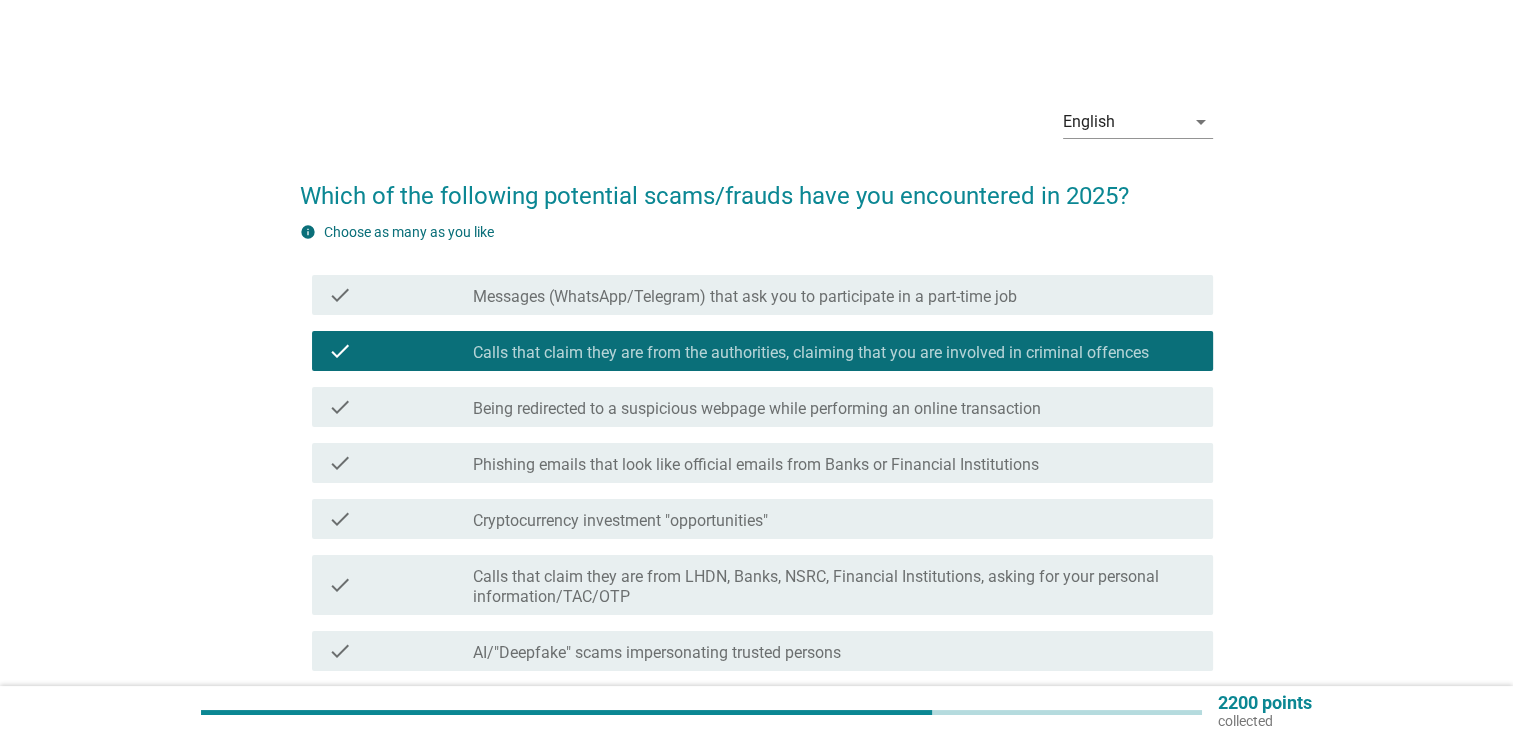 click on "check_box_outline_blank Cryptocurrency investment "opportunities"" at bounding box center (835, 519) 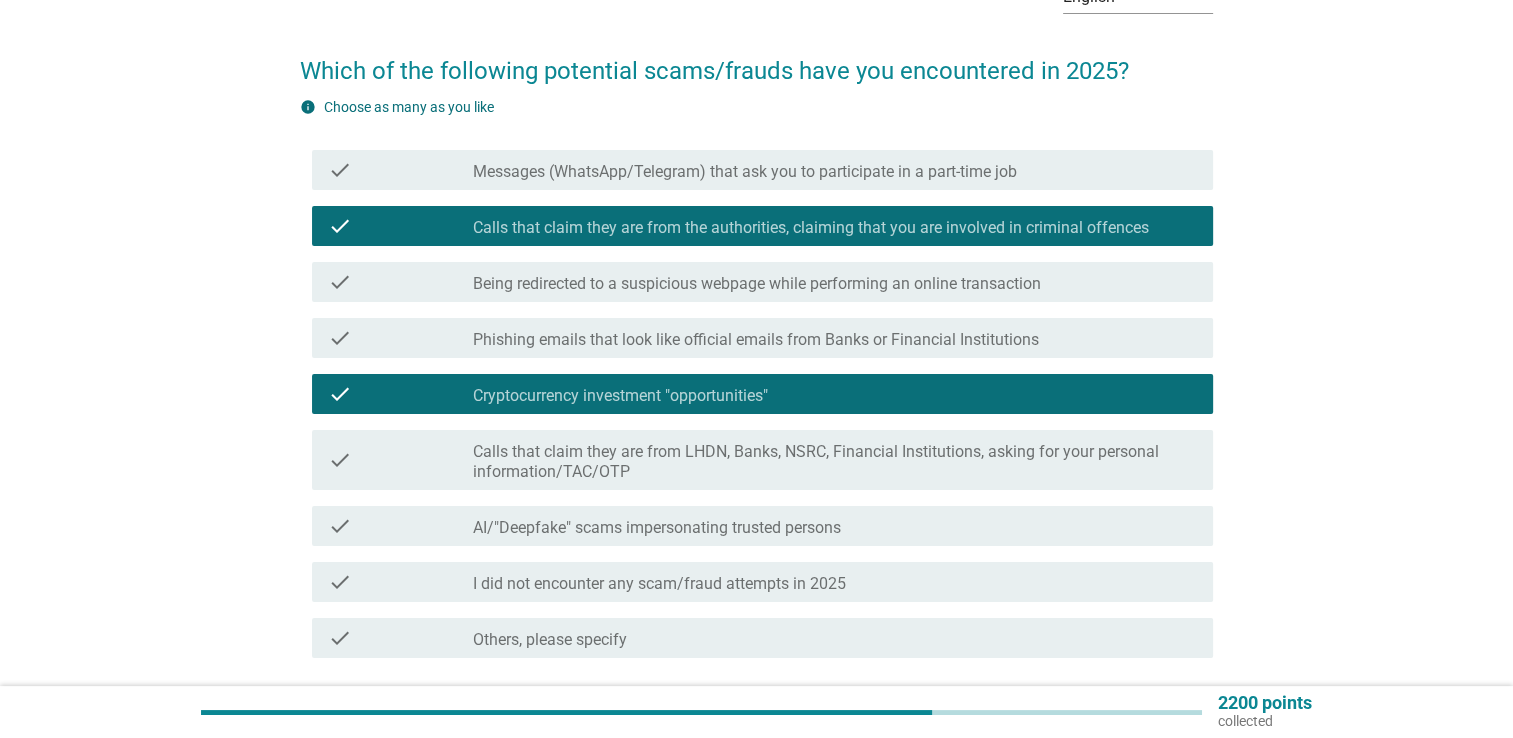 scroll, scrollTop: 282, scrollLeft: 0, axis: vertical 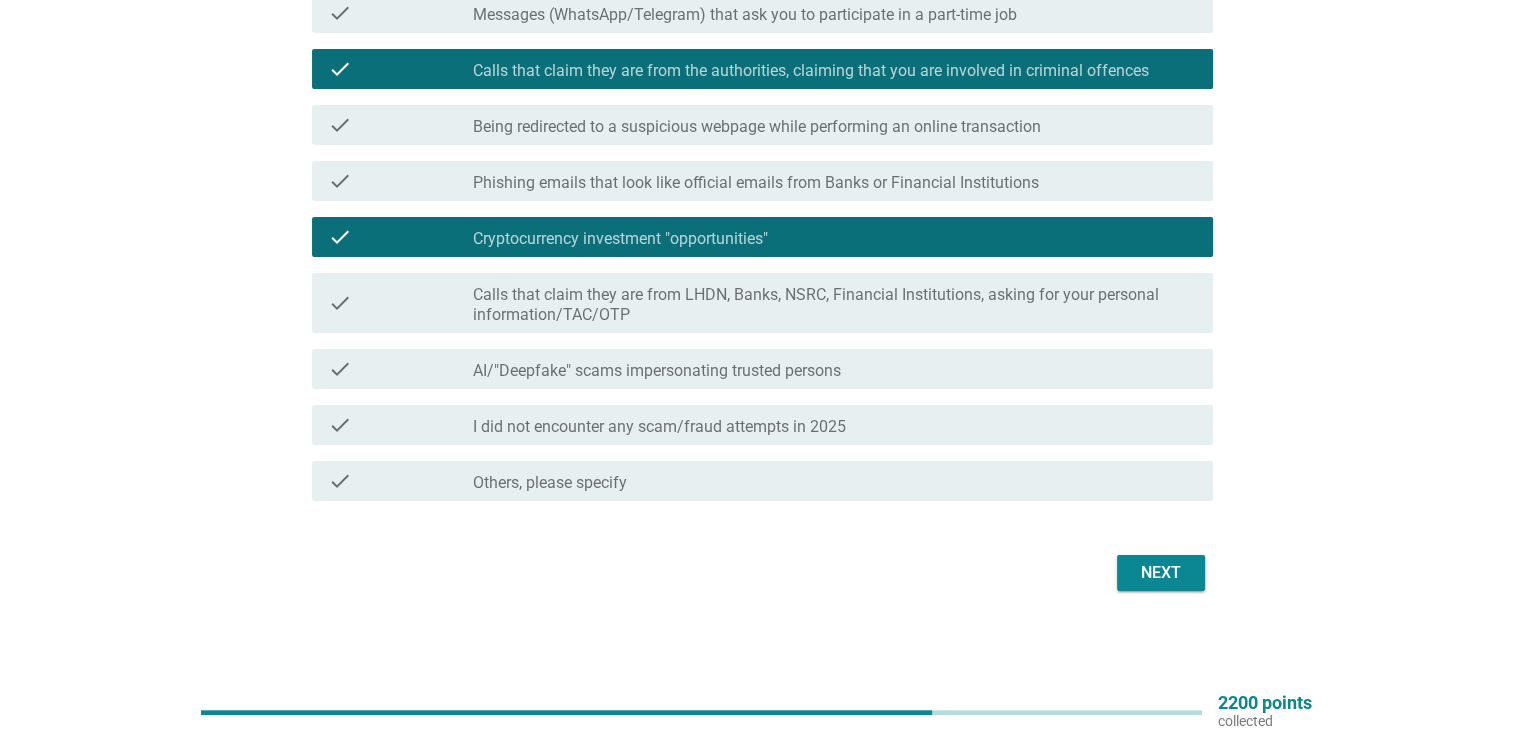 click on "check_box_outline_blank AI/"Deepfake" scams impersonating trusted persons" at bounding box center [835, 369] 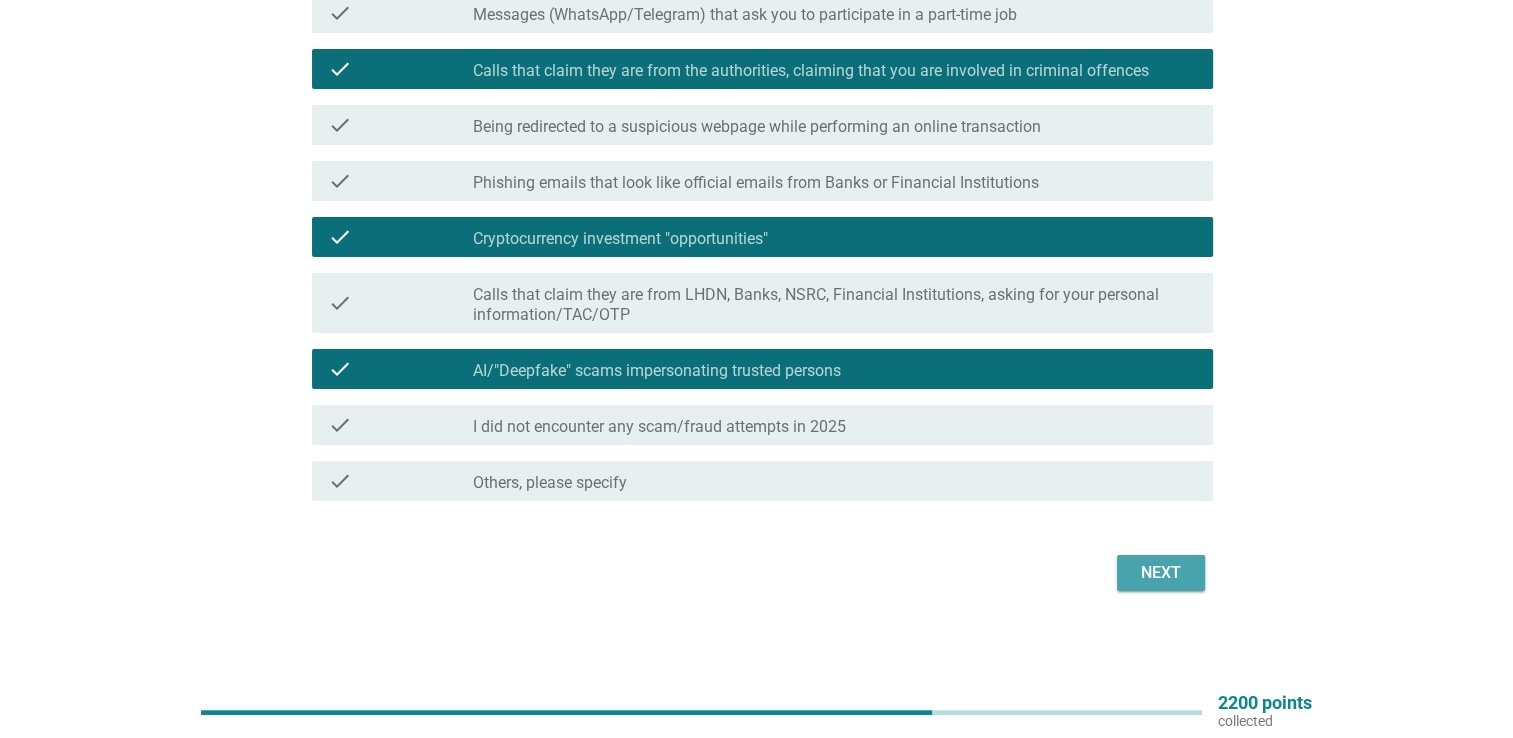 click on "Next" at bounding box center [1161, 573] 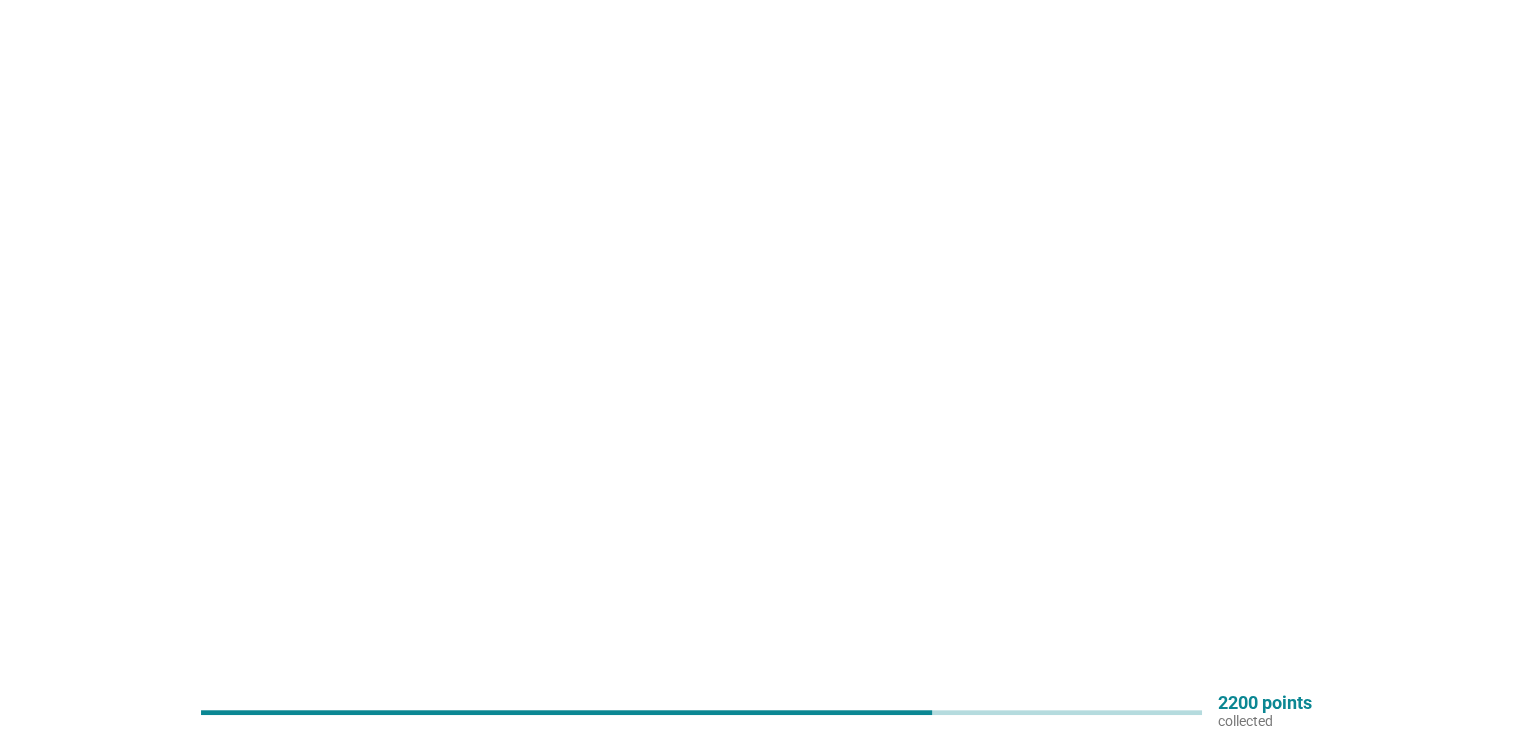scroll, scrollTop: 0, scrollLeft: 0, axis: both 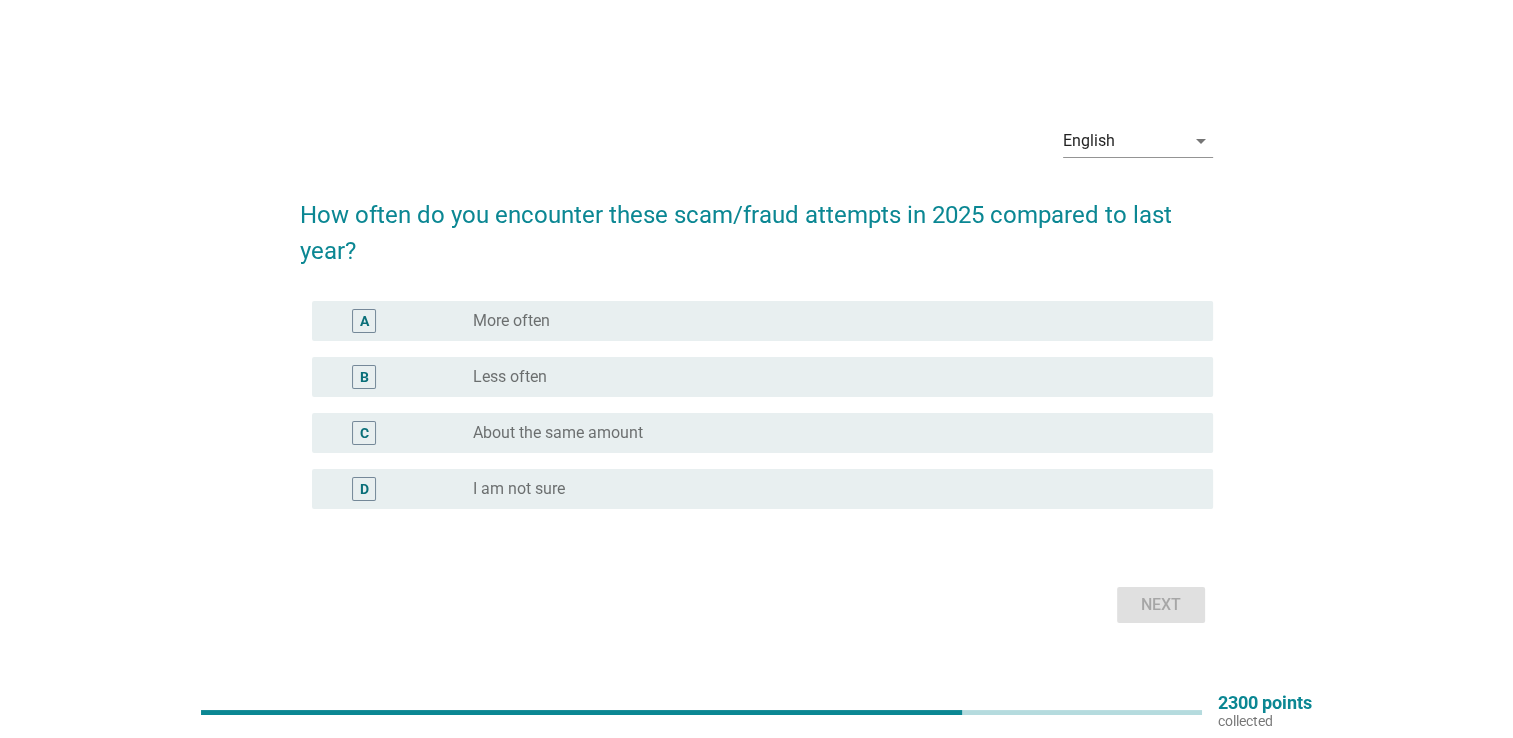 click on "B     radio_button_unchecked Less often" at bounding box center (762, 377) 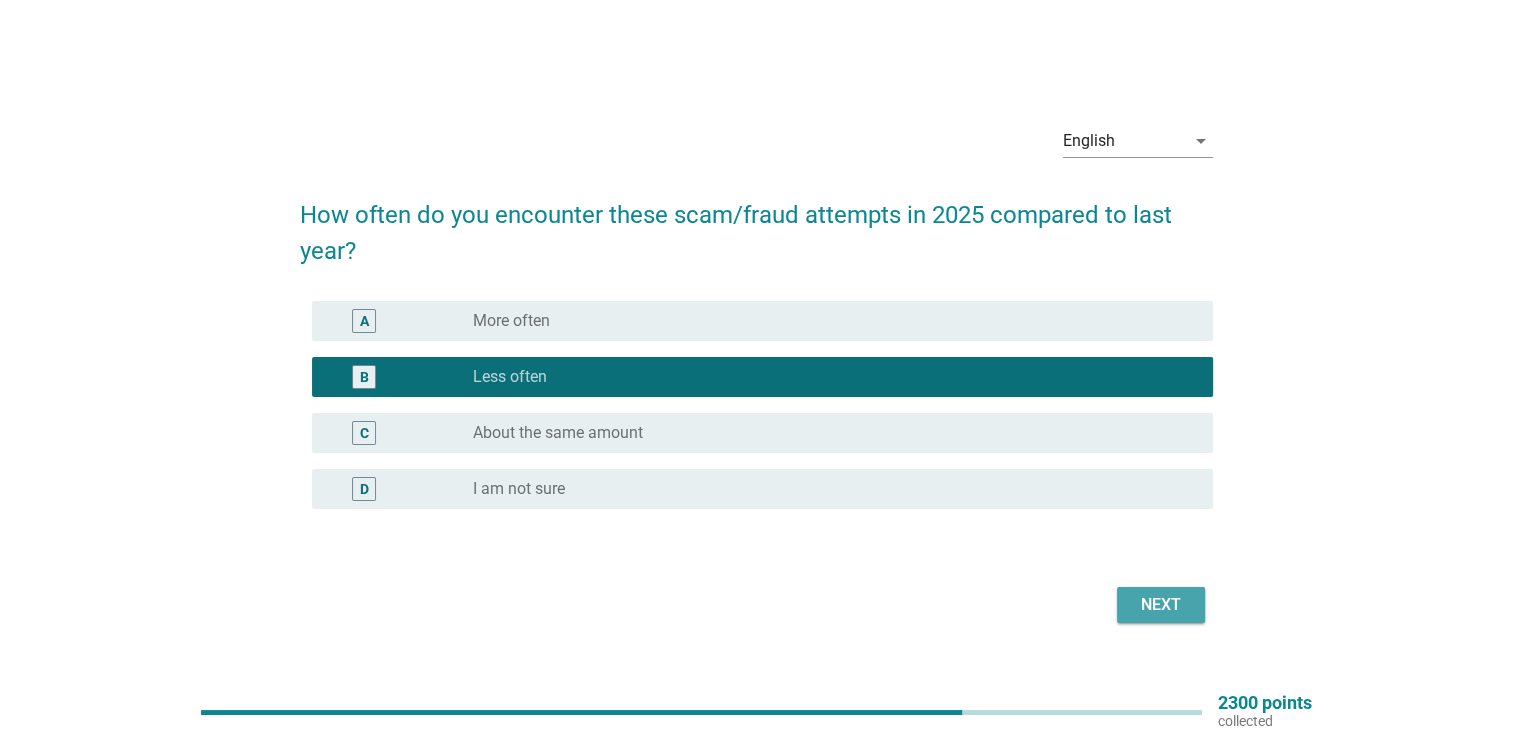 click on "Next" at bounding box center [1161, 605] 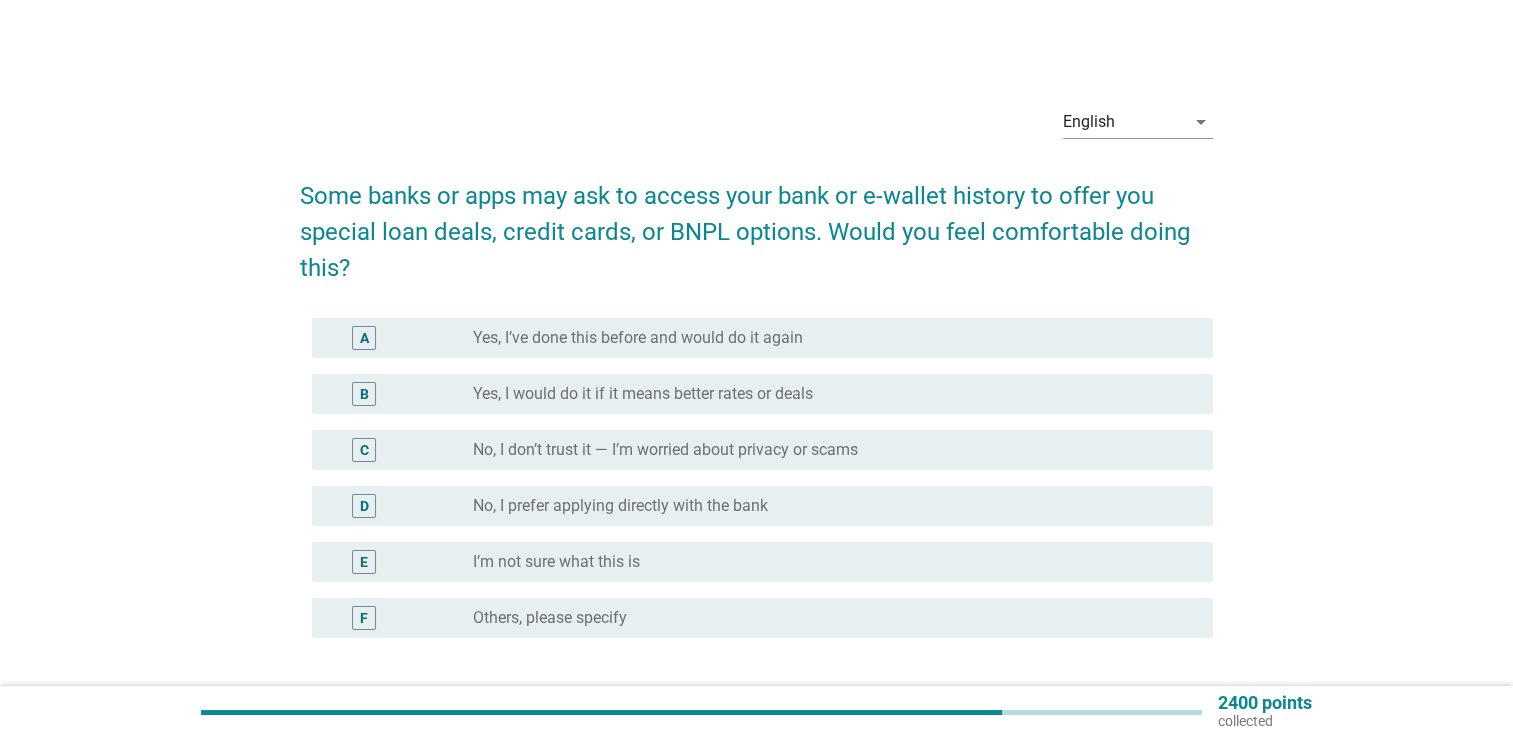 click on "radio_button_unchecked Yes, I would do it if it means better rates or deals" at bounding box center [835, 394] 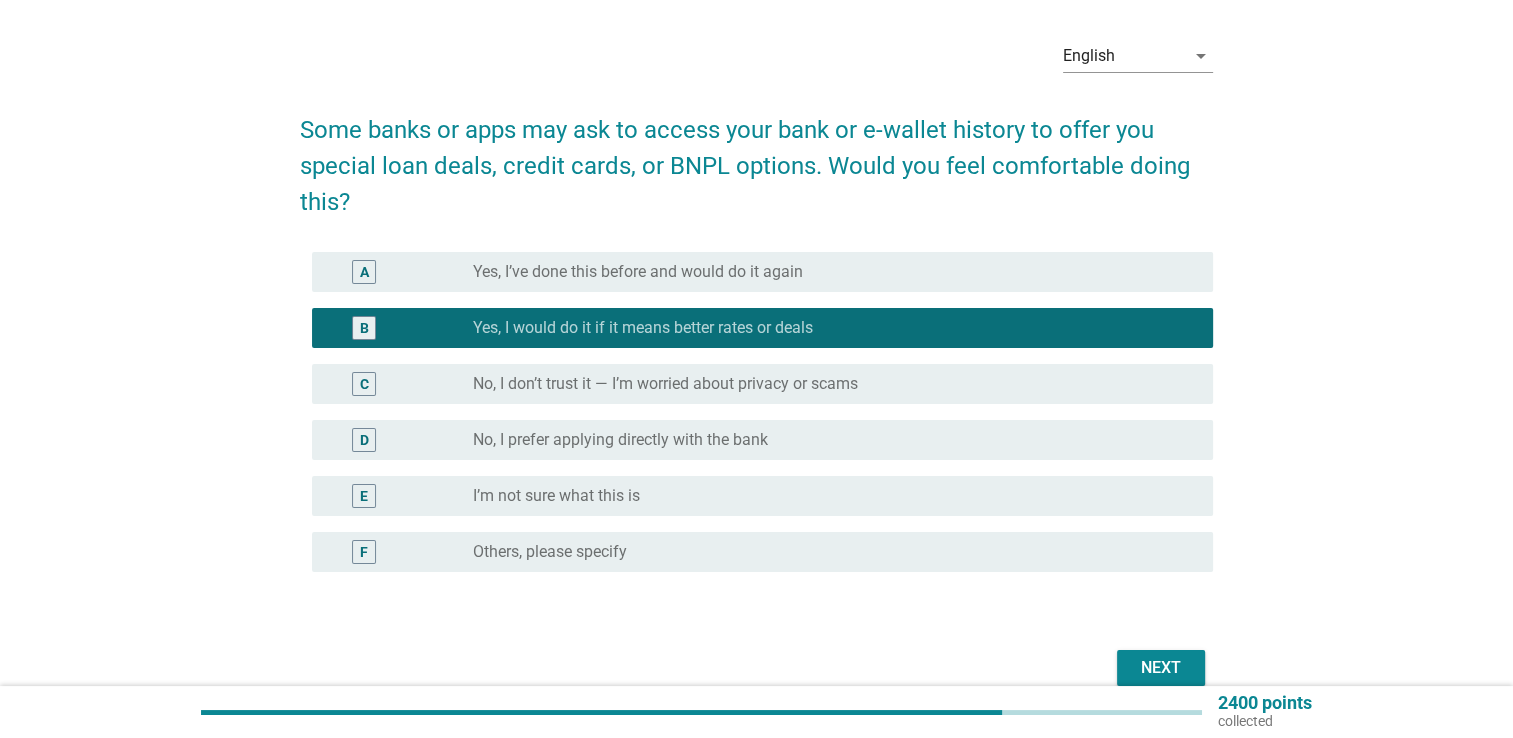 scroll, scrollTop: 161, scrollLeft: 0, axis: vertical 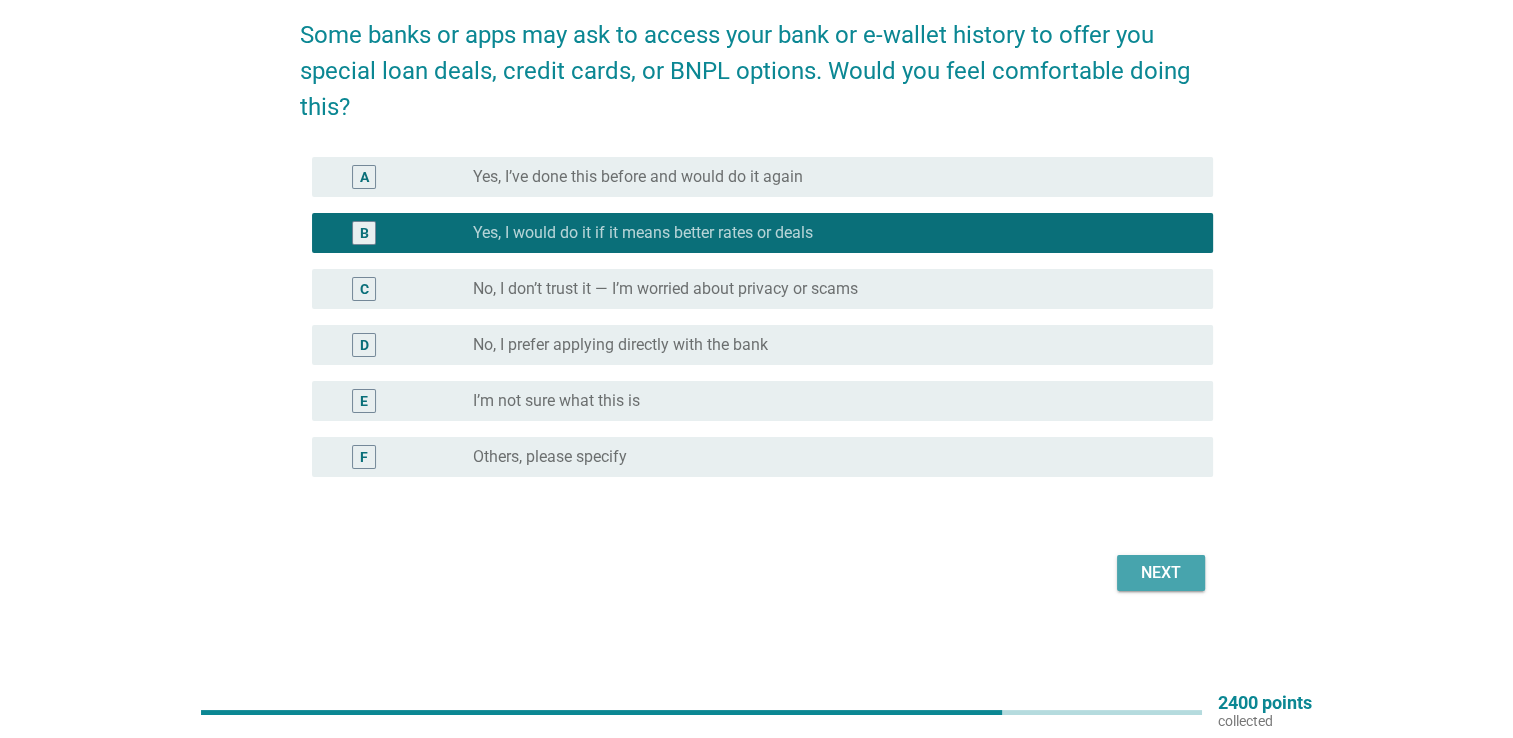click on "Next" at bounding box center [1161, 573] 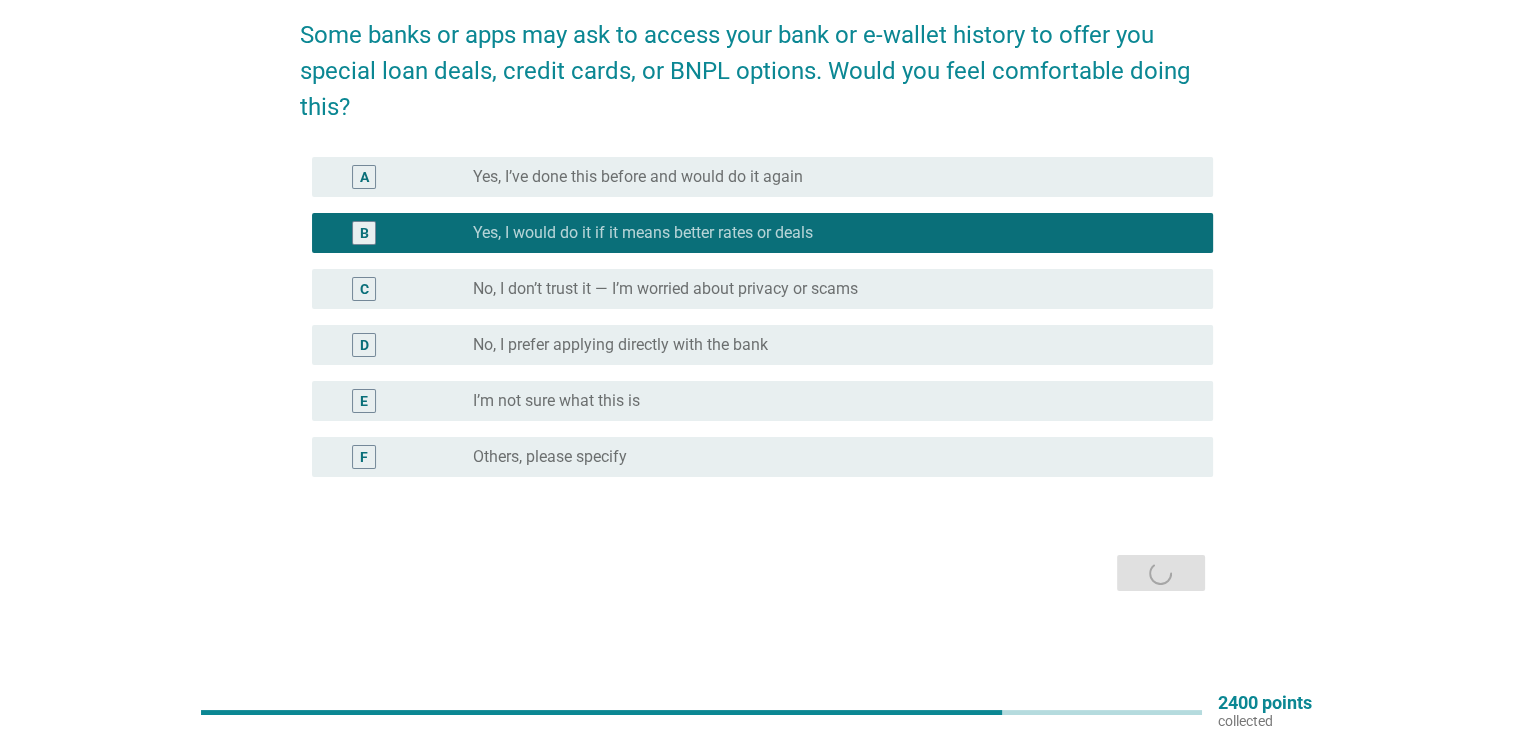 scroll, scrollTop: 0, scrollLeft: 0, axis: both 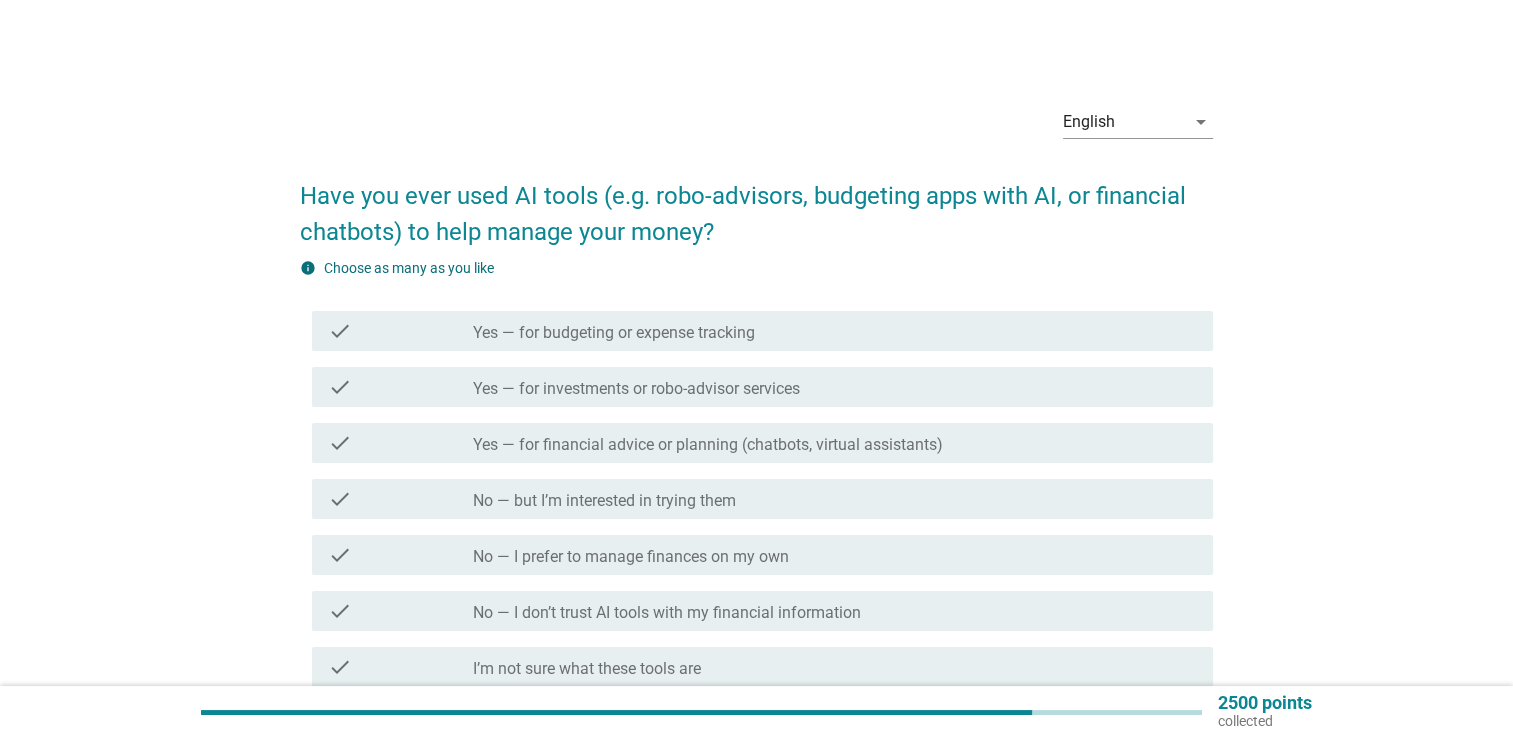 click on "check     check_box_outline_blank Yes — for financial advice or planning (chatbots, virtual assistants)" at bounding box center (756, 443) 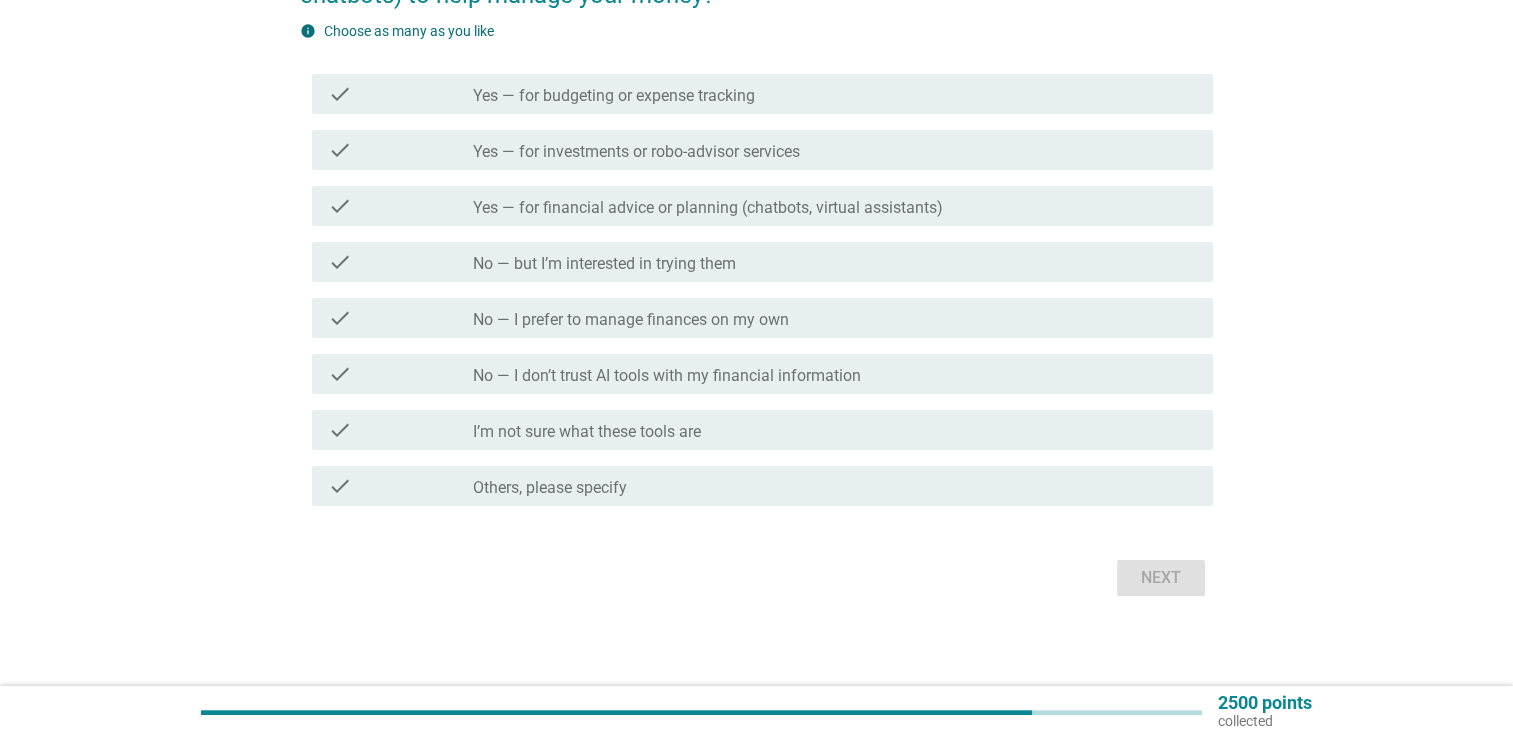 scroll, scrollTop: 242, scrollLeft: 0, axis: vertical 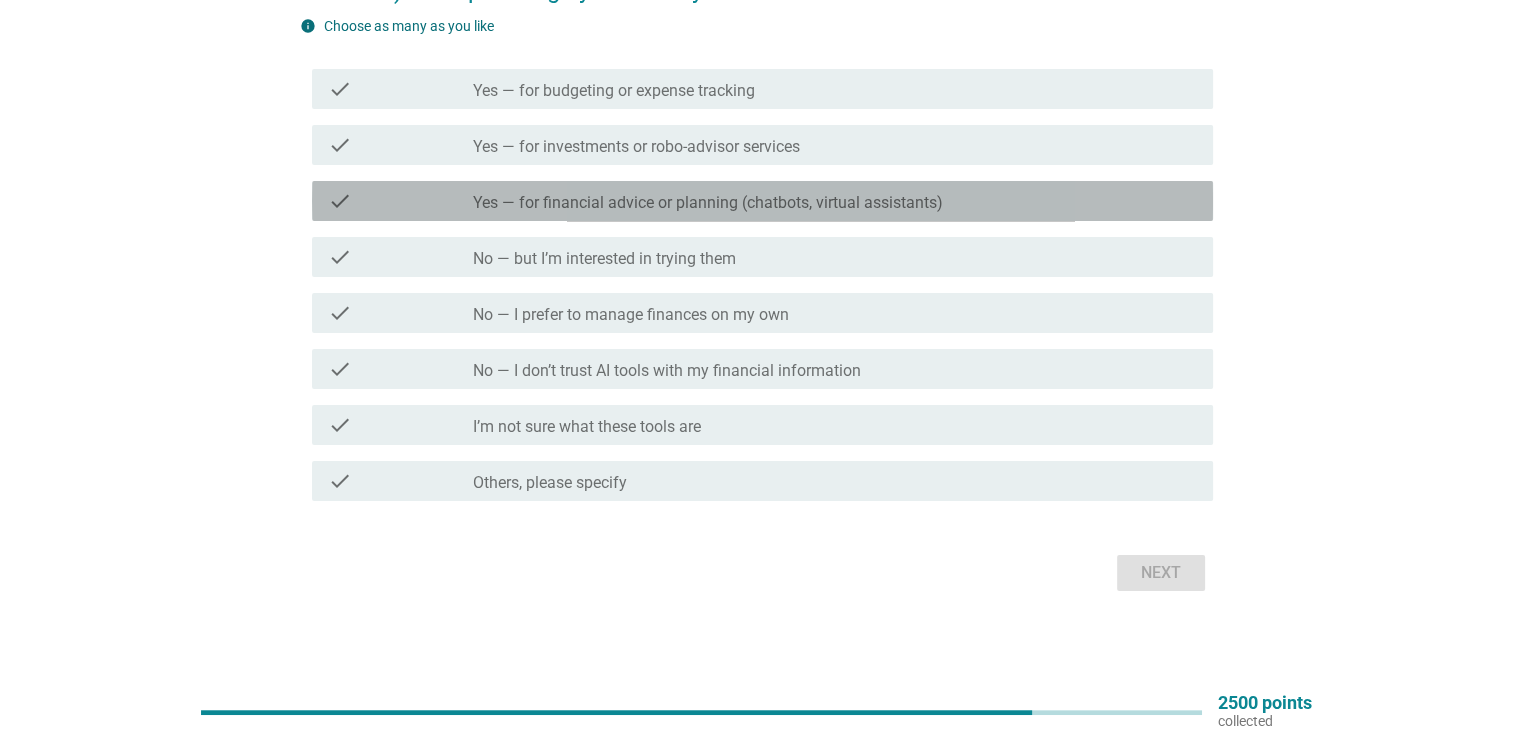 click on "Yes — for financial advice or planning (chatbots, virtual assistants)" at bounding box center (708, 203) 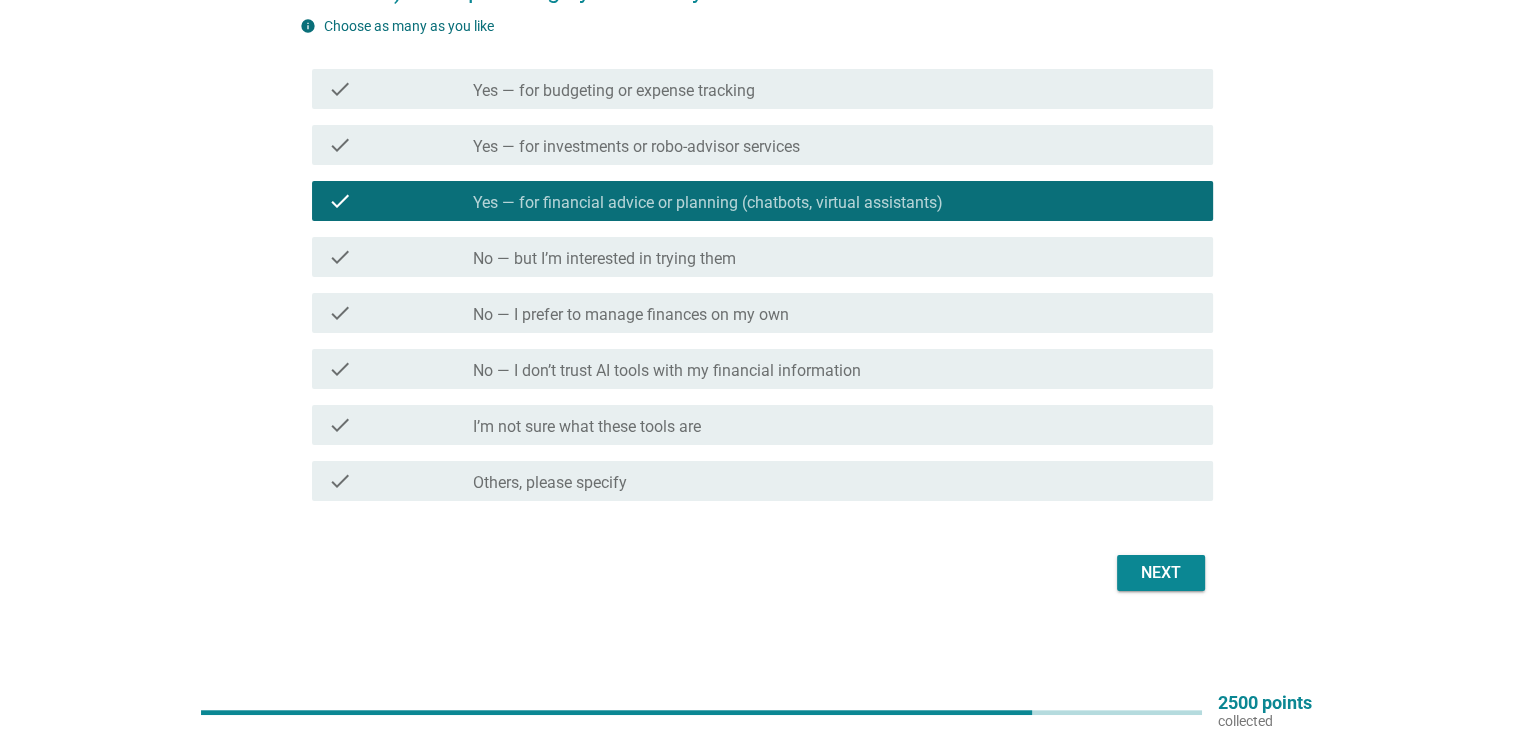 click on "check_box_outline_blank No — I prefer to manage finances on my own" at bounding box center [835, 313] 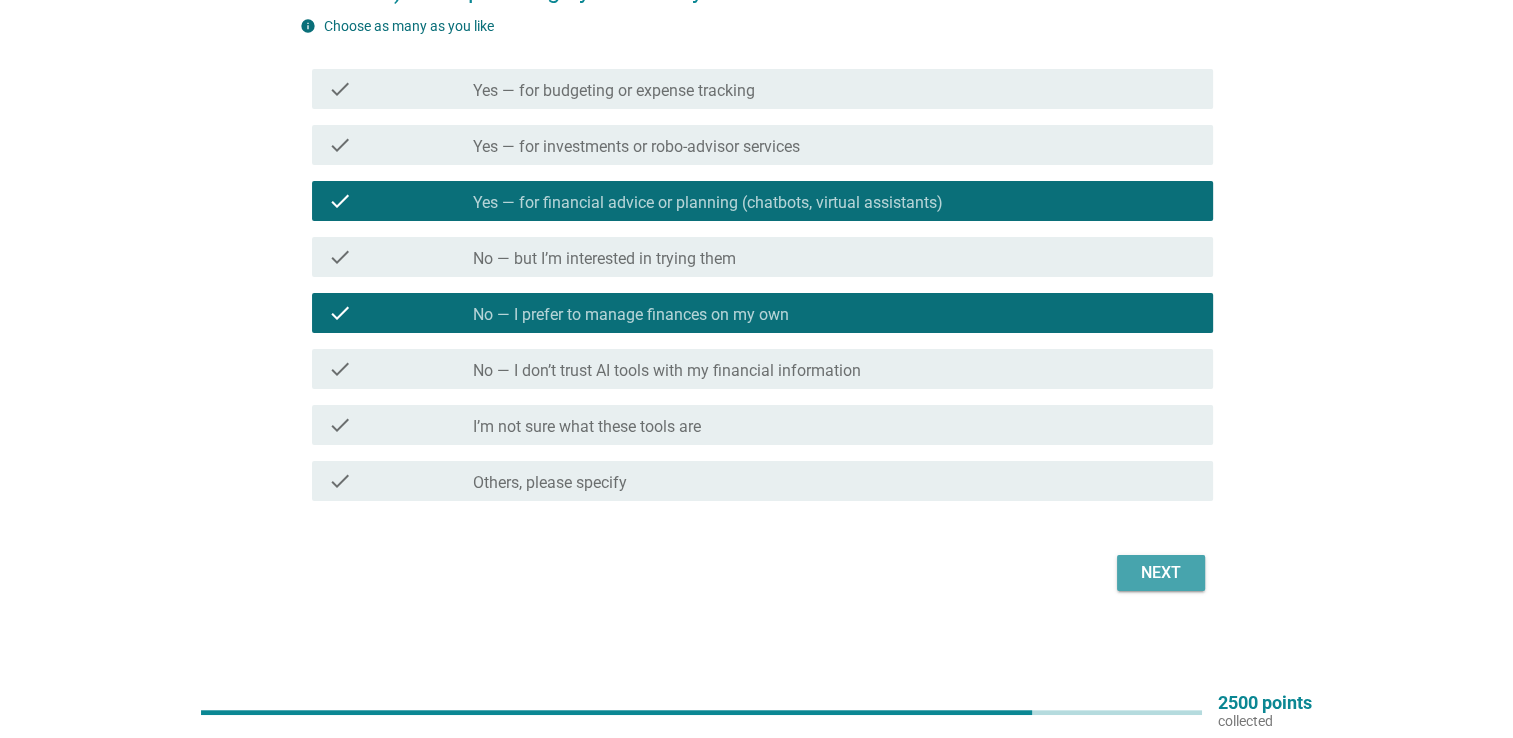 click on "Next" at bounding box center (1161, 573) 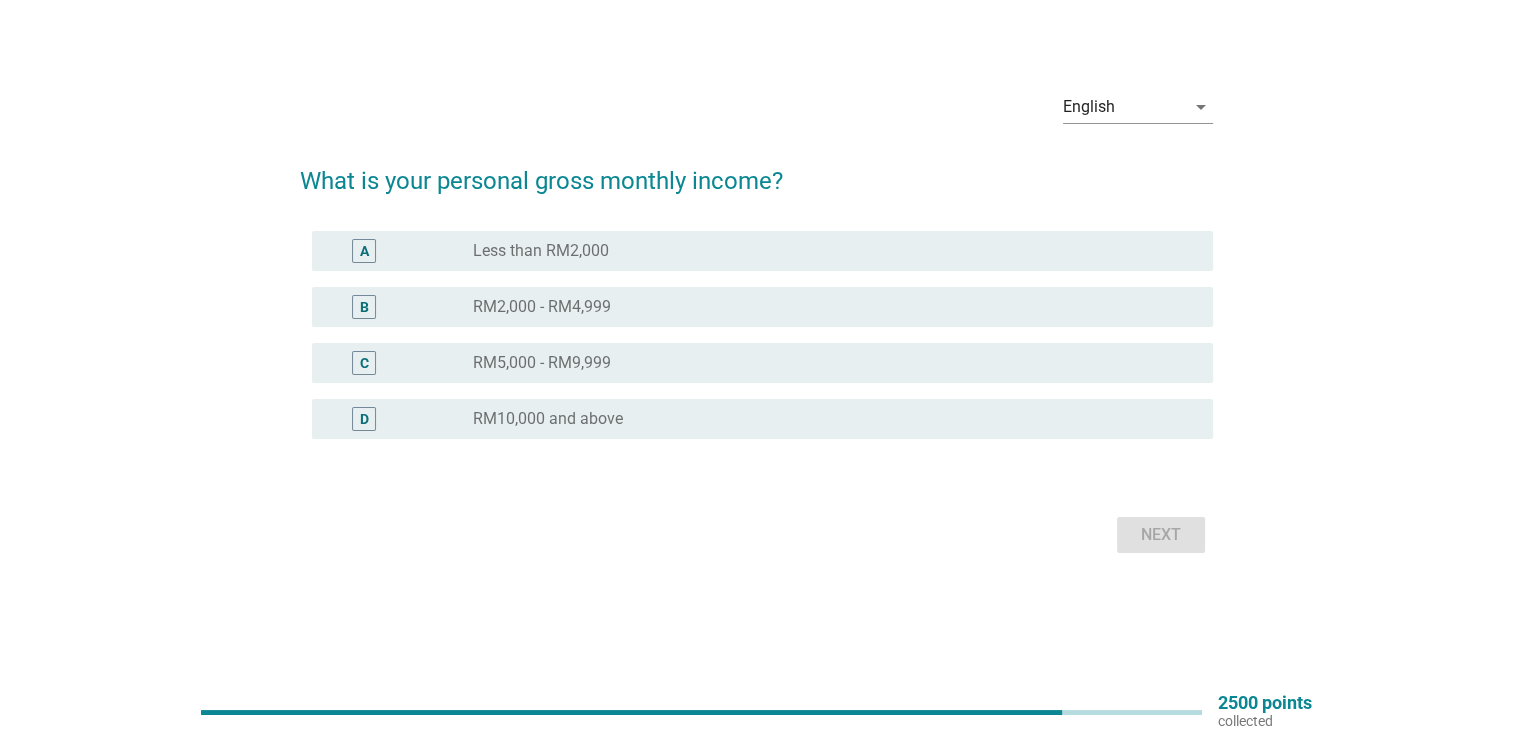 scroll, scrollTop: 0, scrollLeft: 0, axis: both 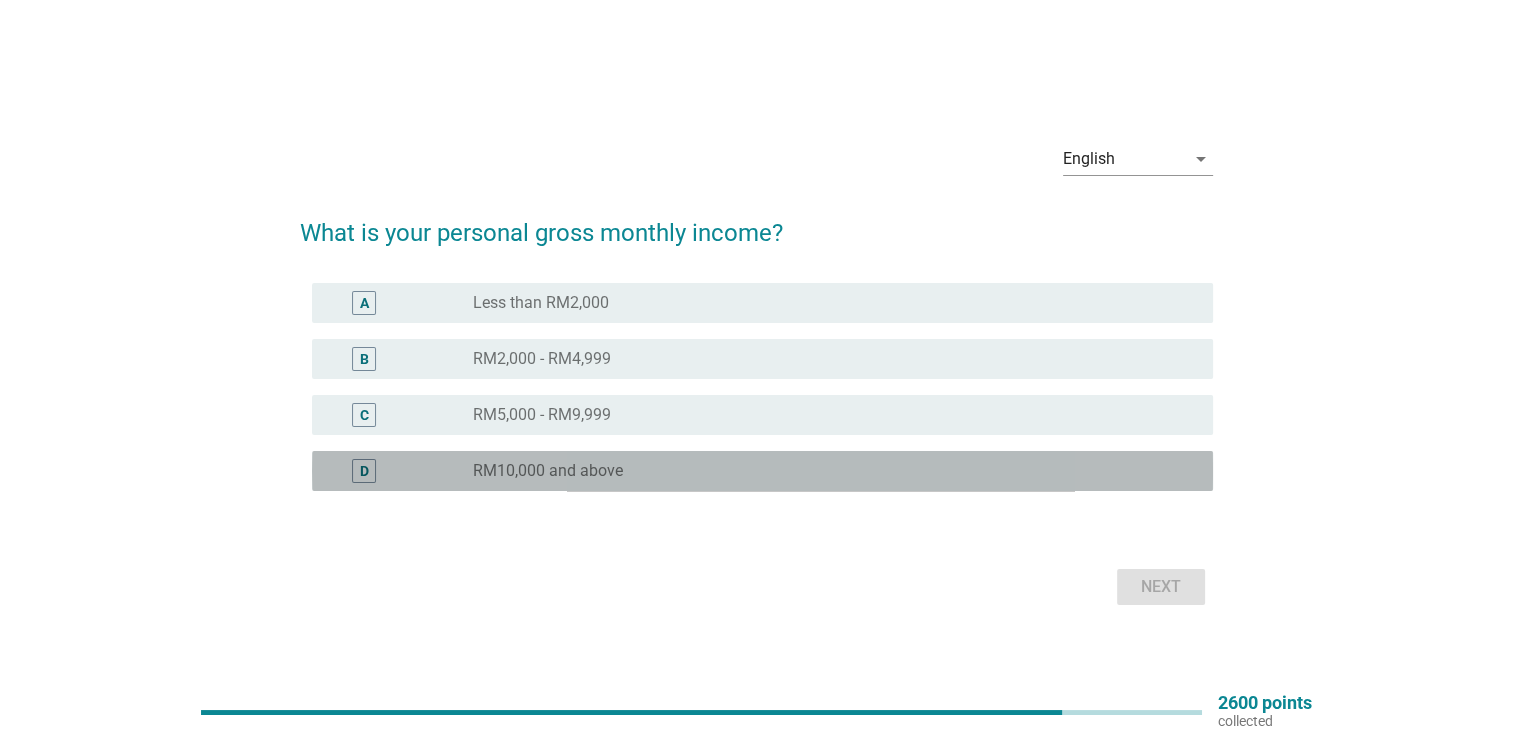 click on "radio_button_unchecked RM10,000 and above" at bounding box center [827, 471] 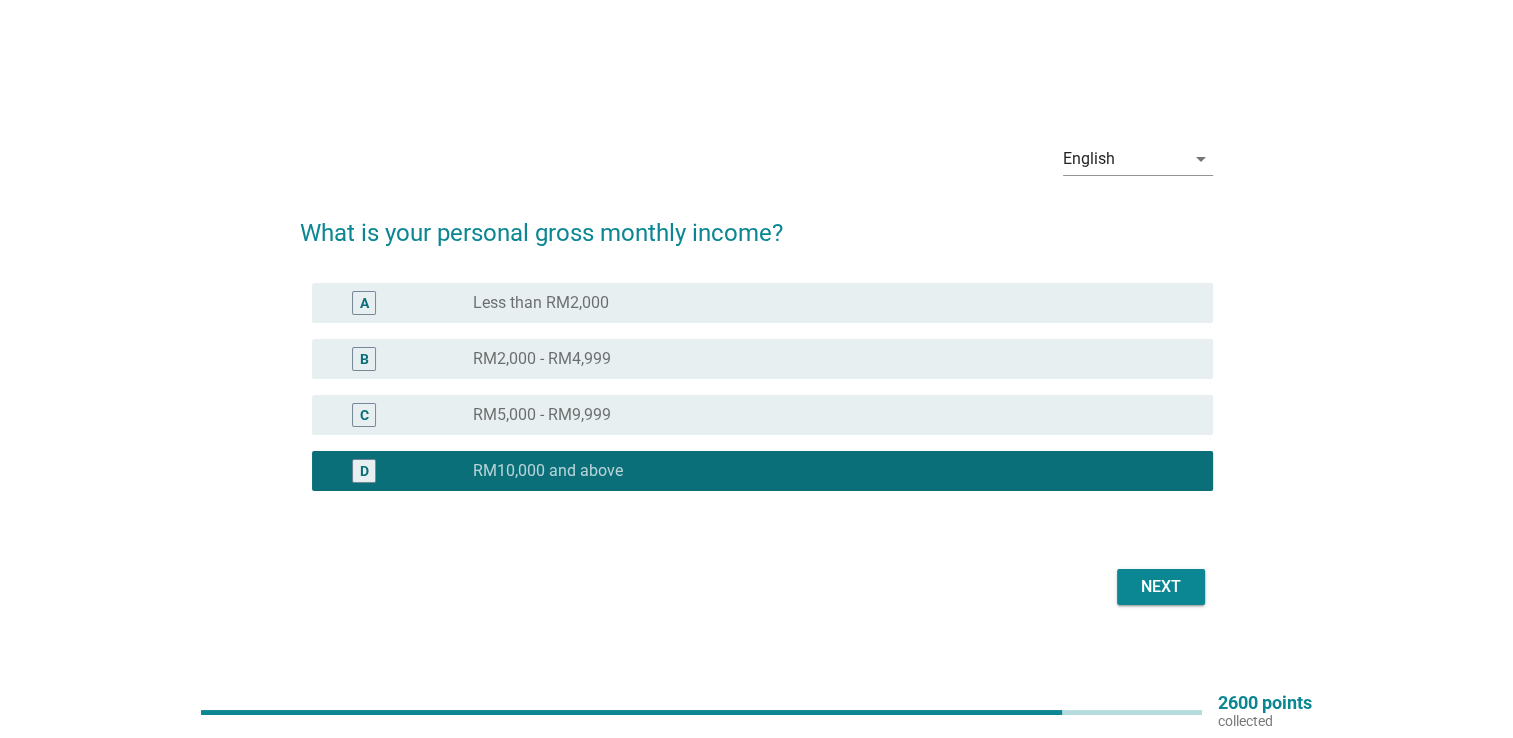 click on "Next" at bounding box center [1161, 587] 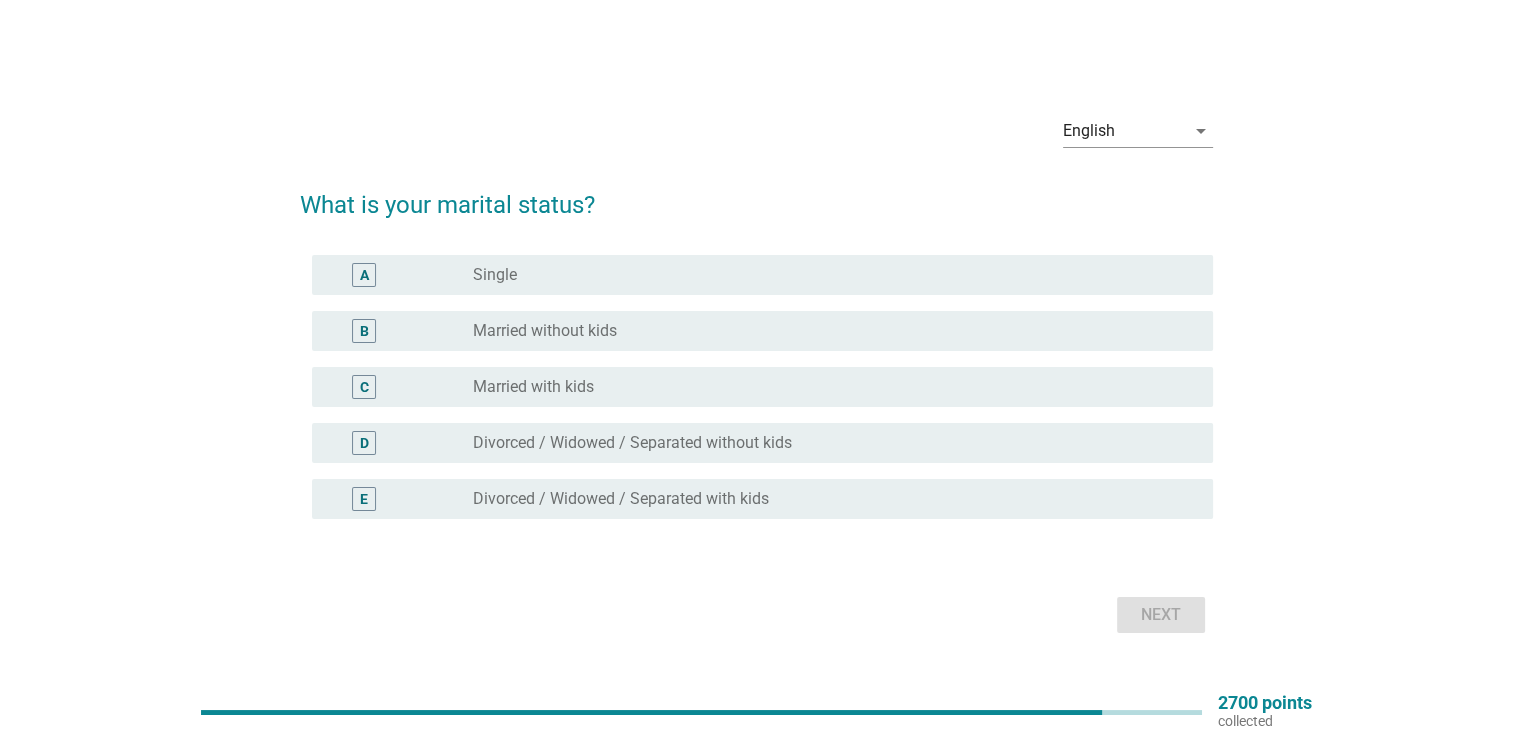 click on "radio_button_unchecked Married with kids" at bounding box center (827, 387) 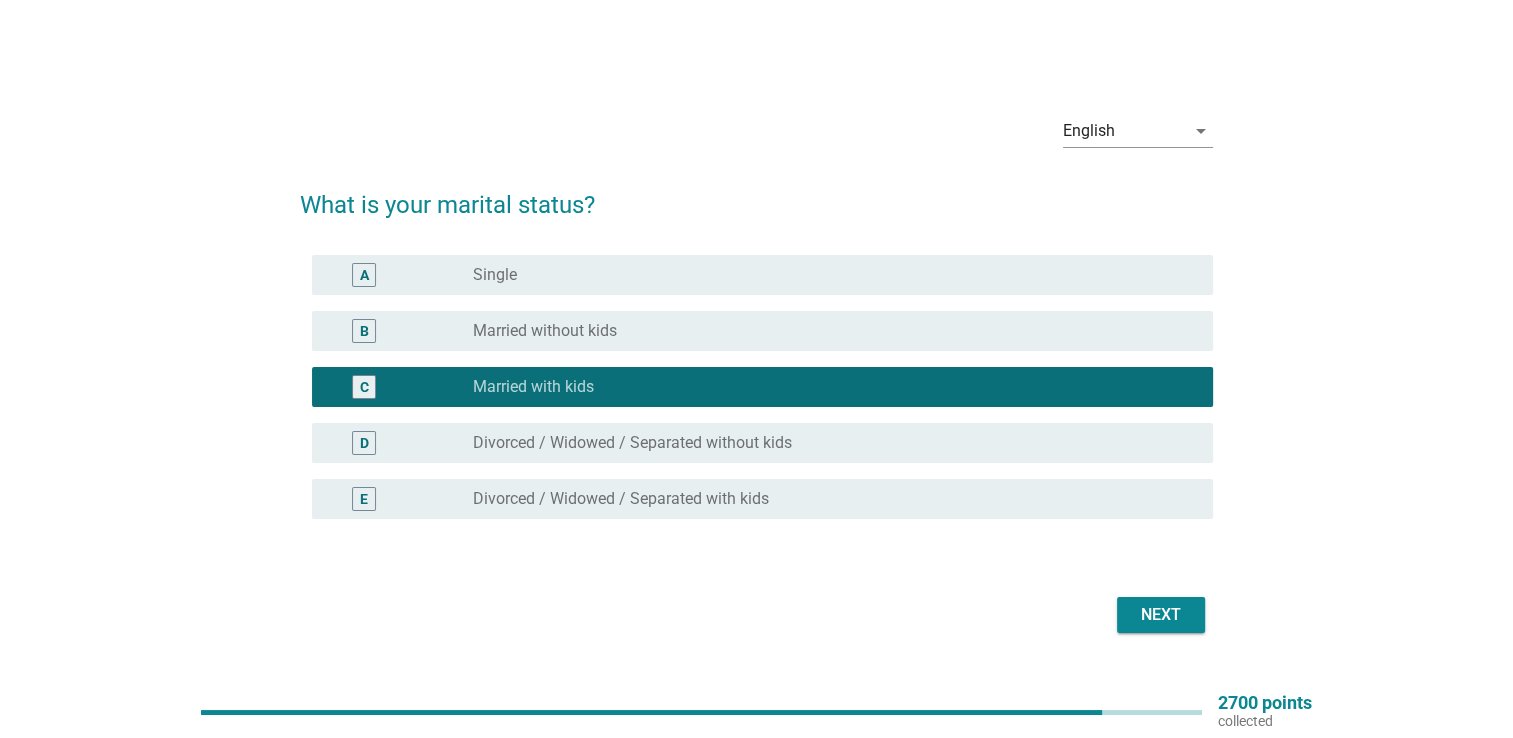 click on "Next" at bounding box center (1161, 615) 